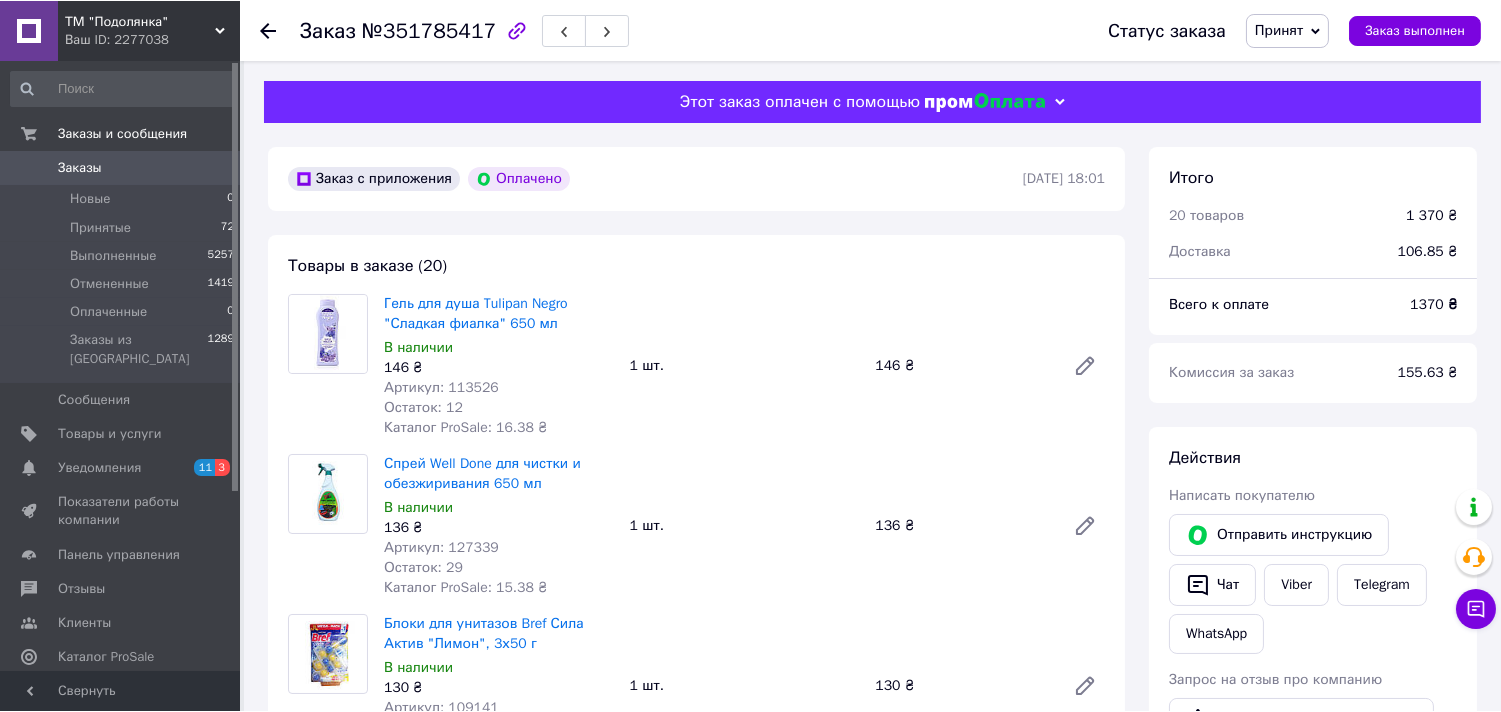 scroll, scrollTop: 3852, scrollLeft: 0, axis: vertical 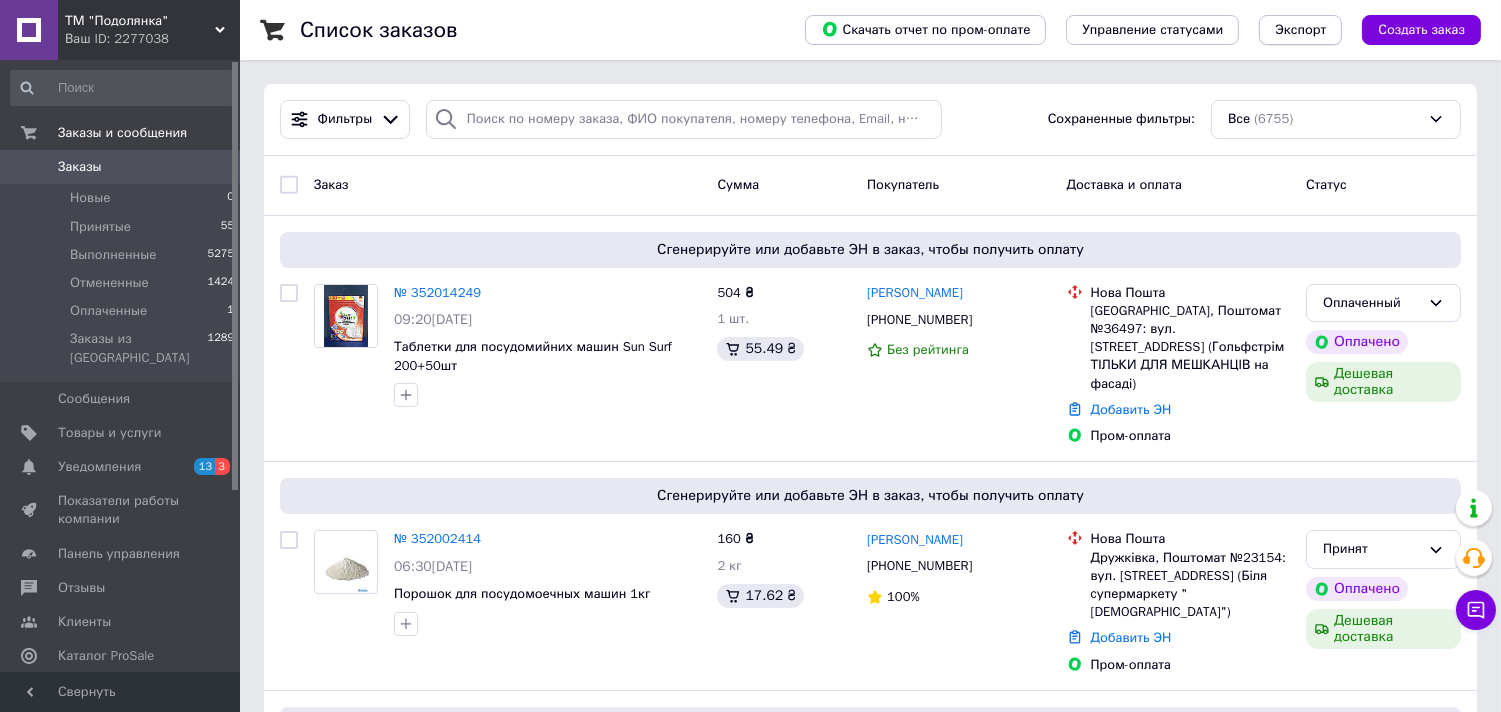 click on "Экспорт" at bounding box center (1300, 30) 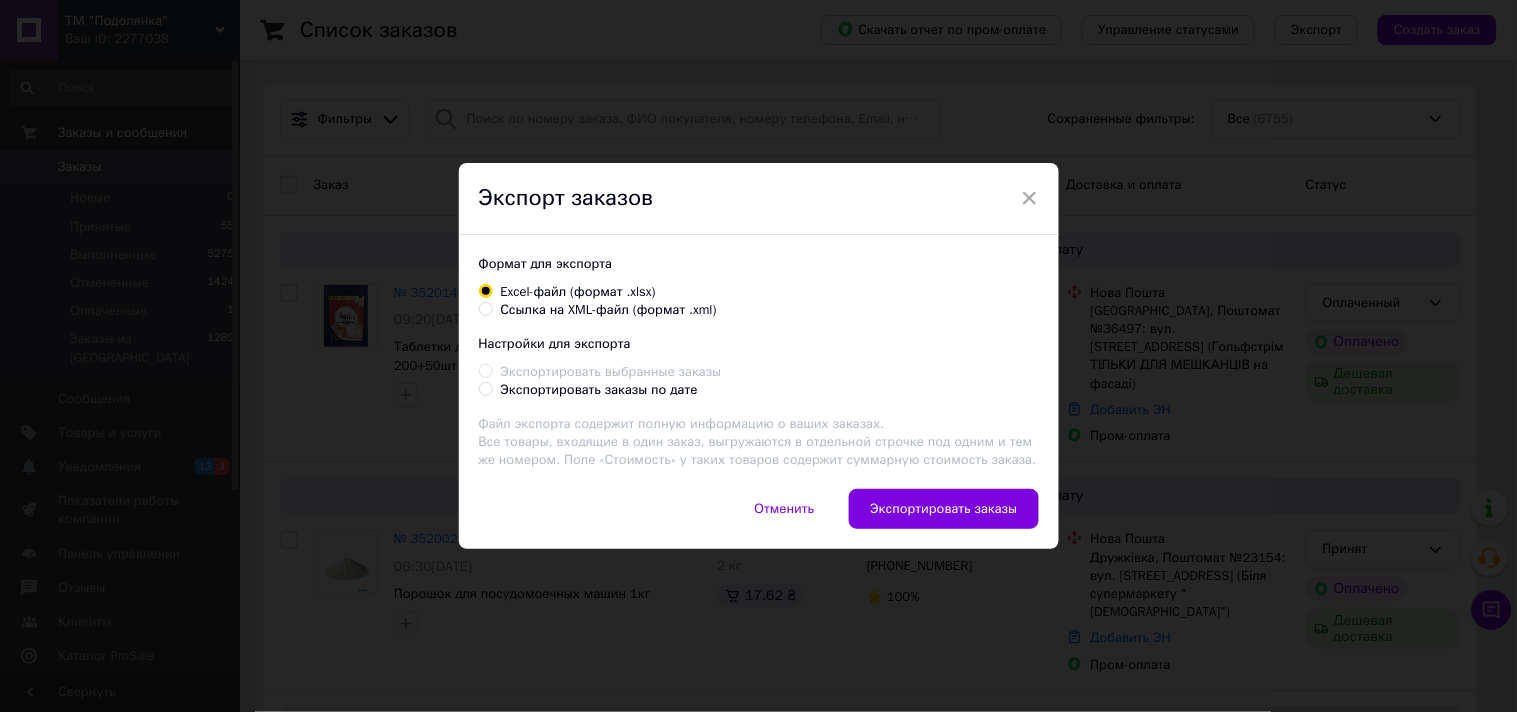 click on "Экспортировать заказы по дате" at bounding box center [599, 390] 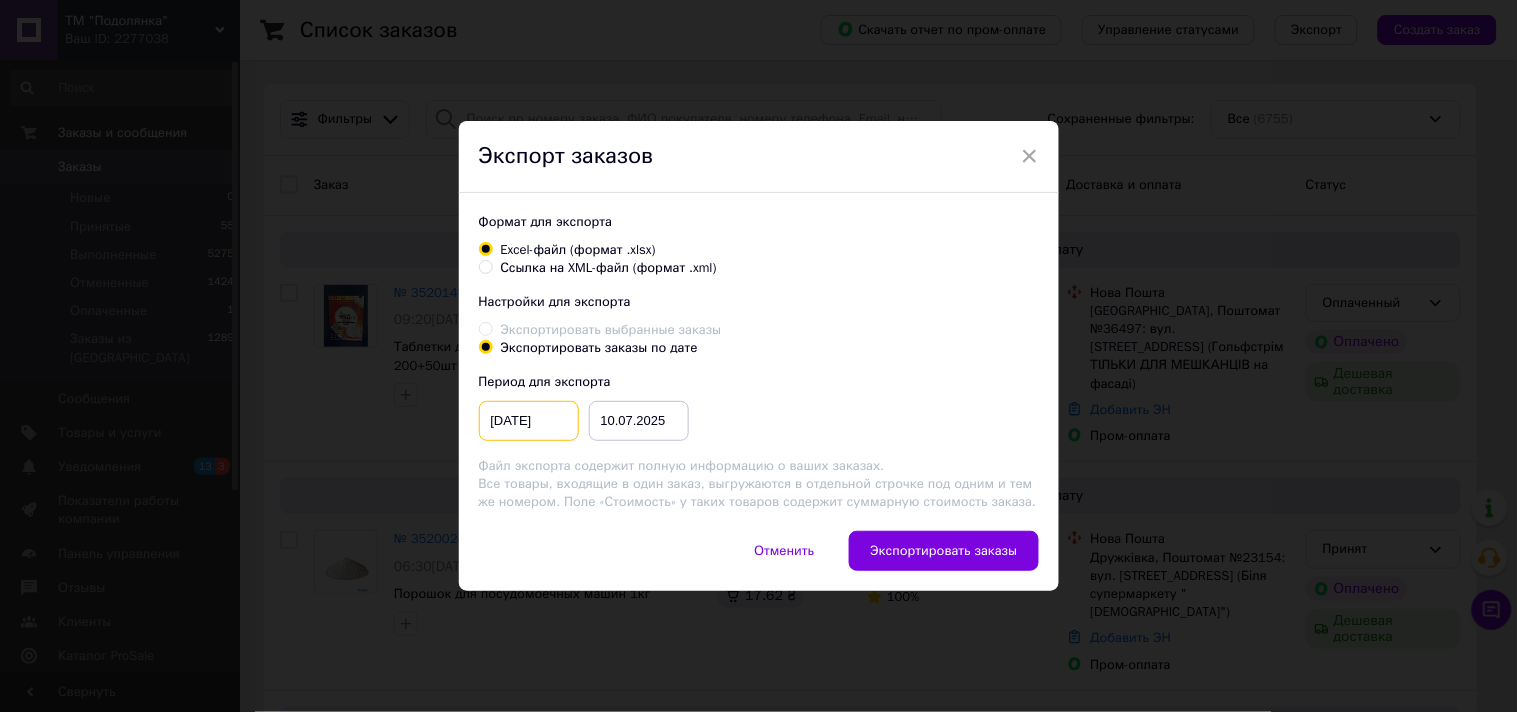 click on "10.01.2025" at bounding box center [529, 421] 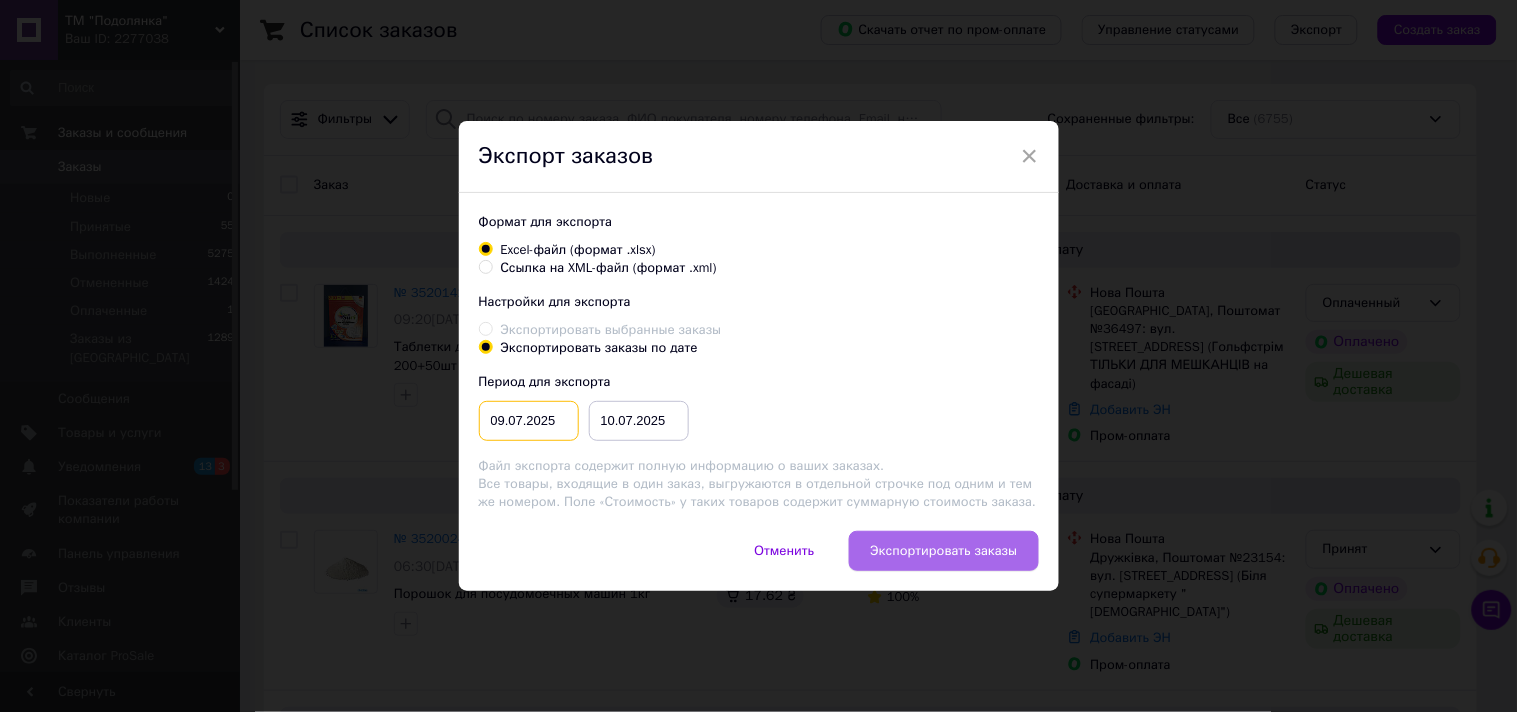 type on "09.07.2025" 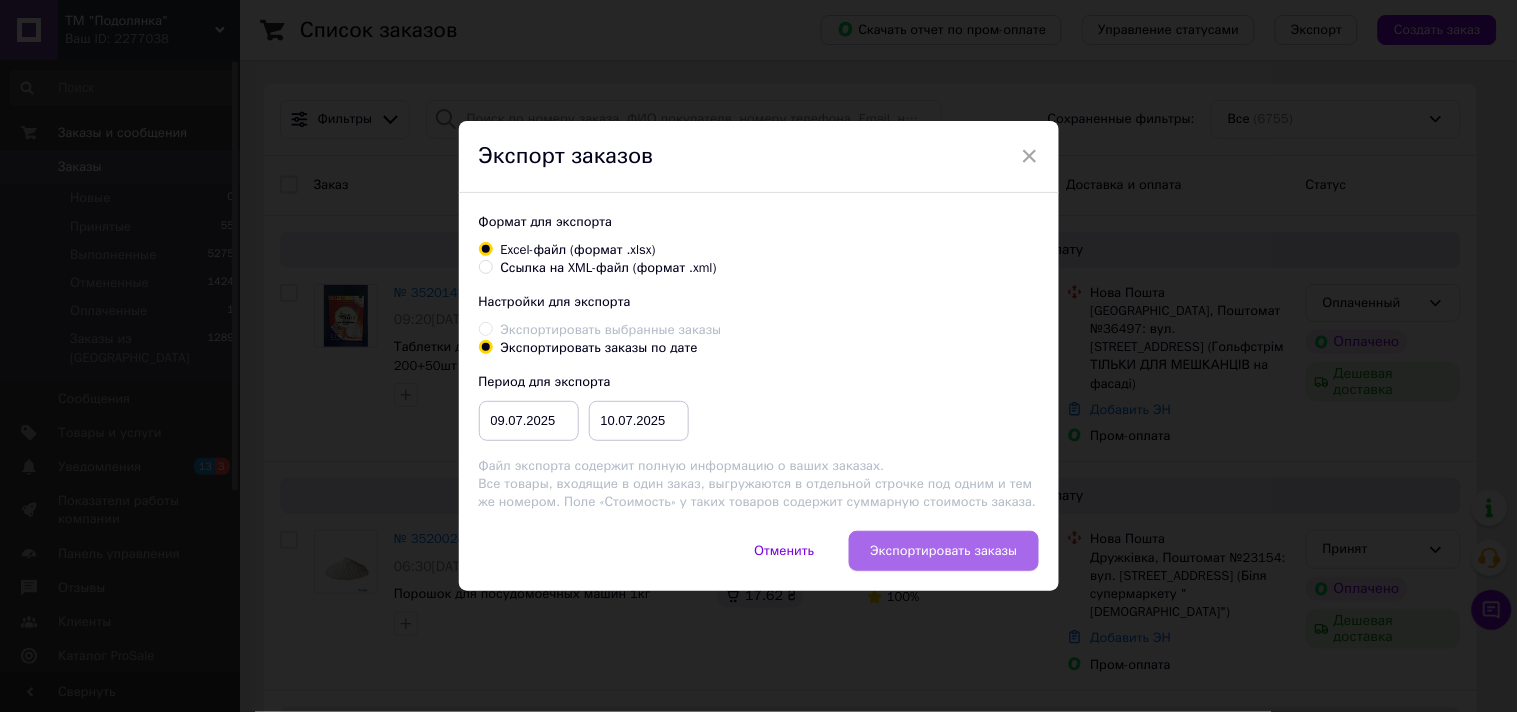 click on "Экспортировать заказы" at bounding box center [943, 551] 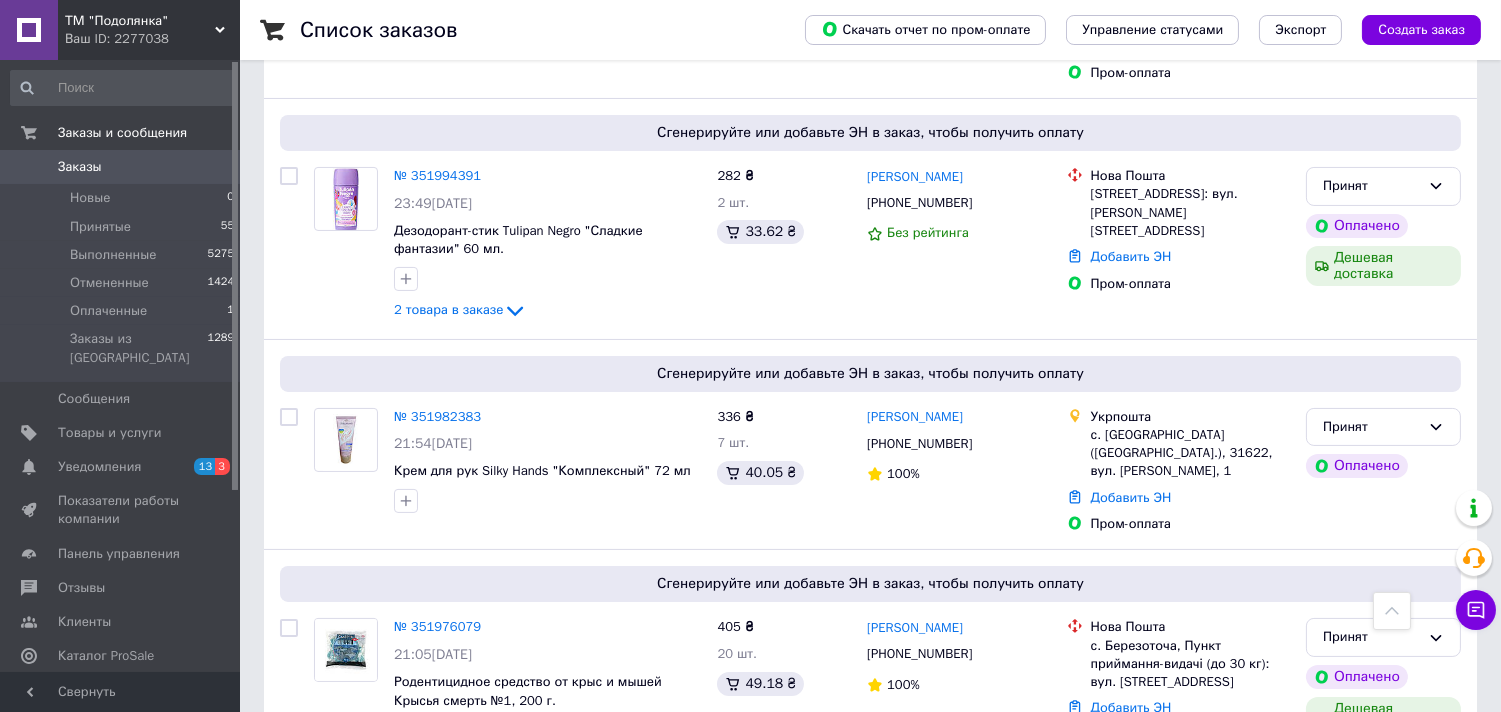 scroll, scrollTop: 0, scrollLeft: 0, axis: both 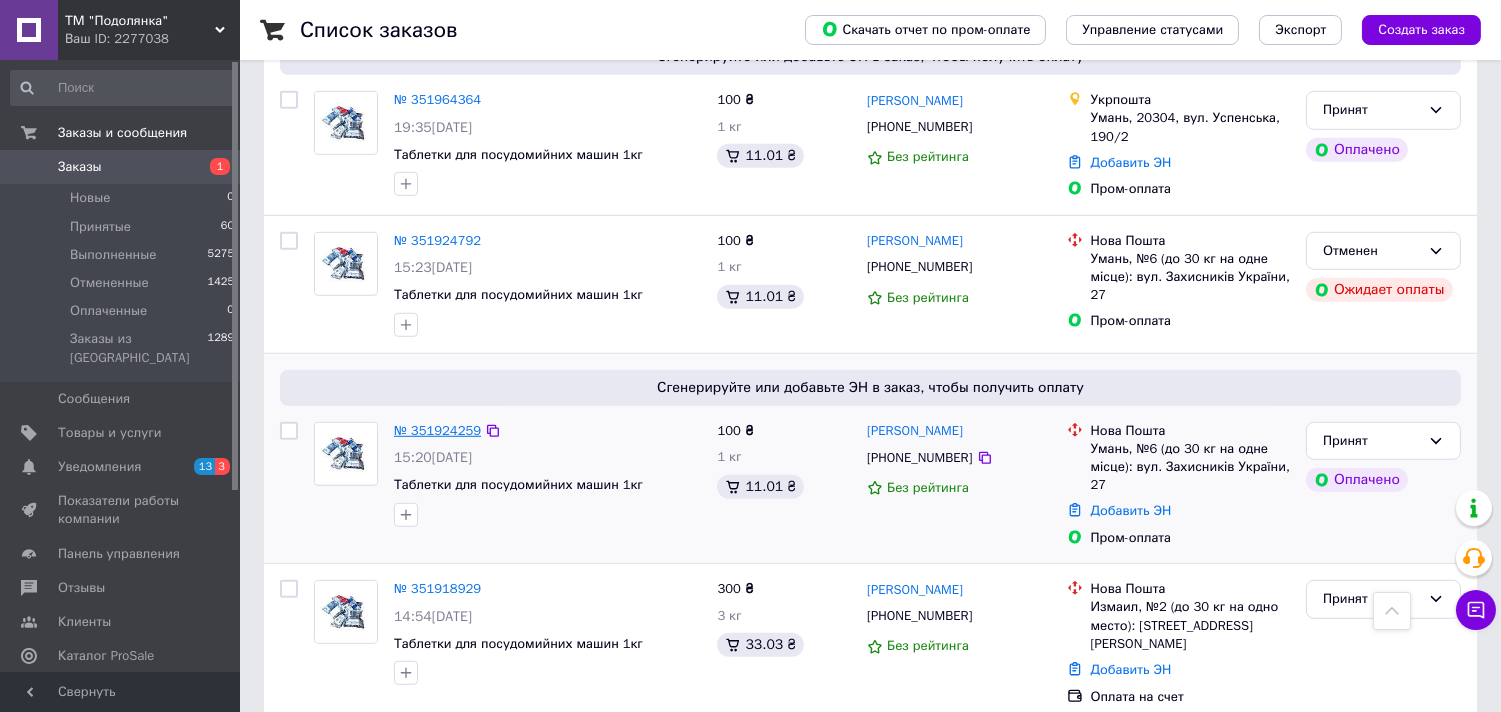 click on "№ 351924259" at bounding box center [437, 430] 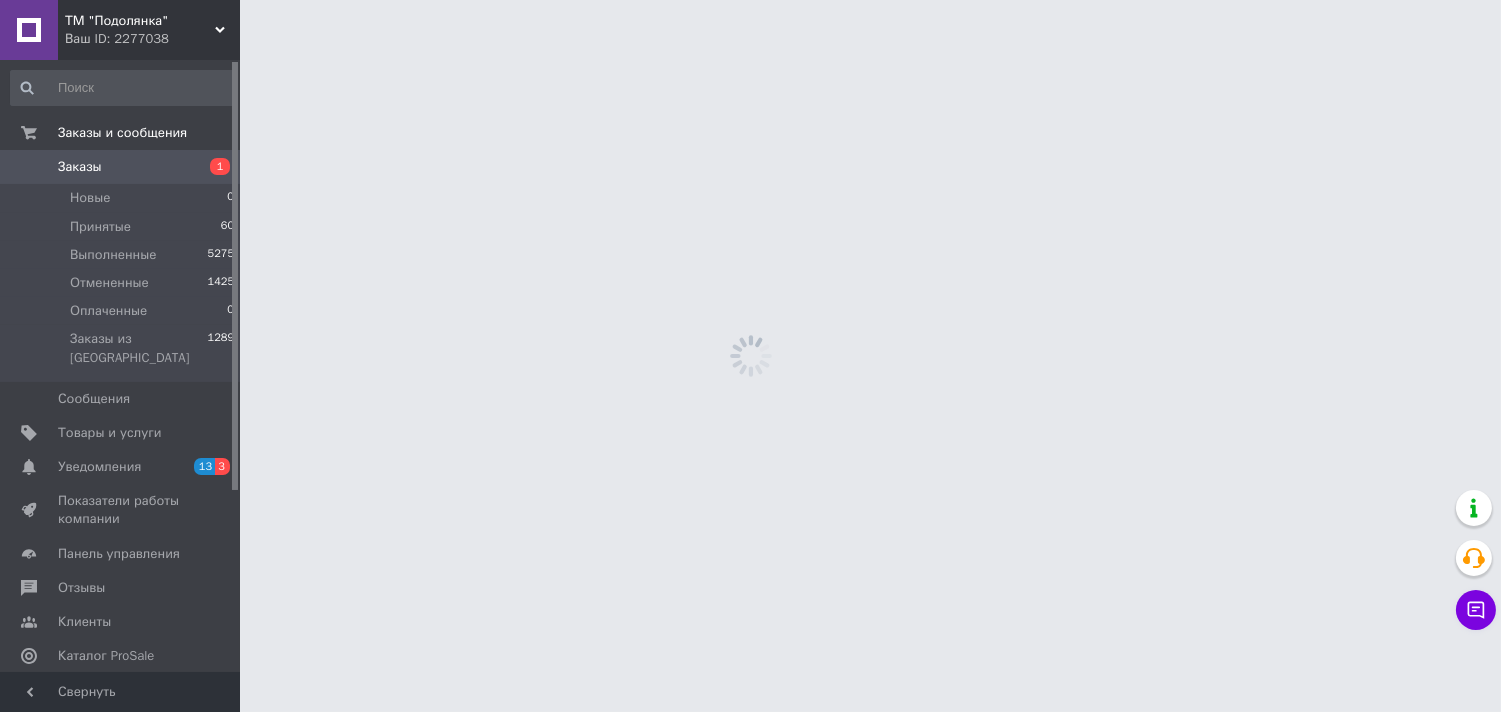 scroll, scrollTop: 0, scrollLeft: 0, axis: both 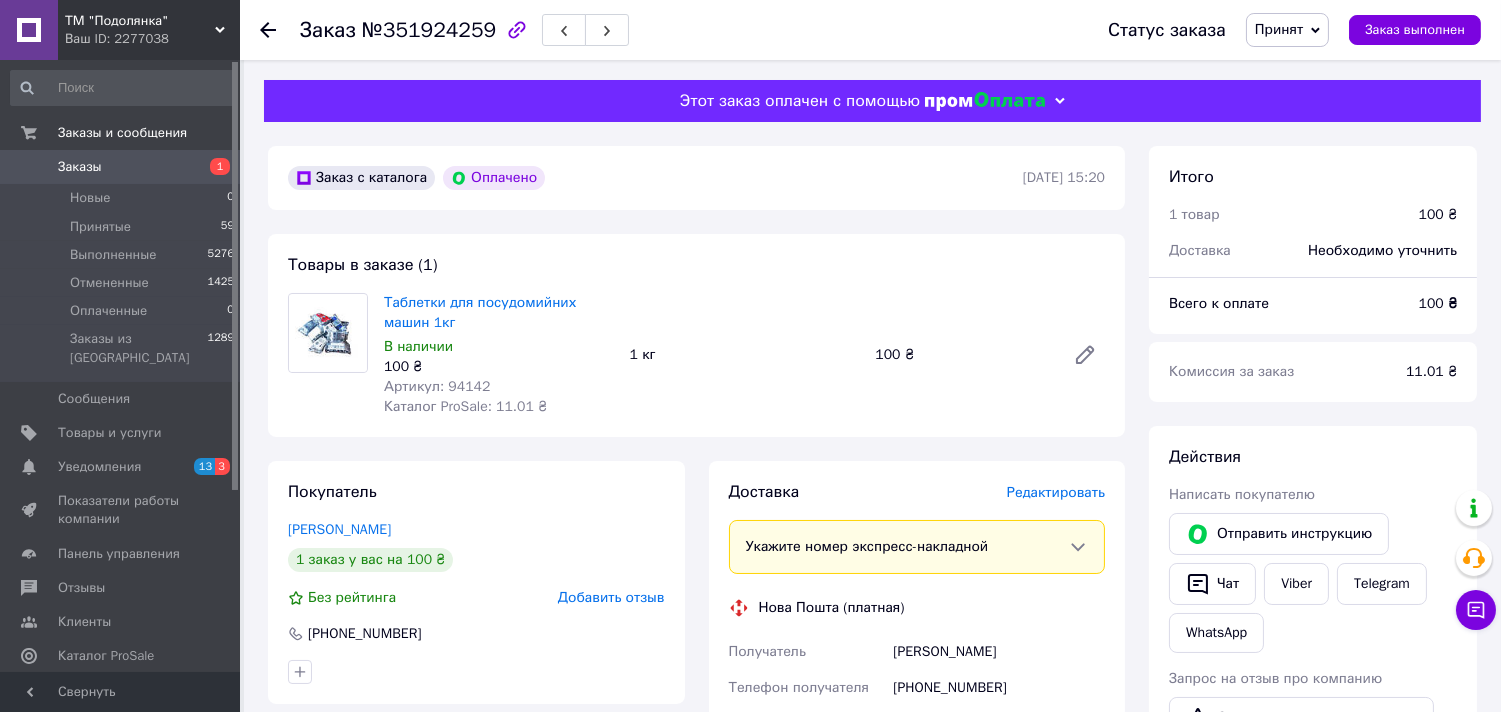 click on "Редактировать" at bounding box center (1056, 492) 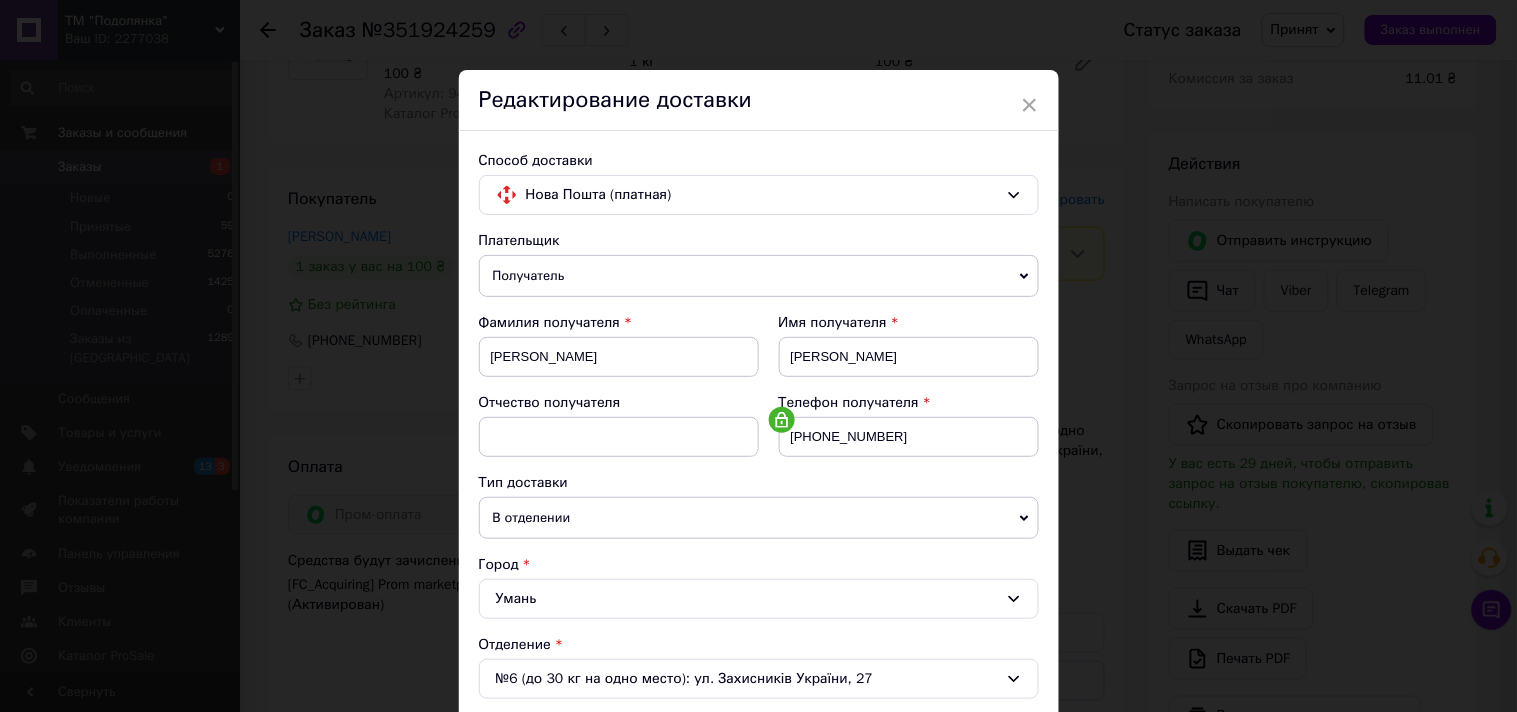 scroll, scrollTop: 296, scrollLeft: 0, axis: vertical 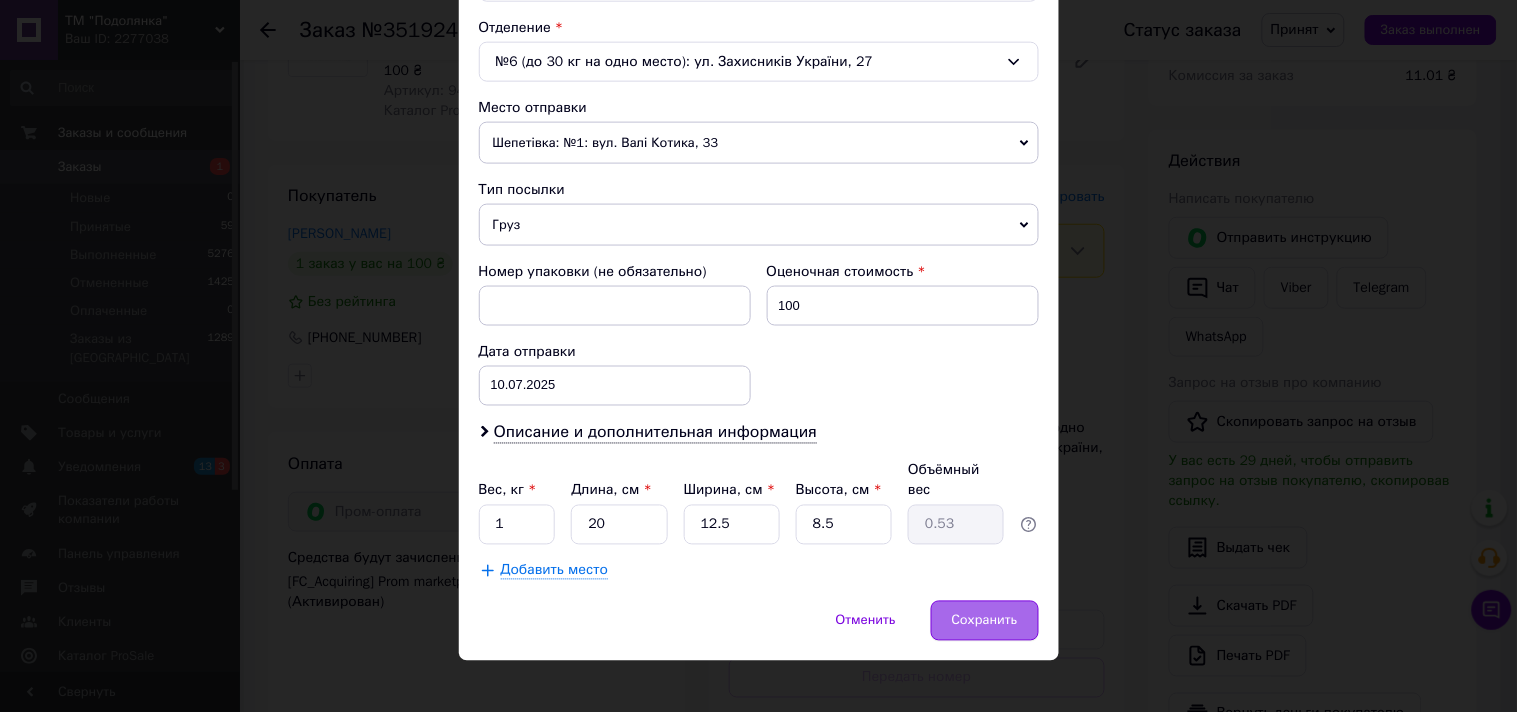 drag, startPoint x: 1011, startPoint y: 613, endPoint x: 995, endPoint y: 604, distance: 18.35756 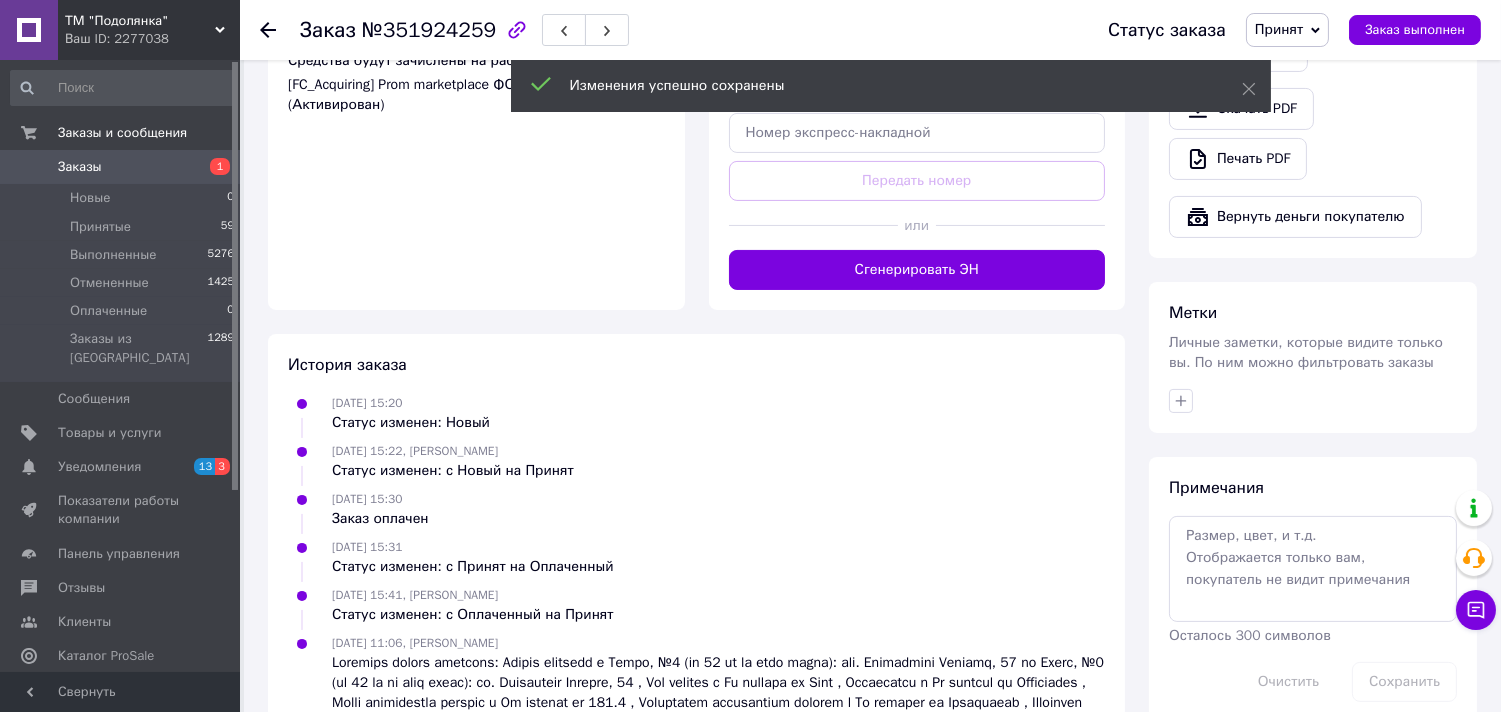 scroll, scrollTop: 888, scrollLeft: 0, axis: vertical 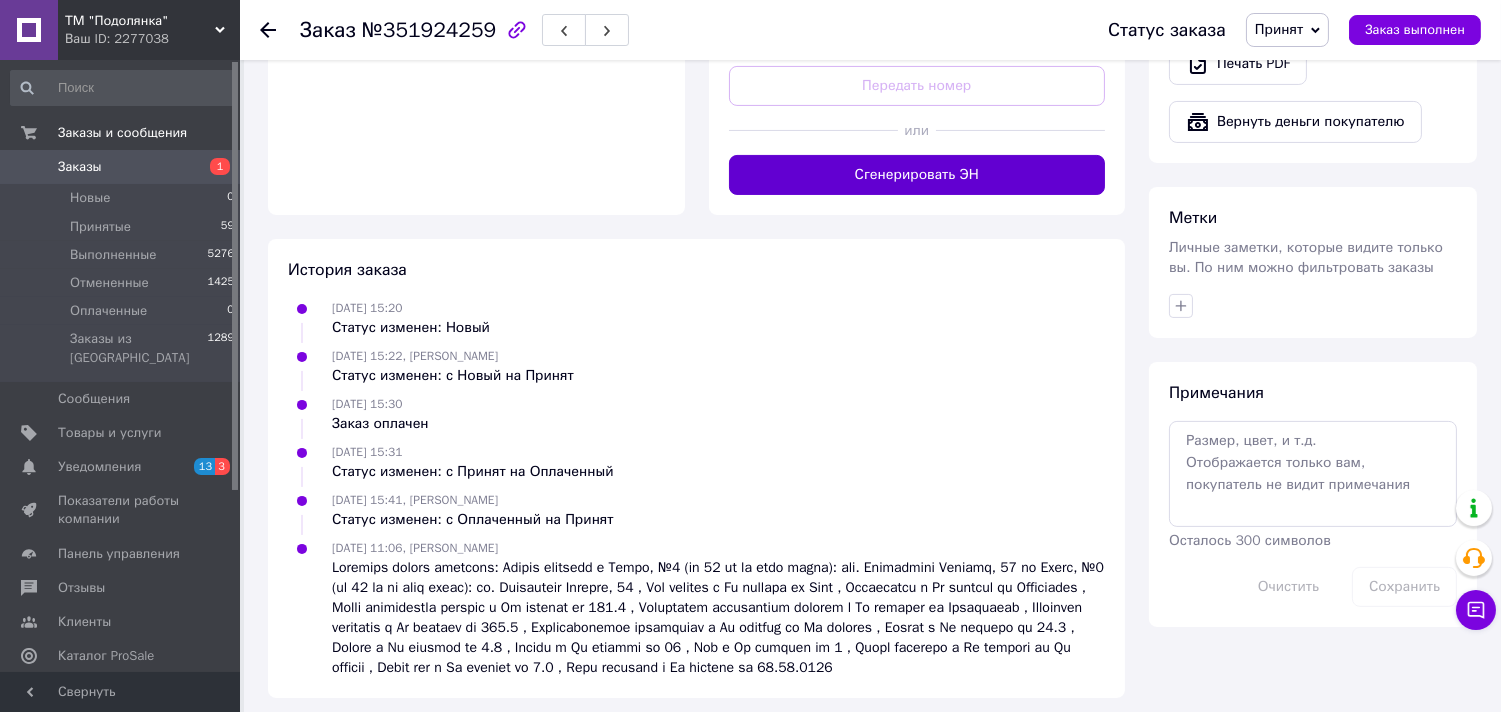 click on "Сгенерировать ЭН" at bounding box center [917, 175] 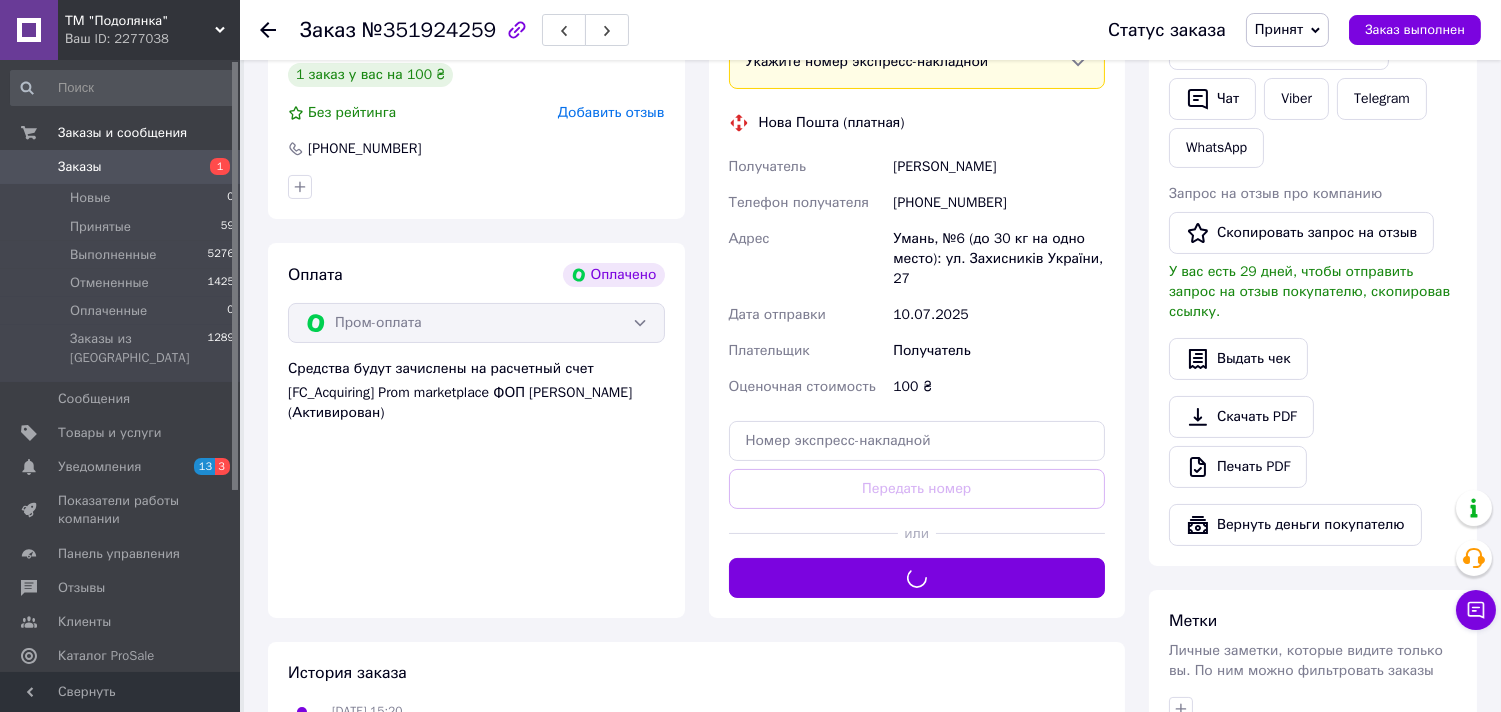 scroll, scrollTop: 296, scrollLeft: 0, axis: vertical 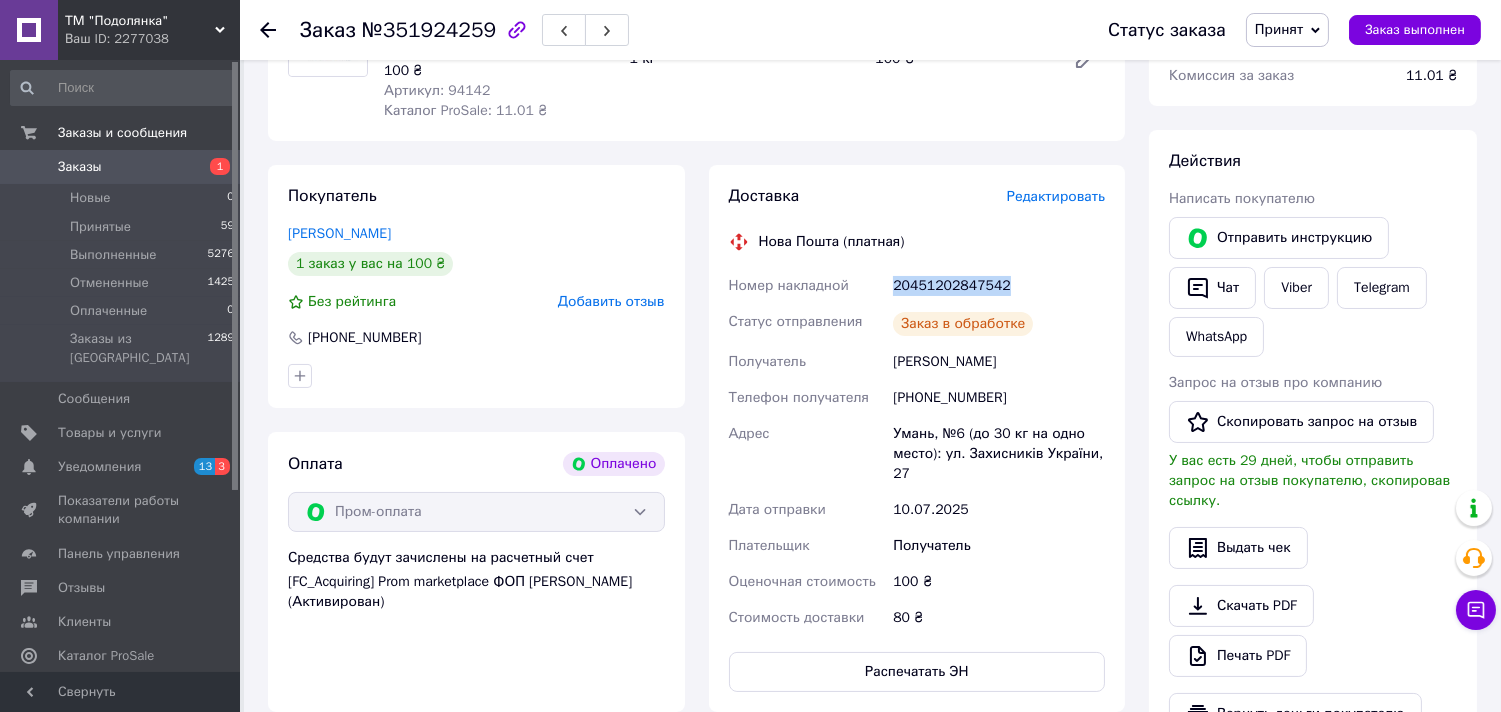 drag, startPoint x: 1012, startPoint y: 280, endPoint x: 877, endPoint y: 278, distance: 135.01482 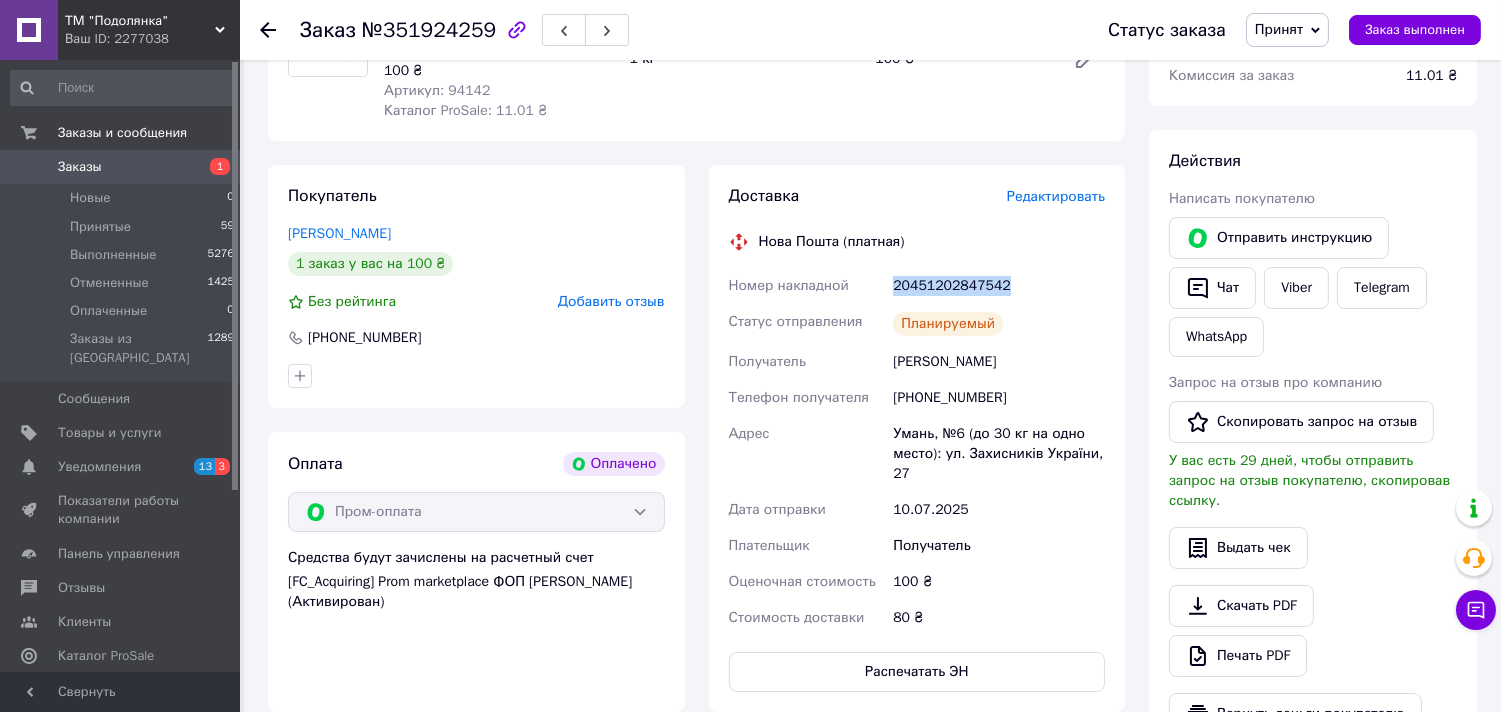copy on "Номер накладной 20451202847542" 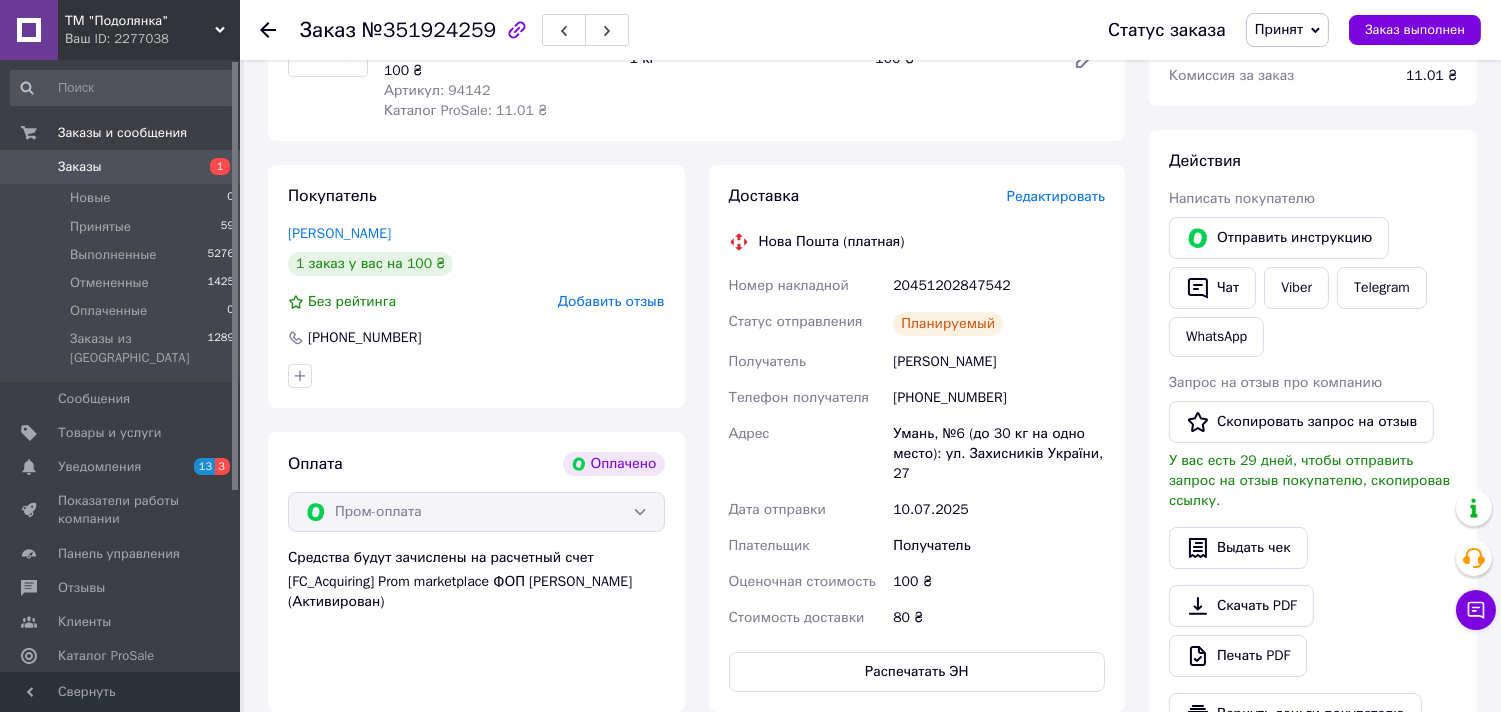 click on "Заказ №351924259 Статус заказа Принят Выполнен Отменен Оплаченный Заказ выполнен" at bounding box center (870, 30) 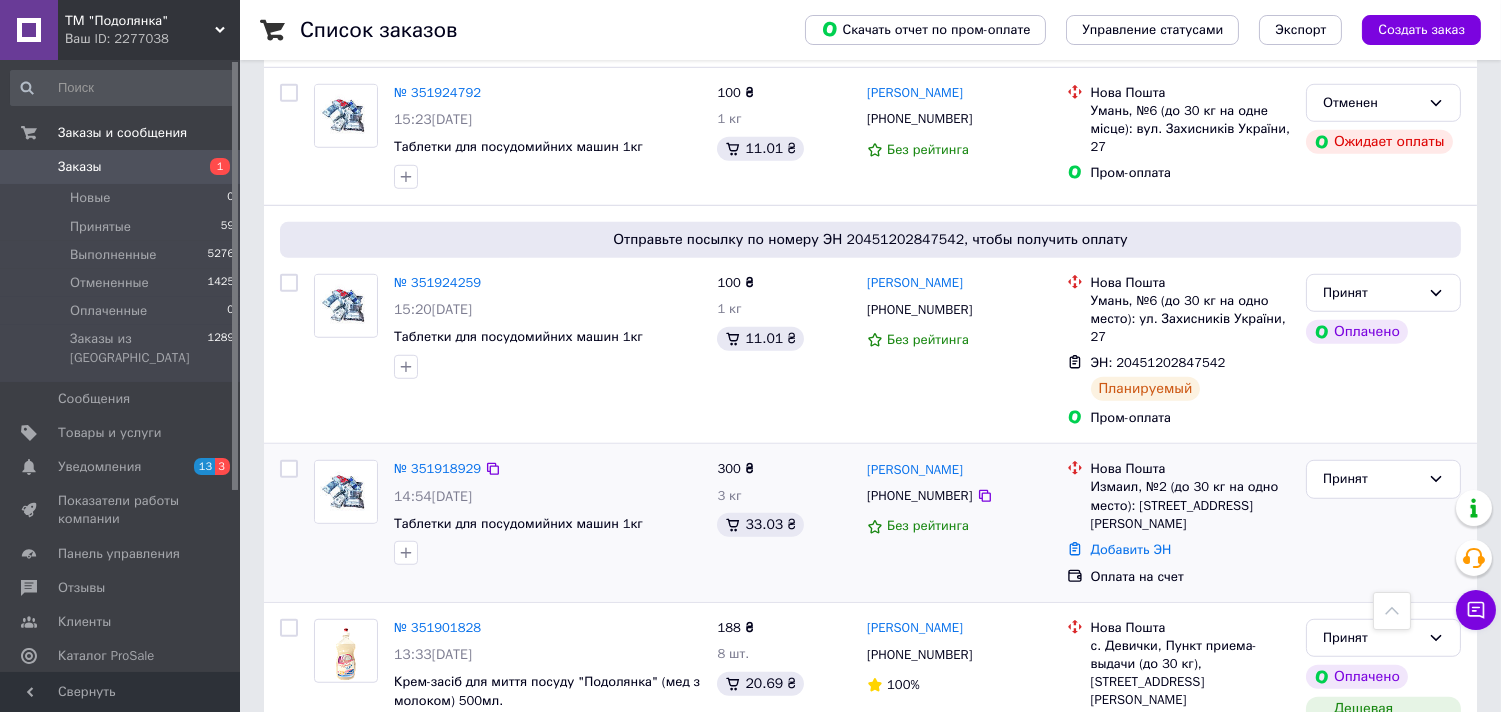 scroll, scrollTop: 2370, scrollLeft: 0, axis: vertical 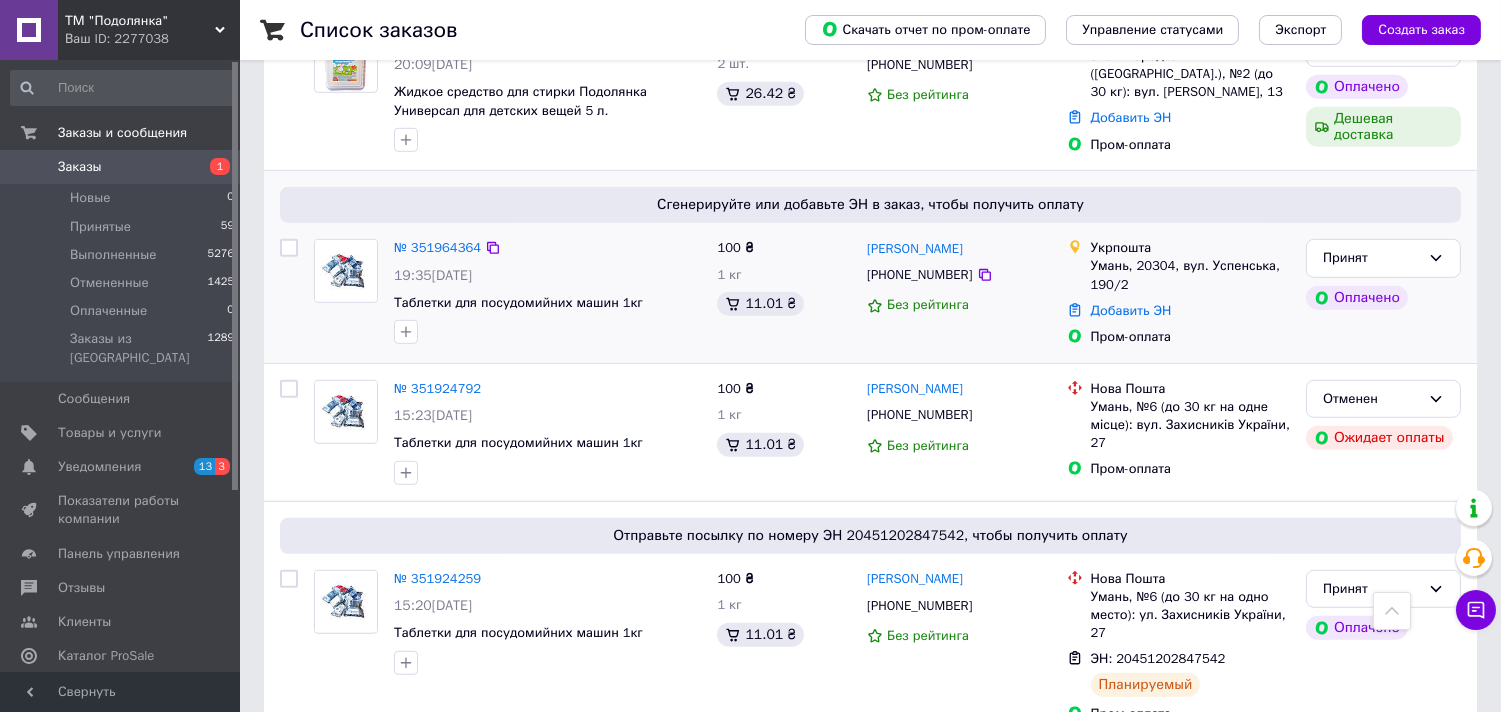click on "№ 351964364" at bounding box center [437, 248] 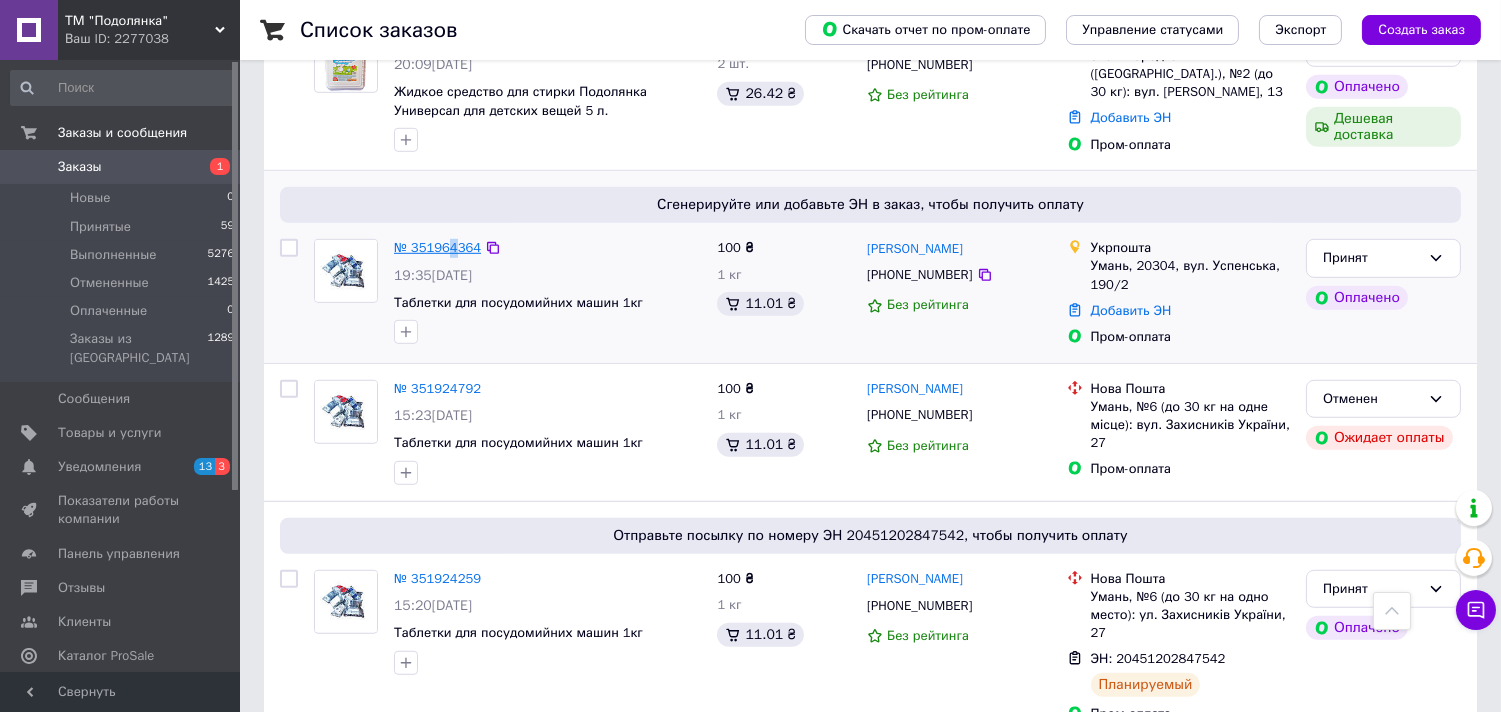 click on "№ 351964364" at bounding box center [437, 247] 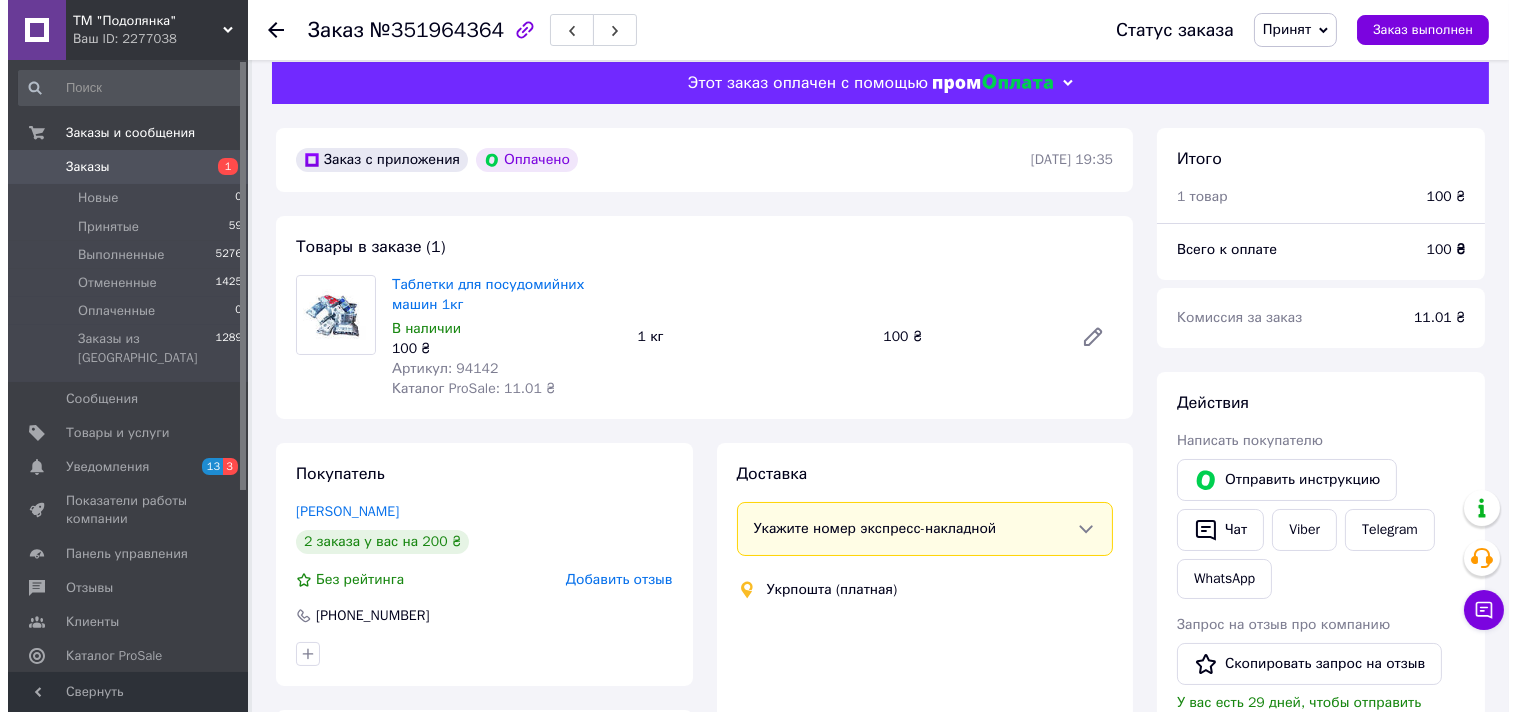 scroll, scrollTop: 0, scrollLeft: 0, axis: both 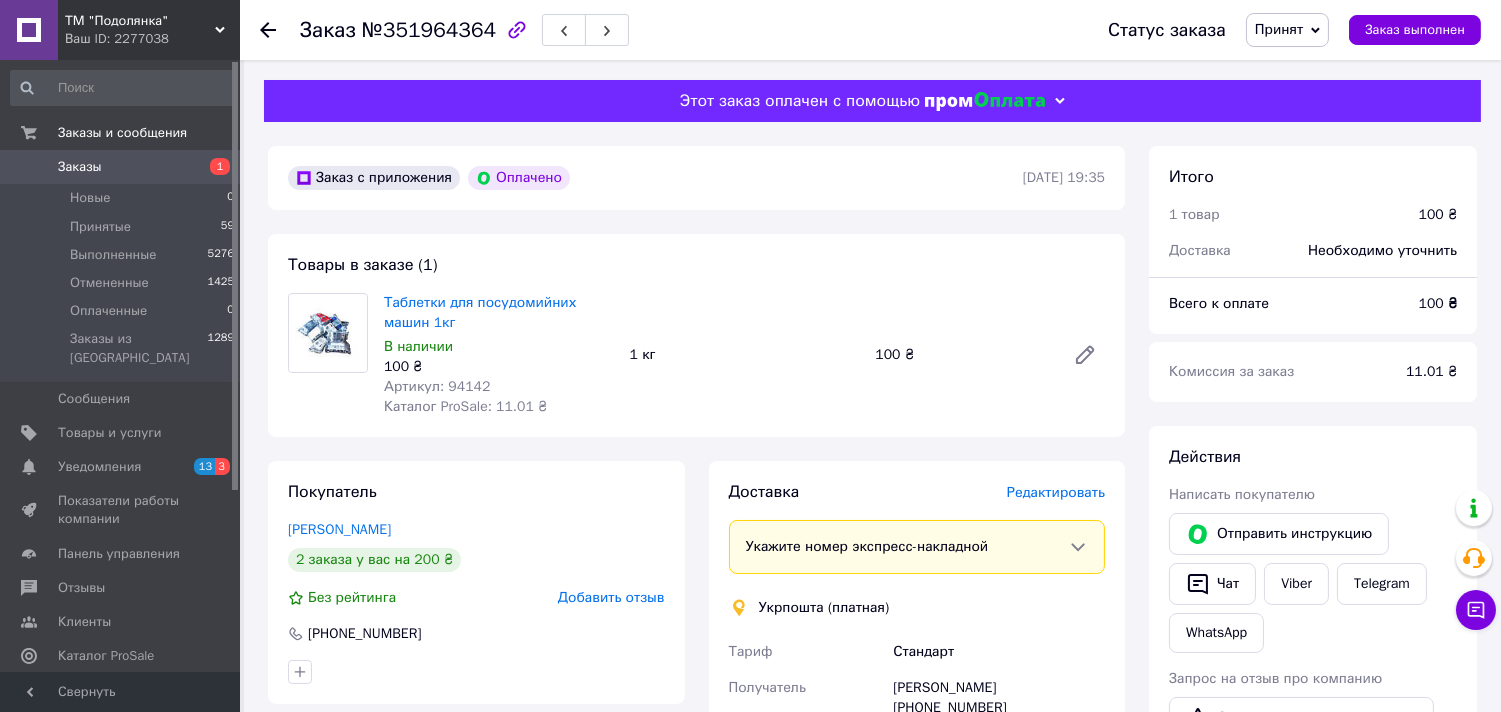 click on "Редактировать" at bounding box center (1056, 492) 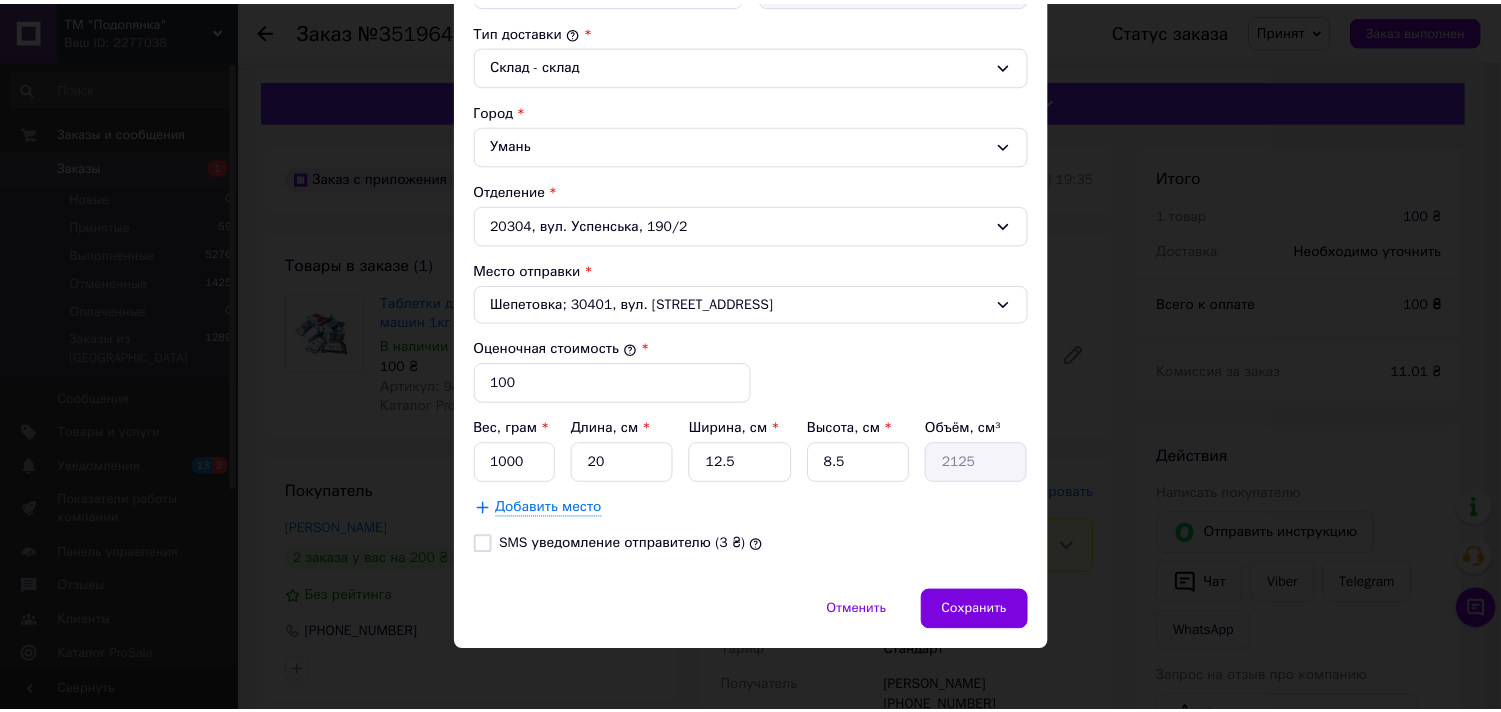 scroll, scrollTop: 541, scrollLeft: 0, axis: vertical 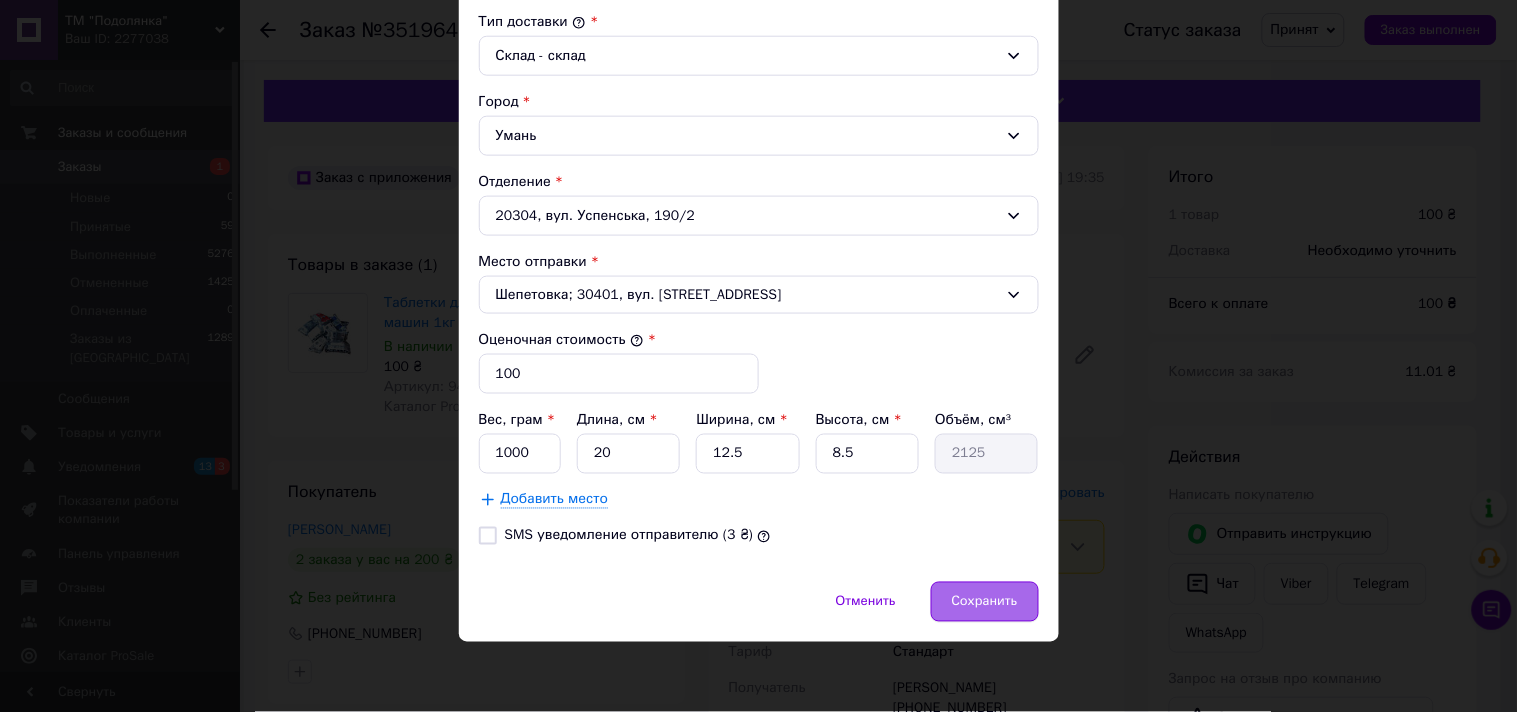 click on "Сохранить" at bounding box center (985, 602) 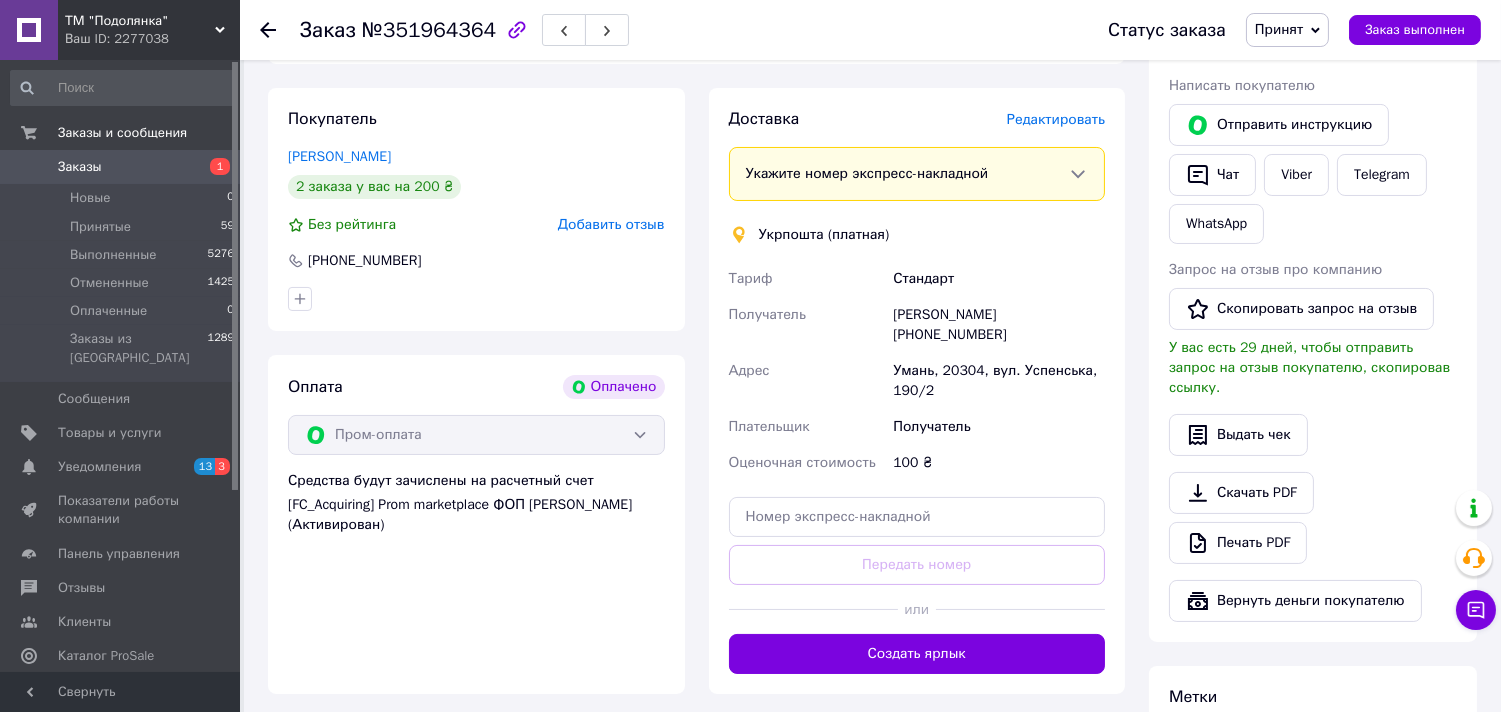 scroll, scrollTop: 592, scrollLeft: 0, axis: vertical 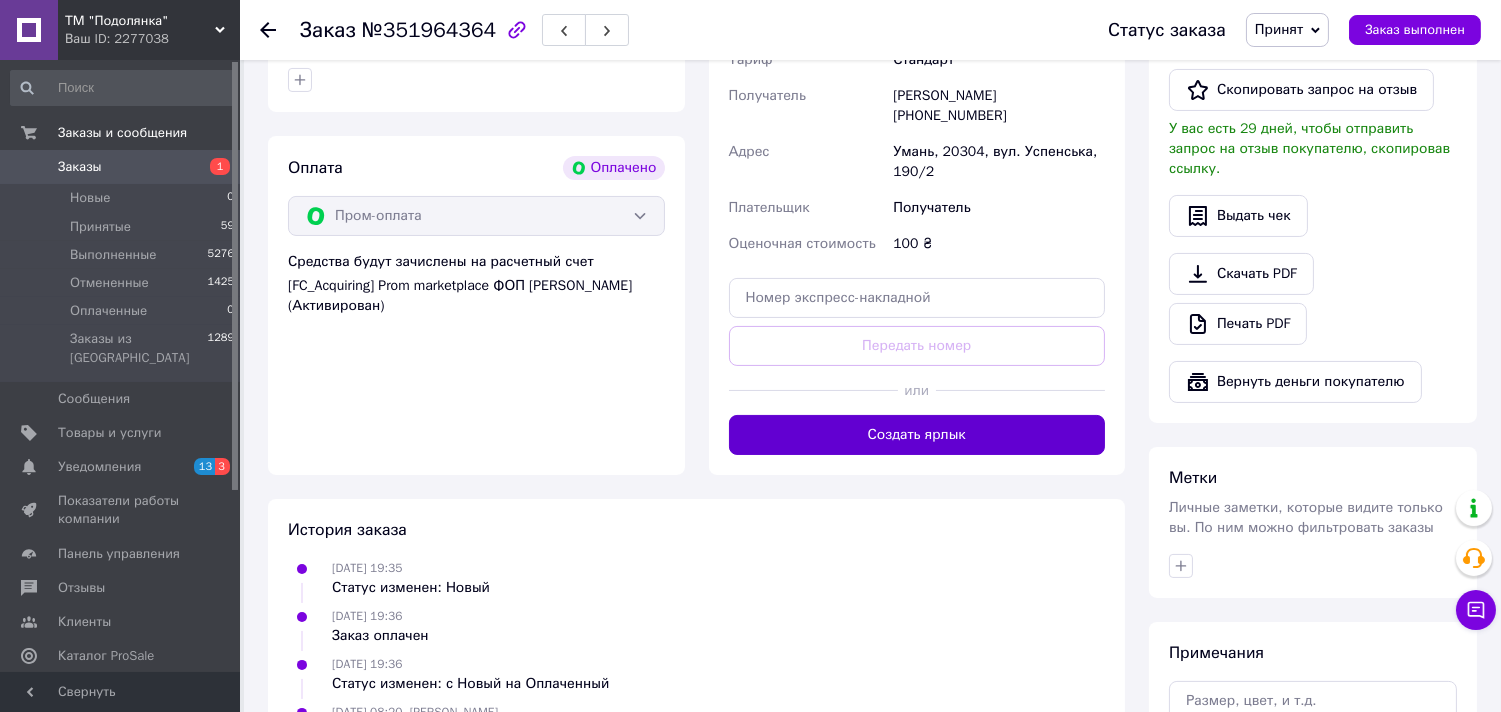 click on "Создать ярлык" at bounding box center [917, 435] 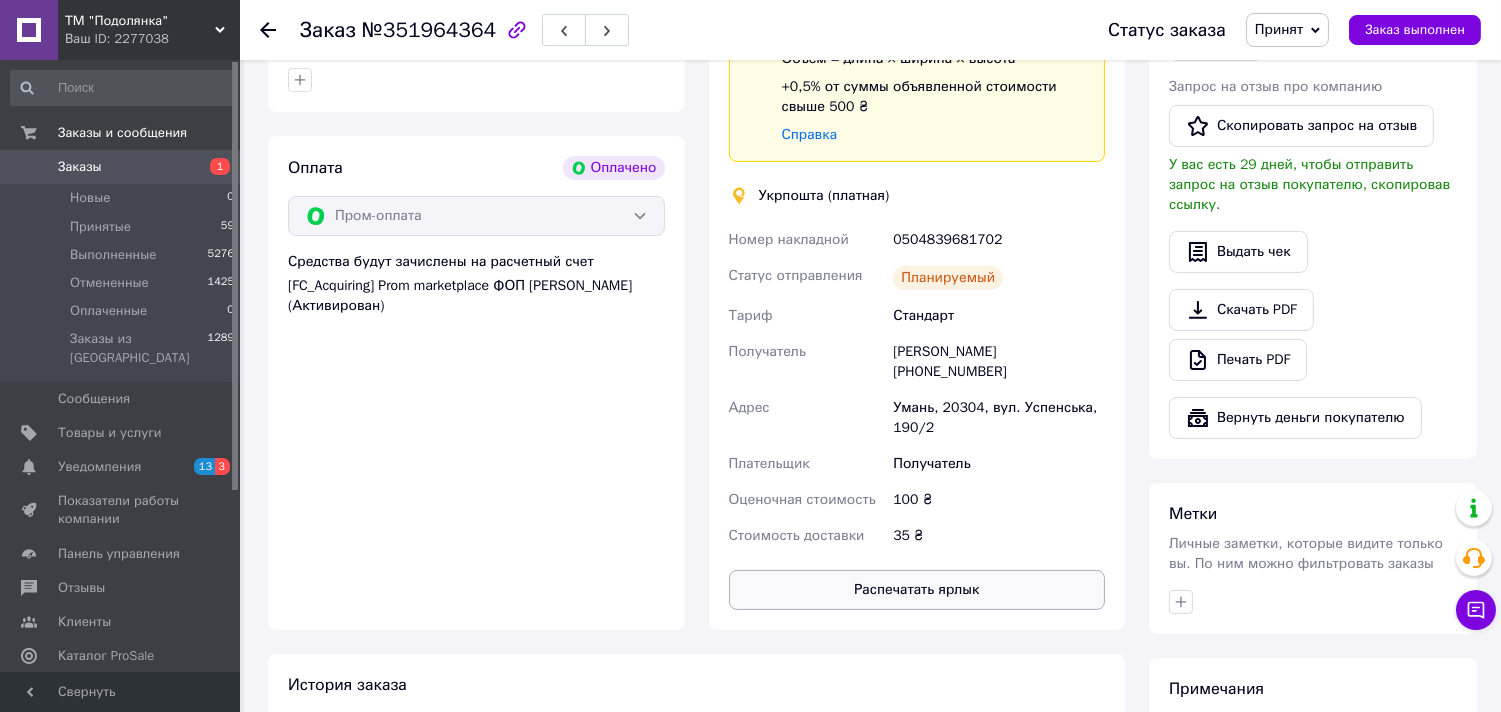 click on "Распечатать ярлык" at bounding box center (917, 590) 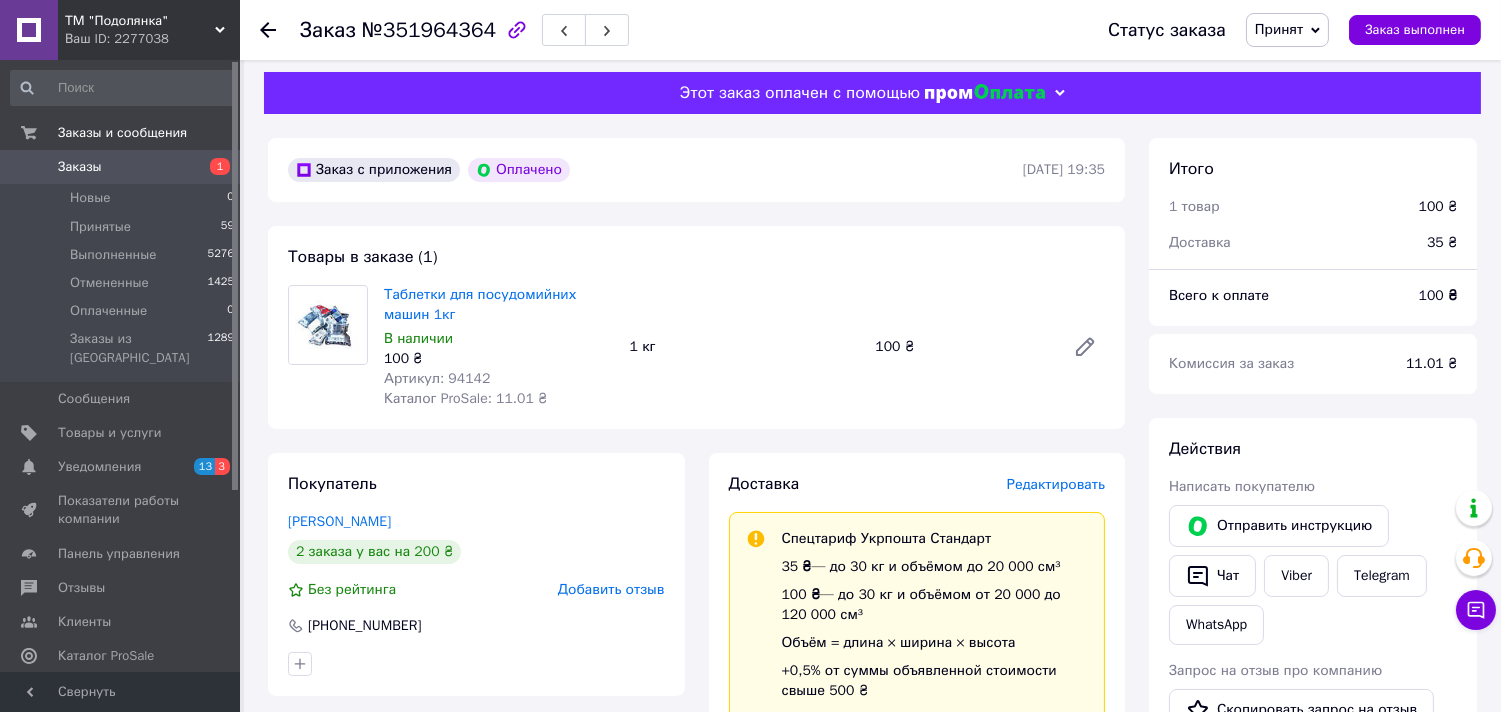 scroll, scrollTop: 0, scrollLeft: 0, axis: both 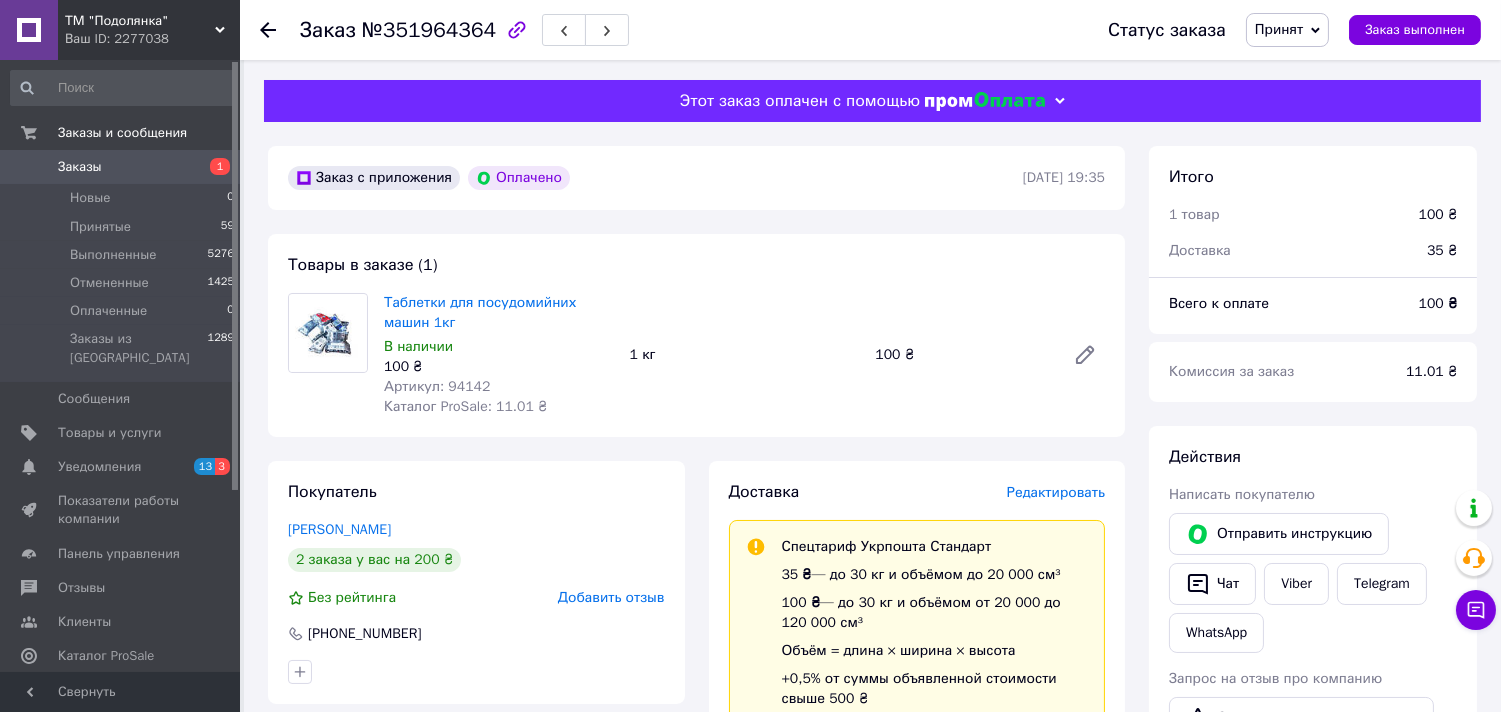 click 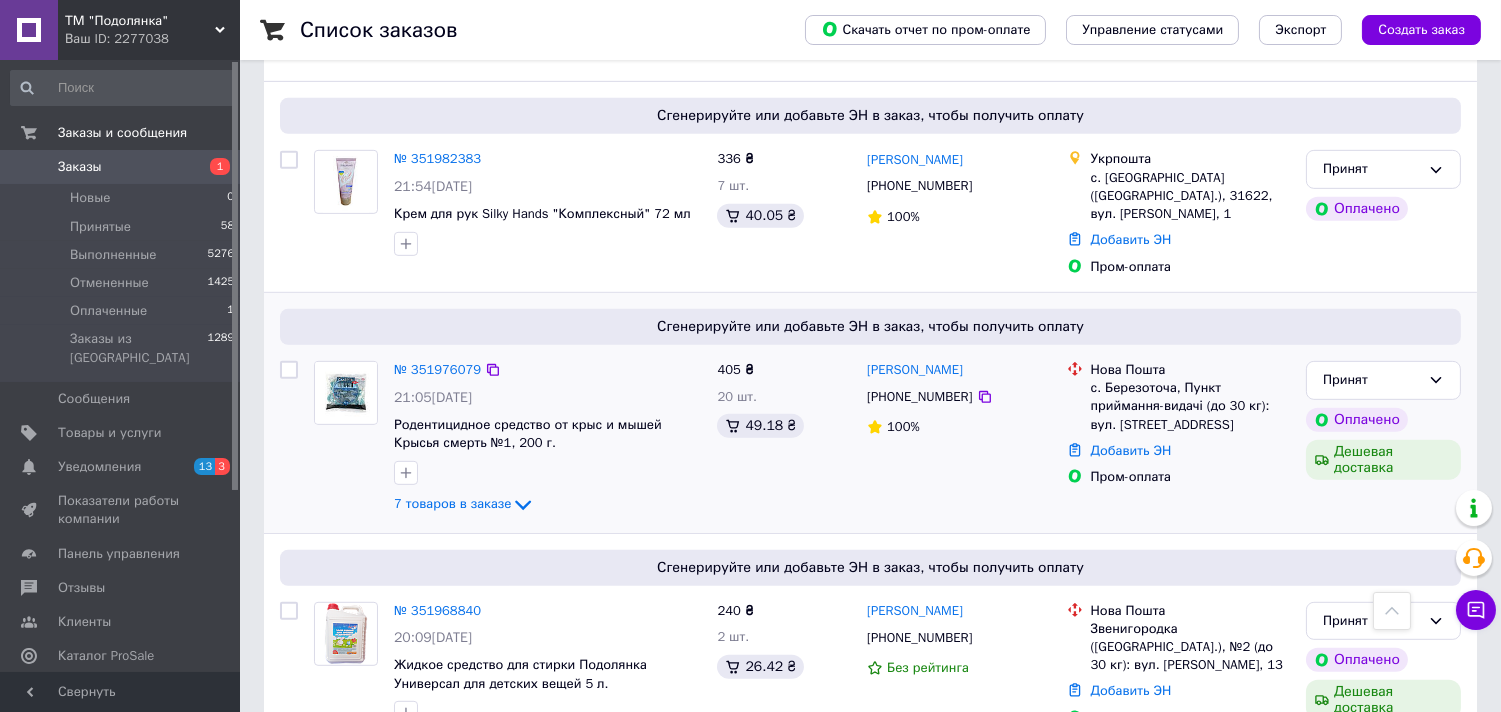 scroll, scrollTop: 1777, scrollLeft: 0, axis: vertical 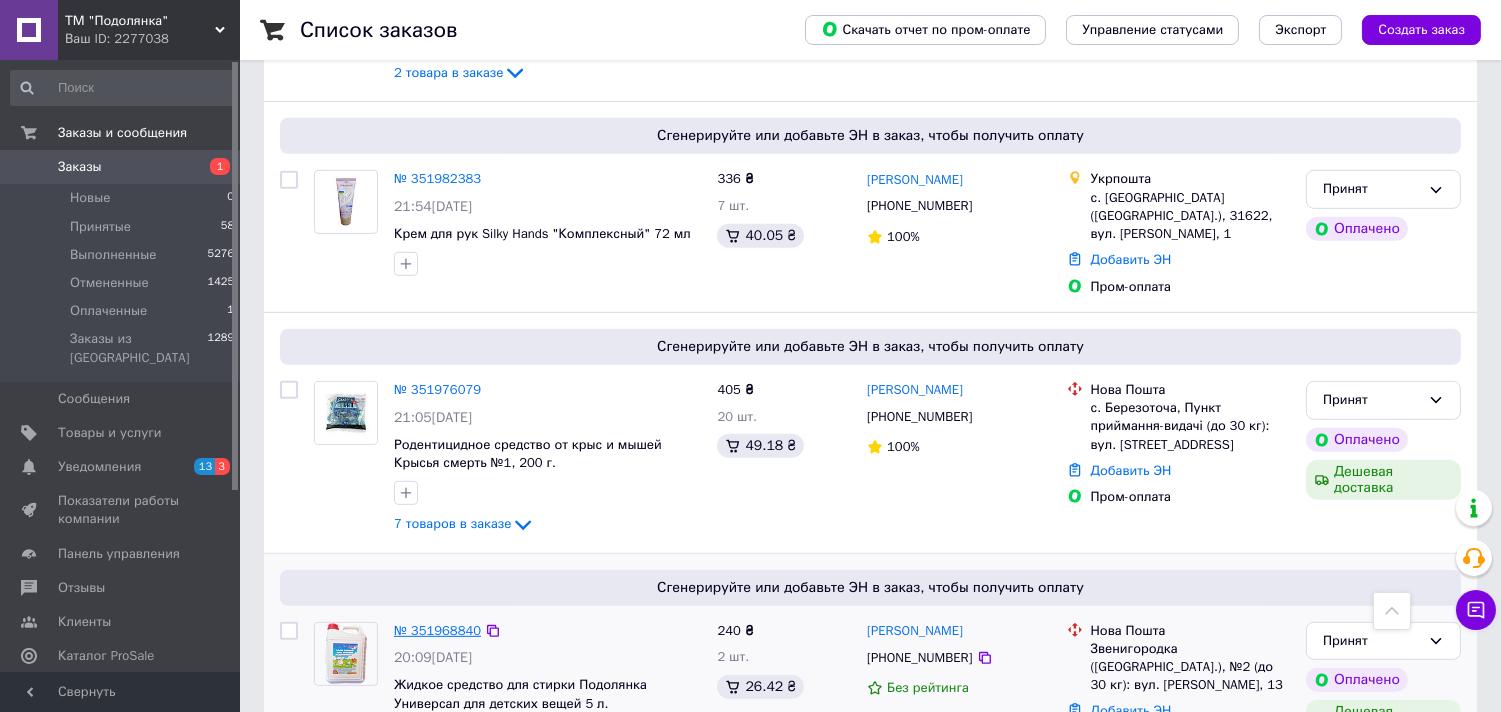 click on "№ 351968840" at bounding box center [437, 630] 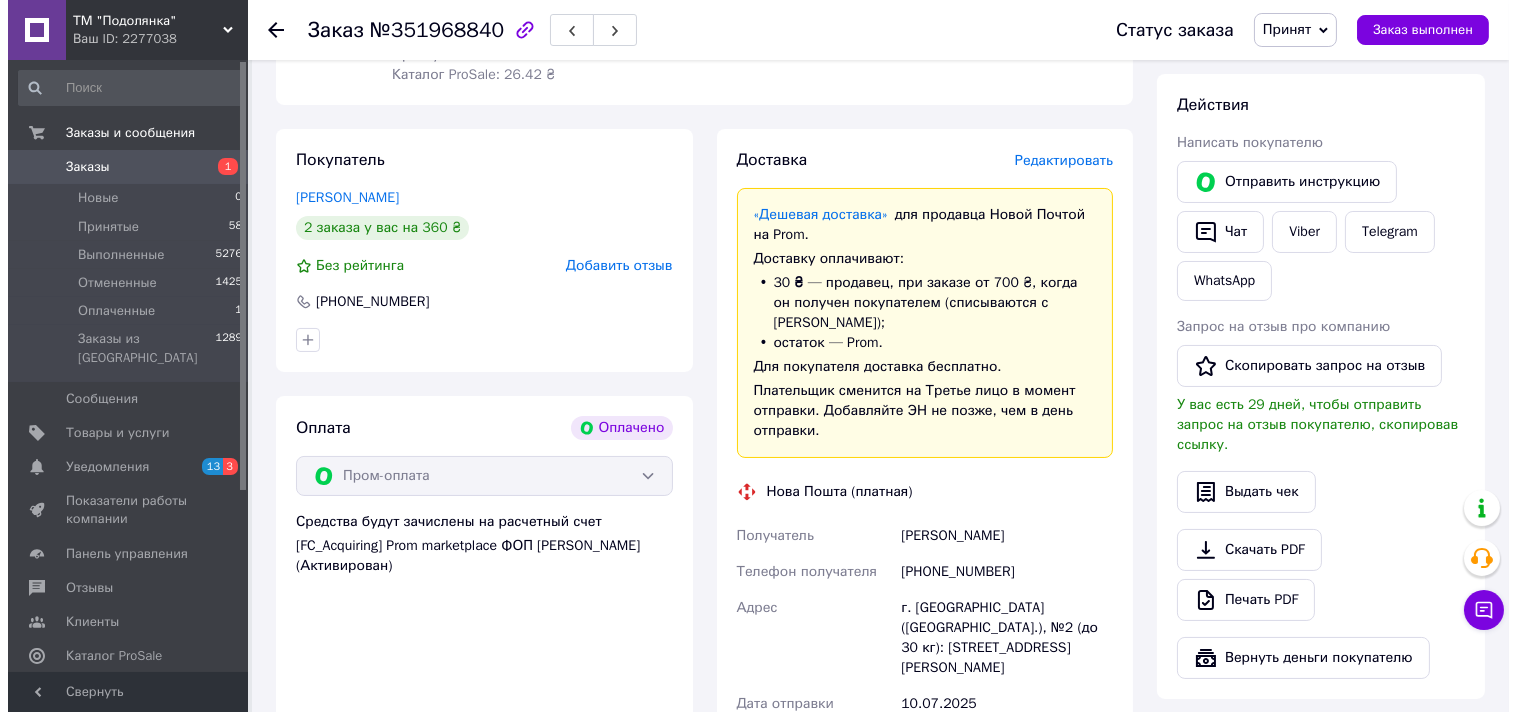 scroll, scrollTop: 326, scrollLeft: 0, axis: vertical 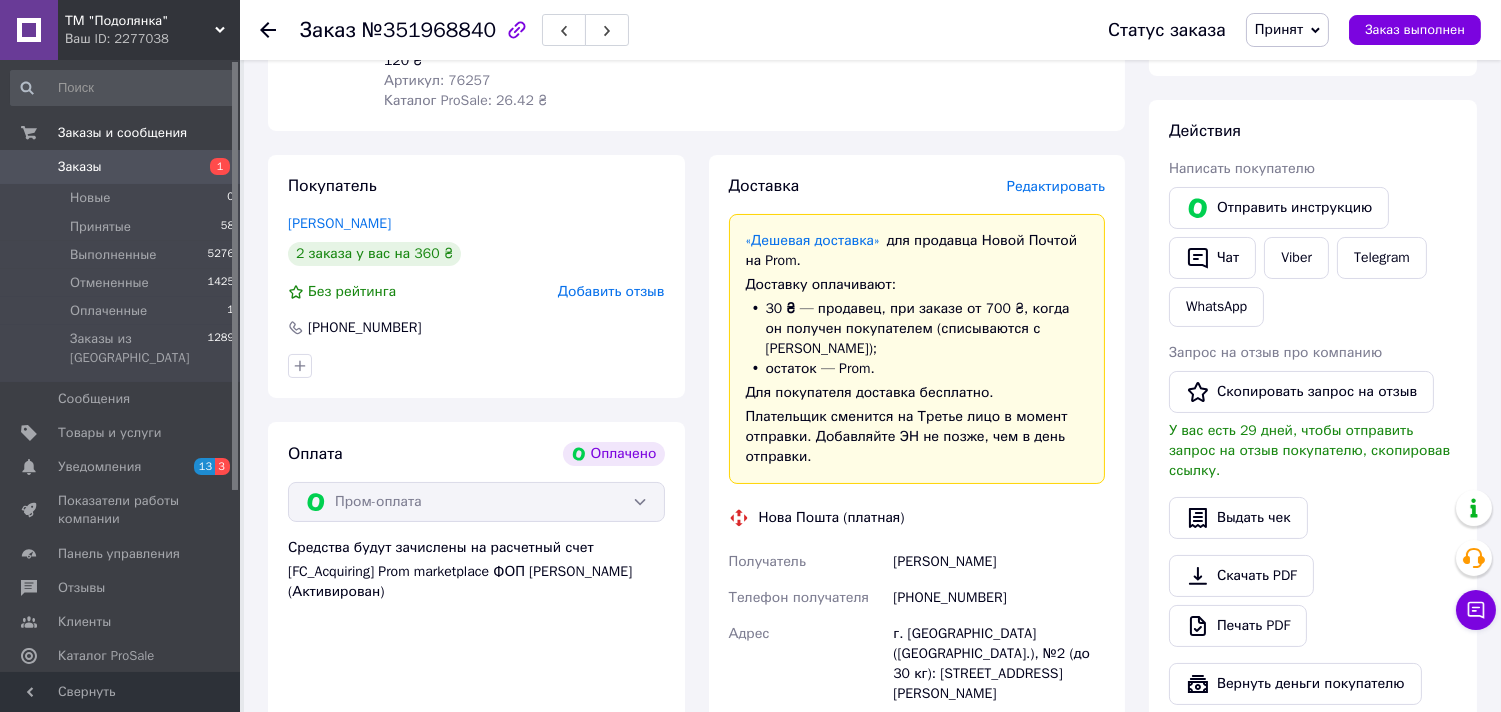 click on "Редактировать" at bounding box center (1056, 186) 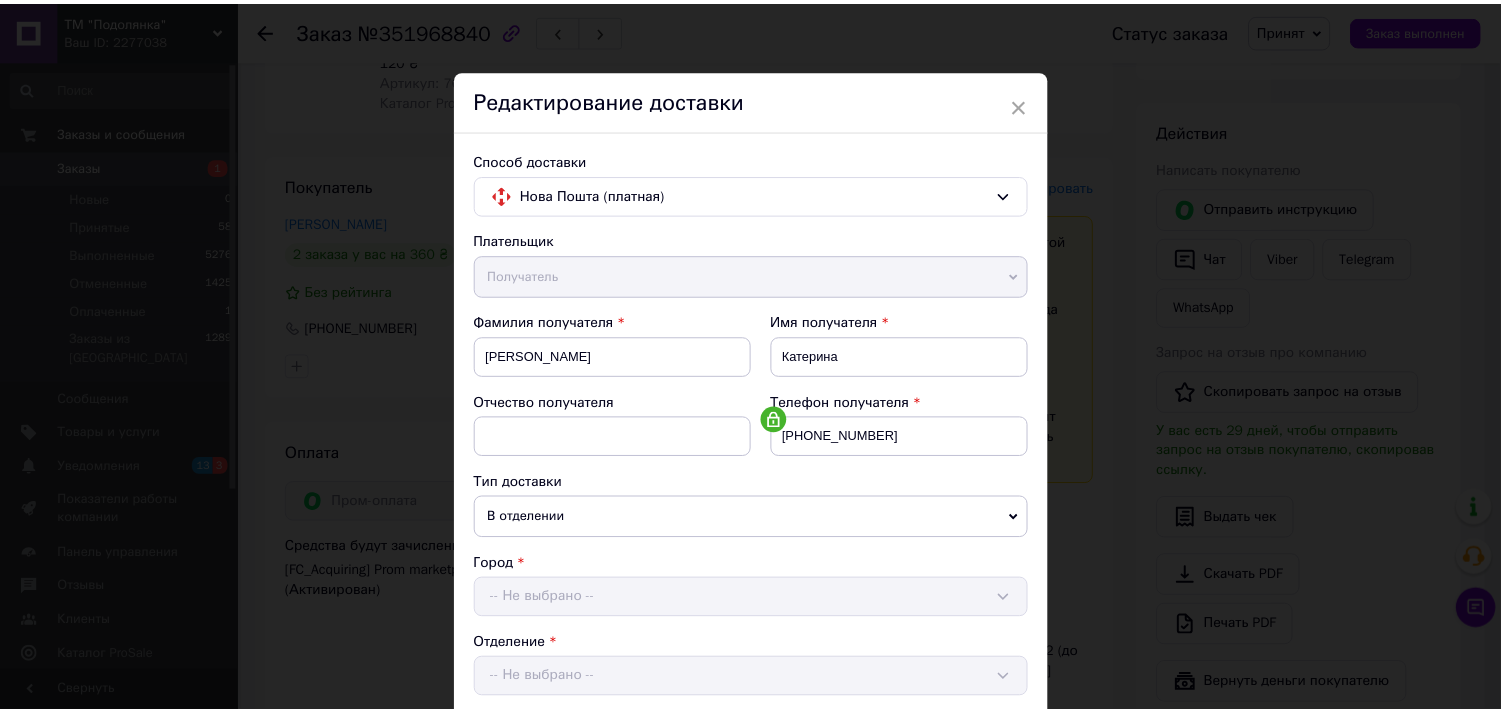 scroll, scrollTop: 617, scrollLeft: 0, axis: vertical 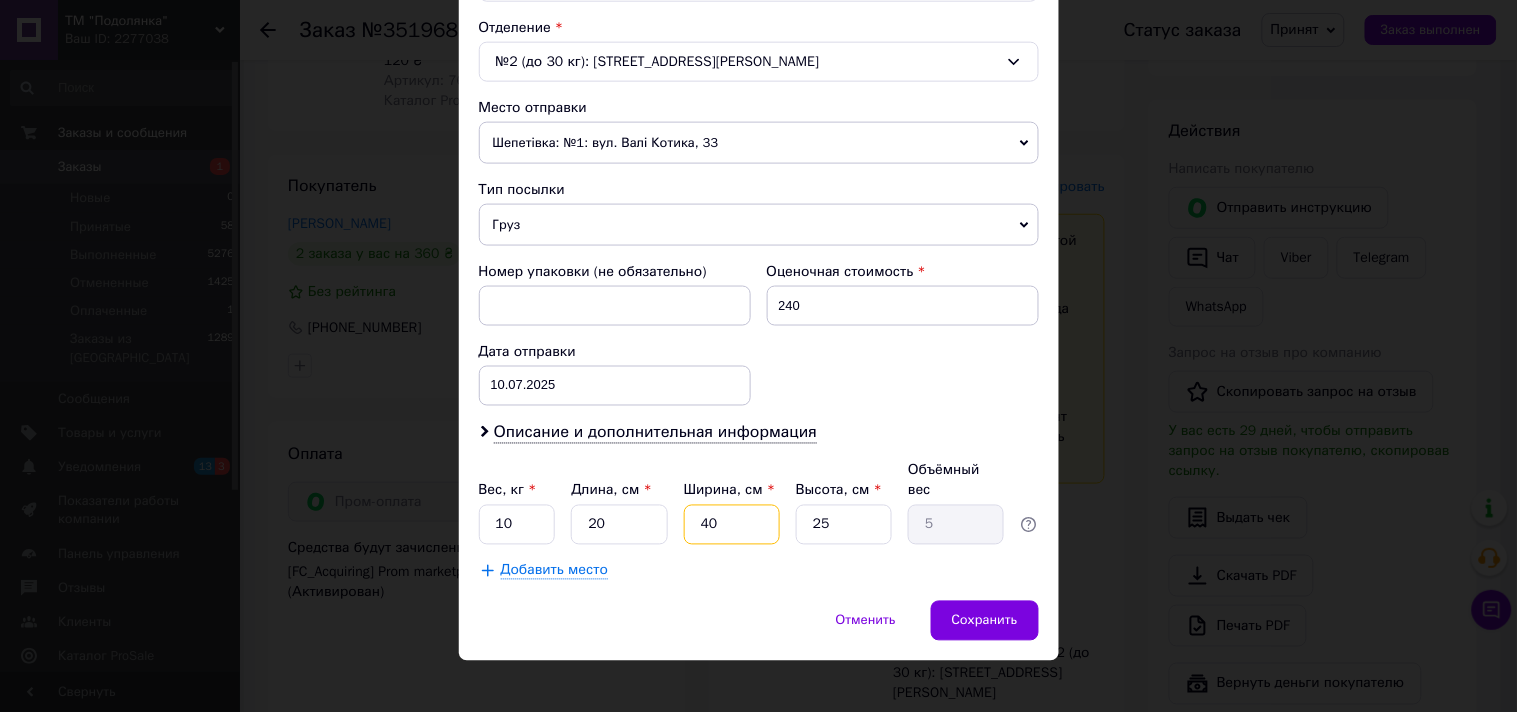 click on "40" at bounding box center (732, 525) 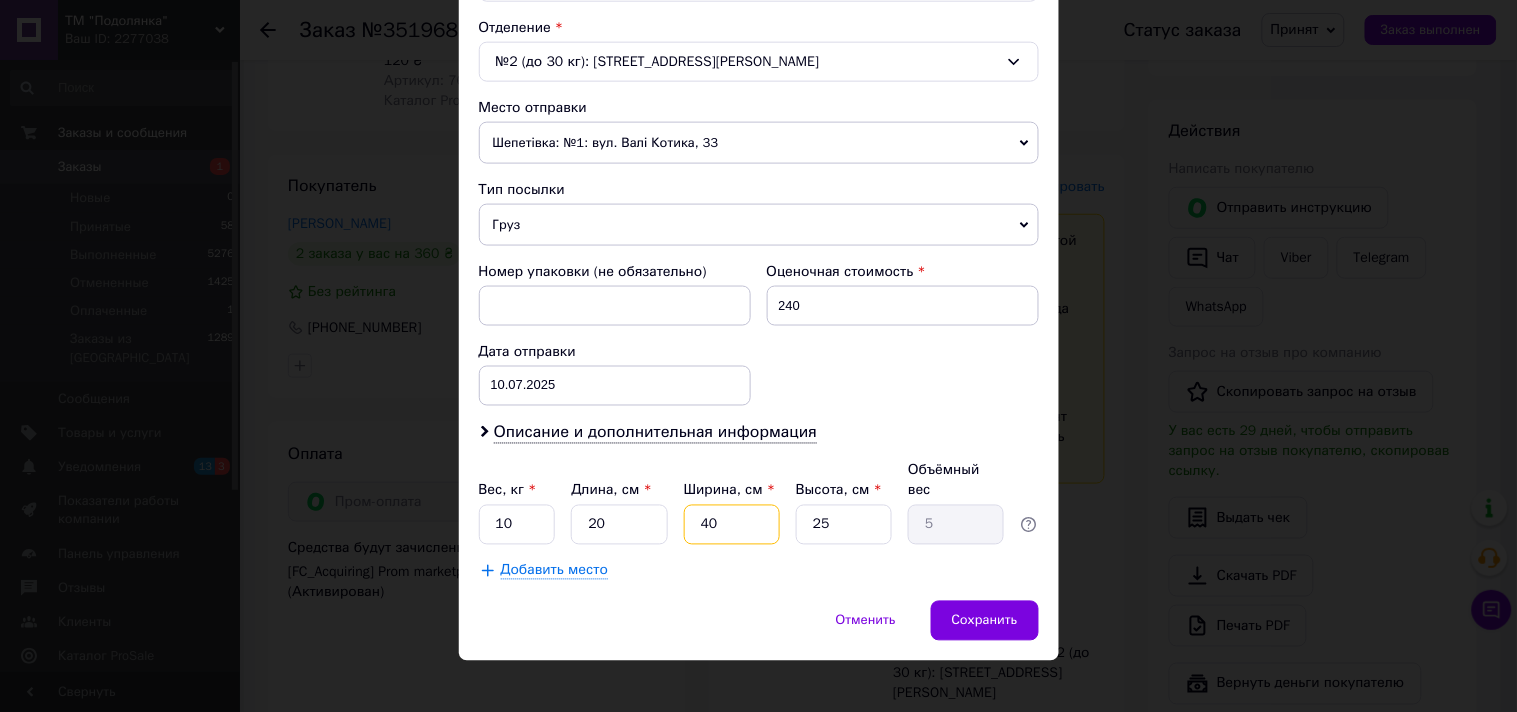 type on "3" 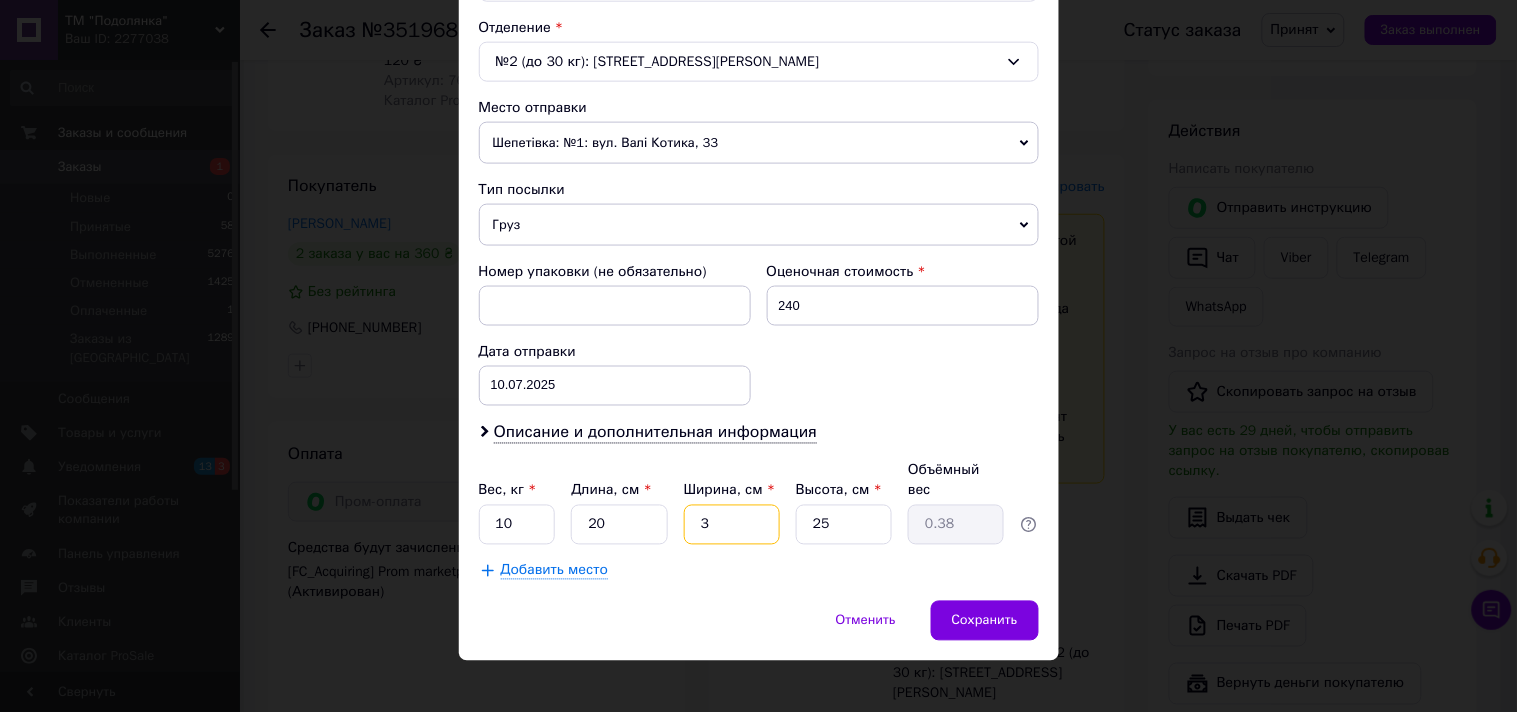 type on "30" 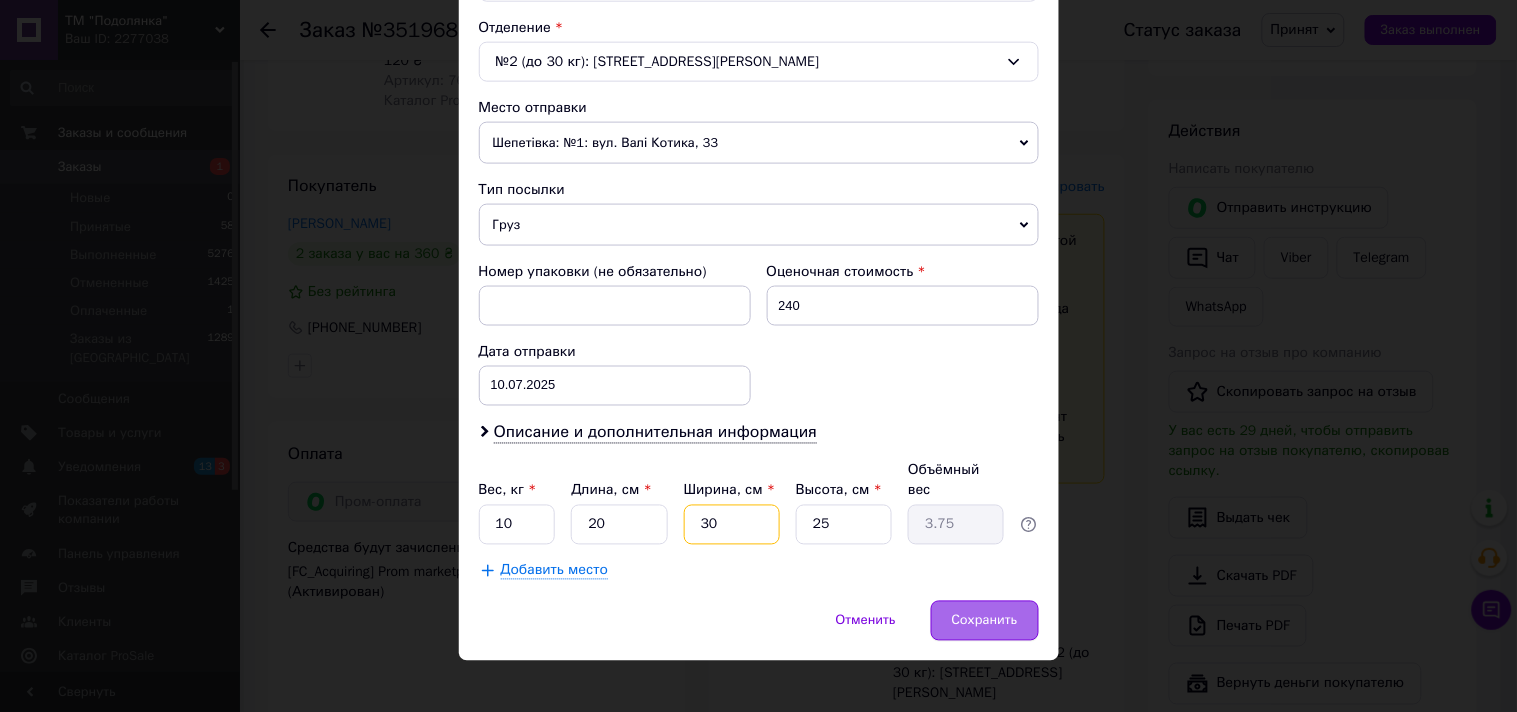 type on "30" 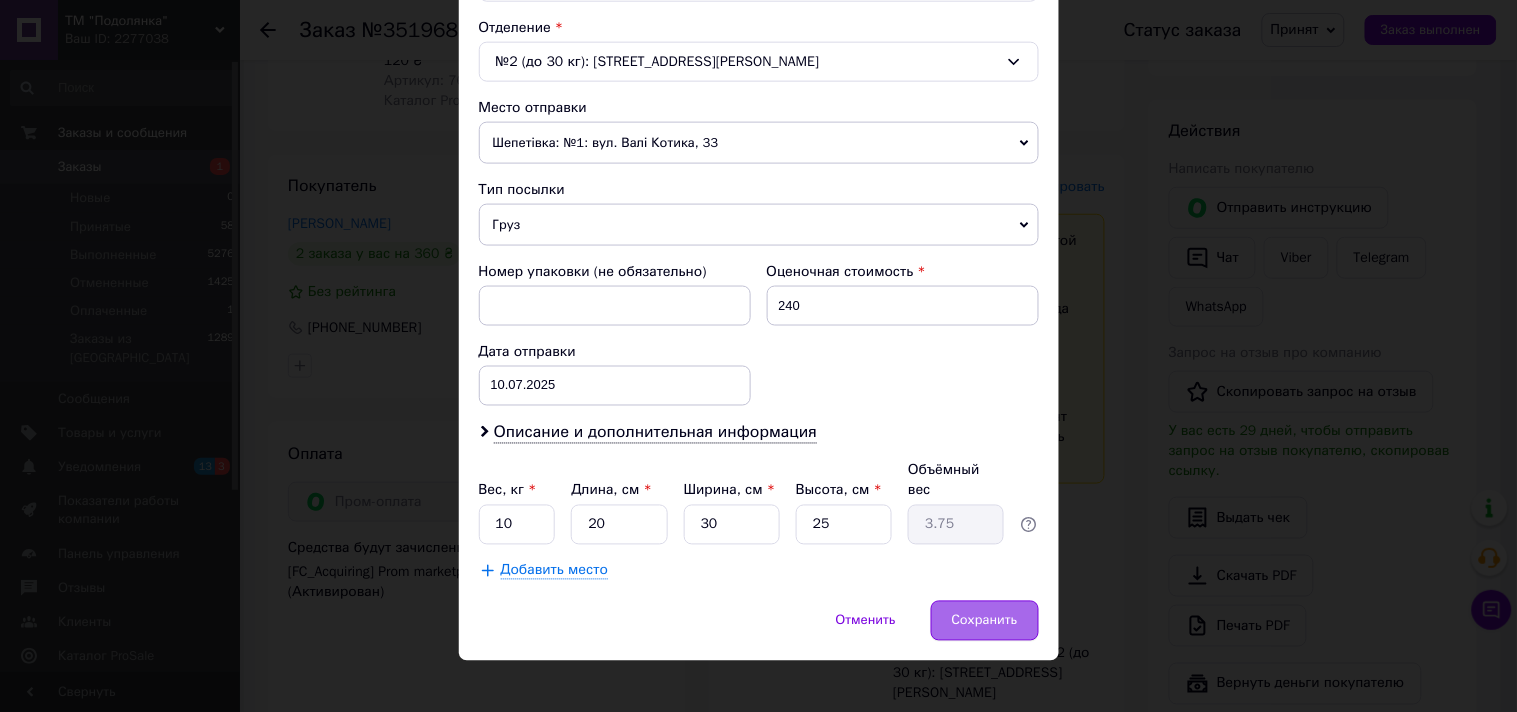 click on "Сохранить" at bounding box center [985, 621] 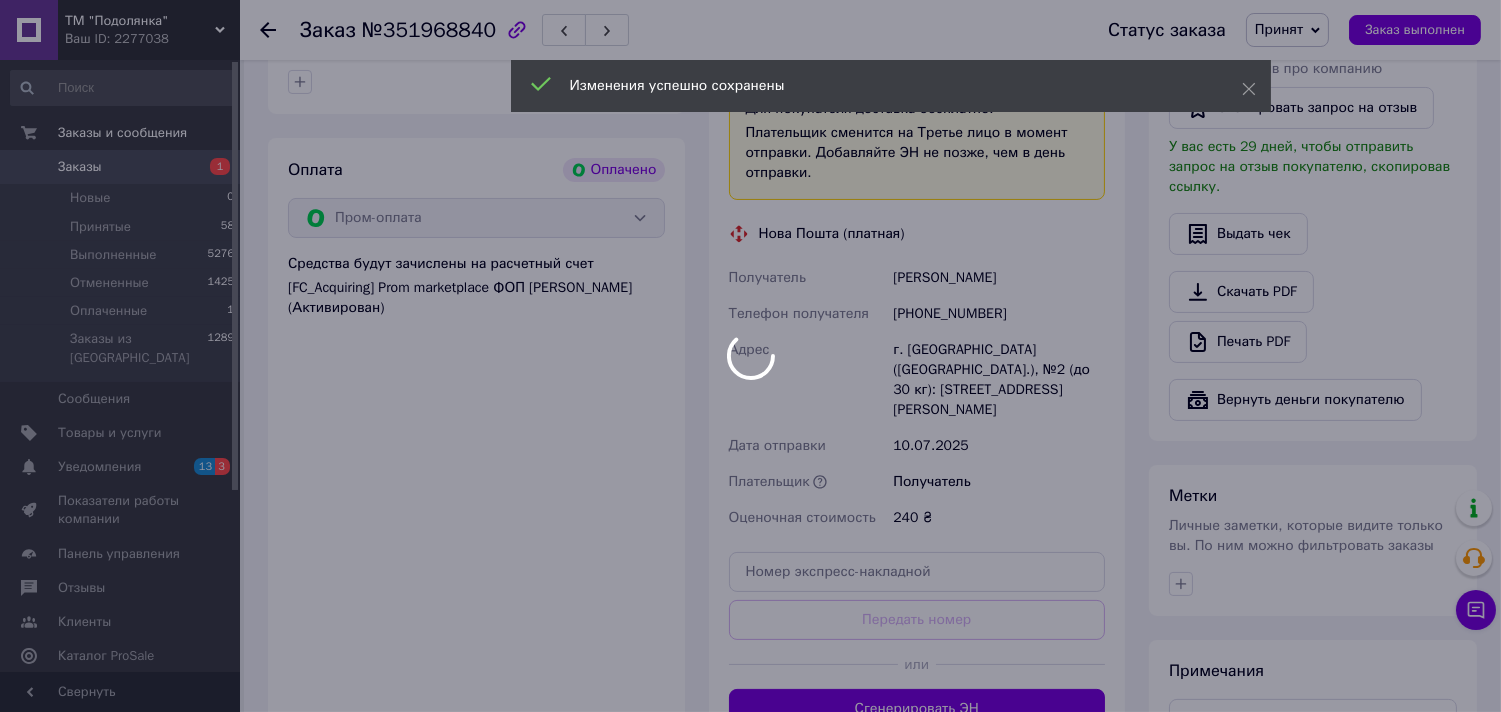scroll, scrollTop: 622, scrollLeft: 0, axis: vertical 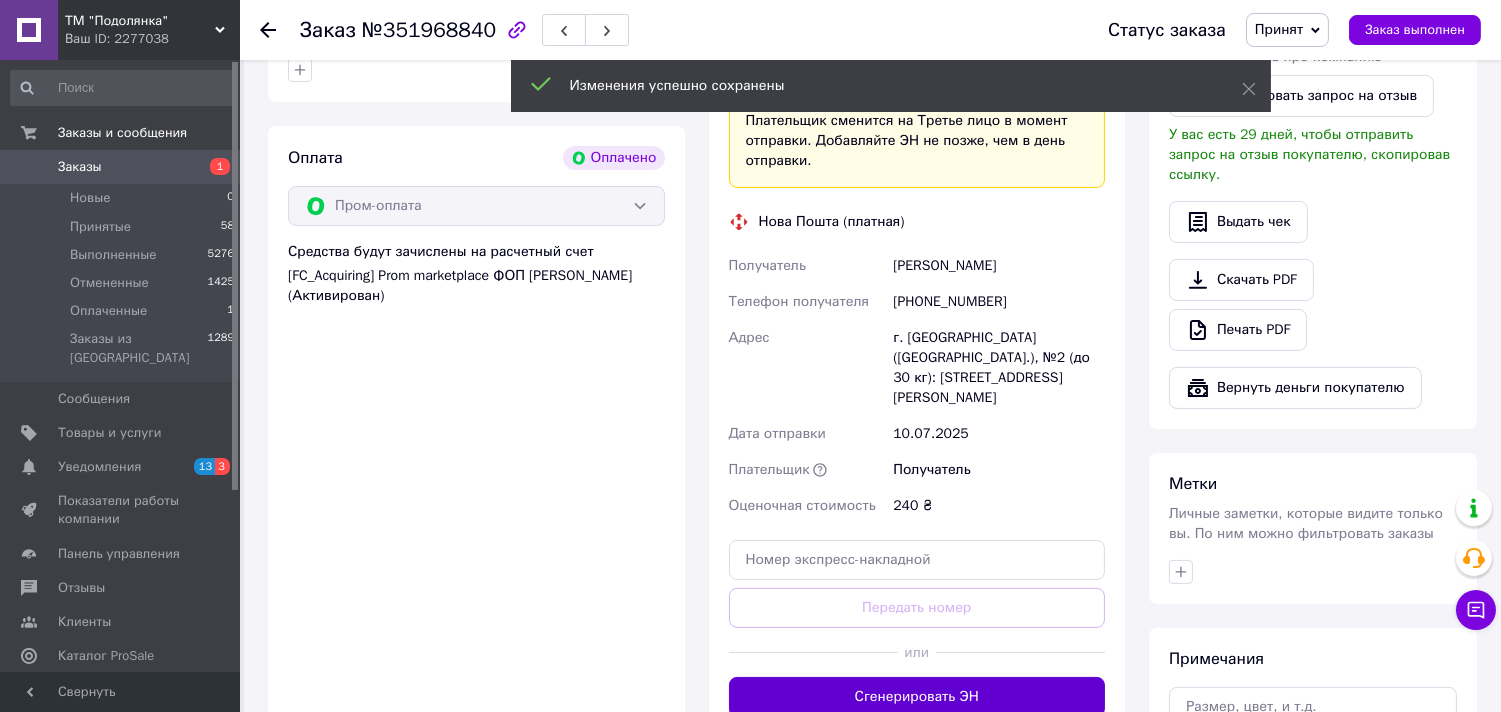 click on "Сгенерировать ЭН" at bounding box center [917, 697] 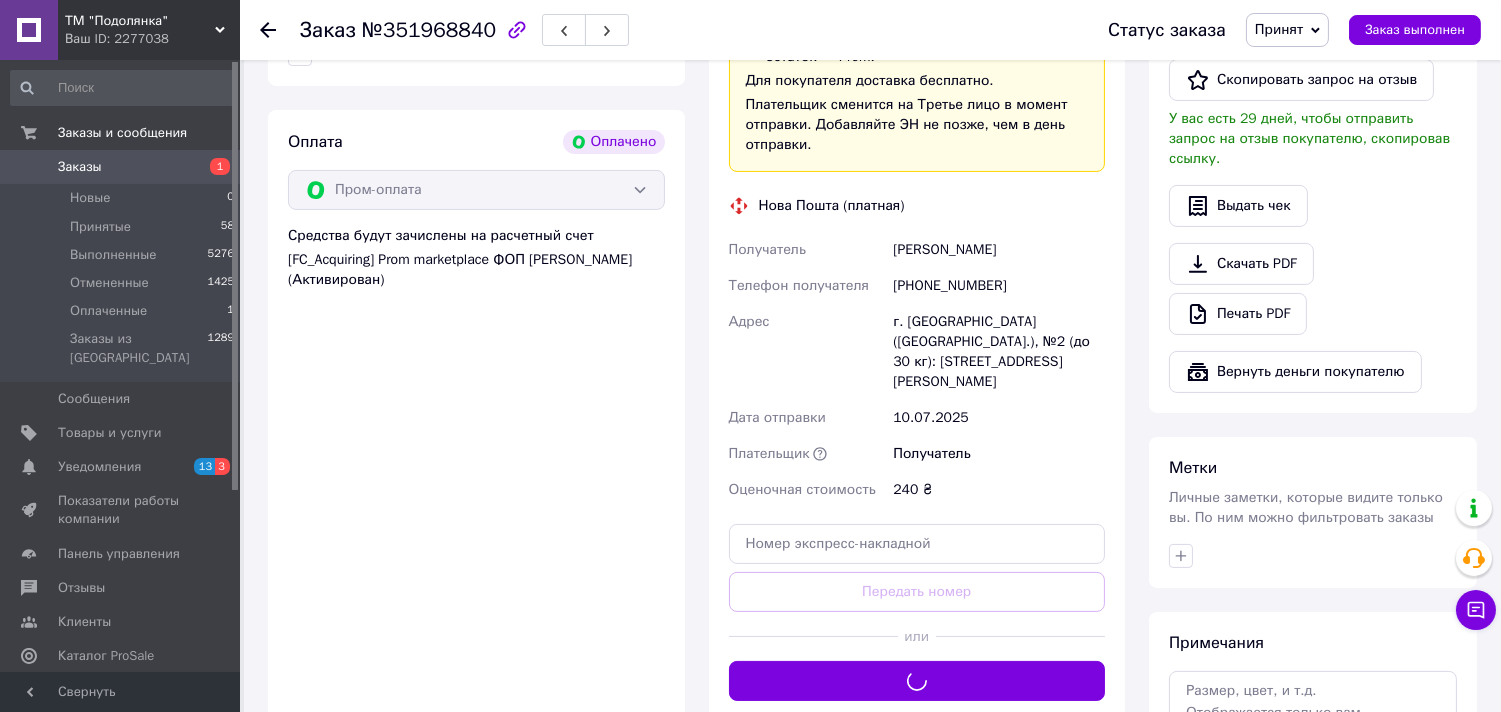 scroll, scrollTop: 622, scrollLeft: 0, axis: vertical 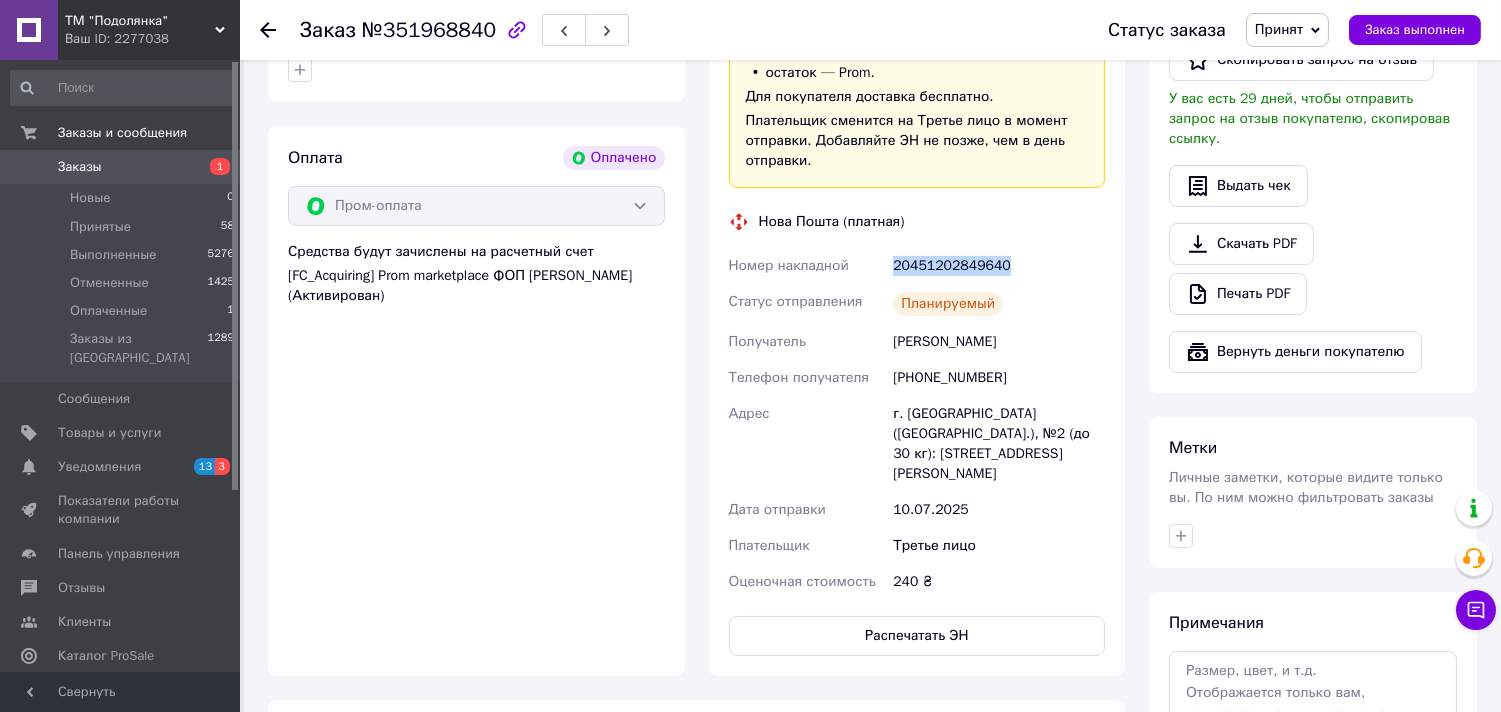 drag, startPoint x: 995, startPoint y: 241, endPoint x: 890, endPoint y: 243, distance: 105.01904 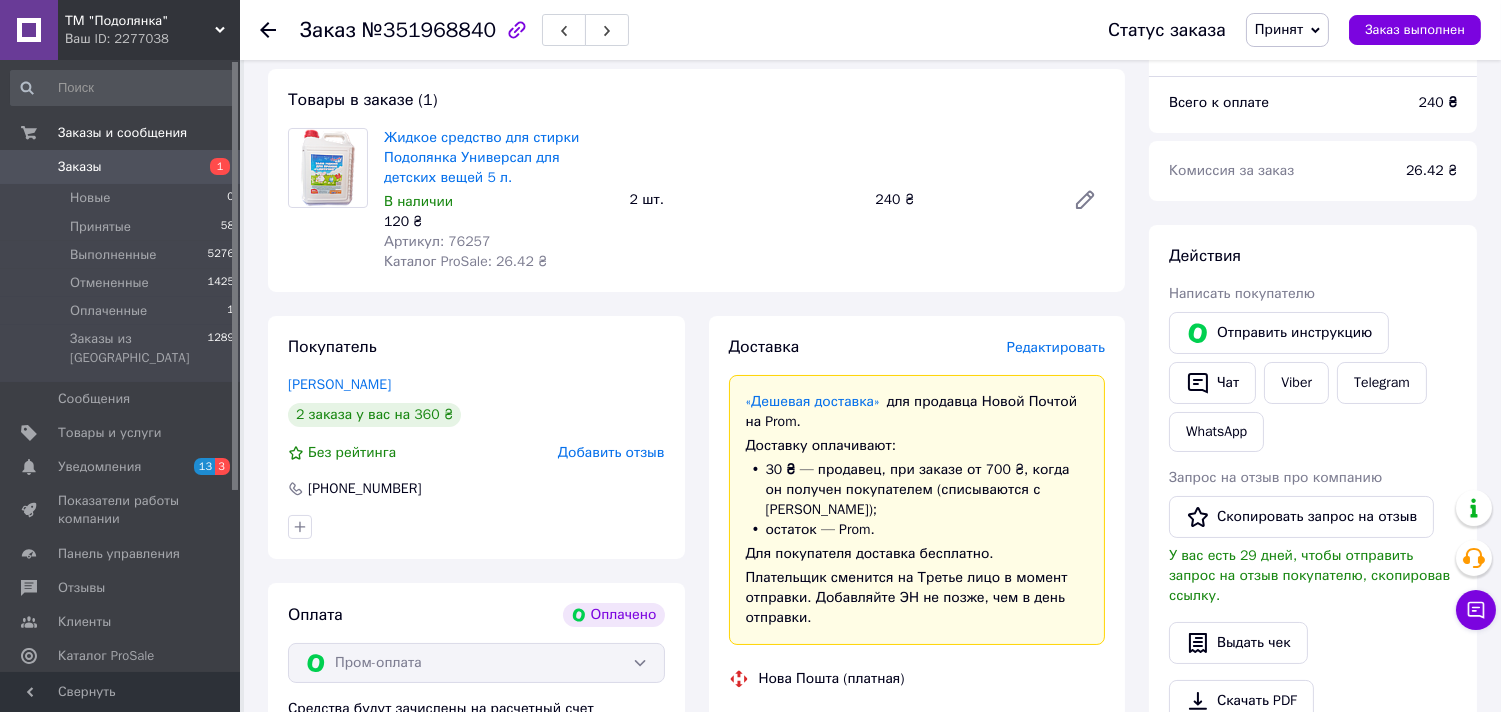 scroll, scrollTop: 30, scrollLeft: 0, axis: vertical 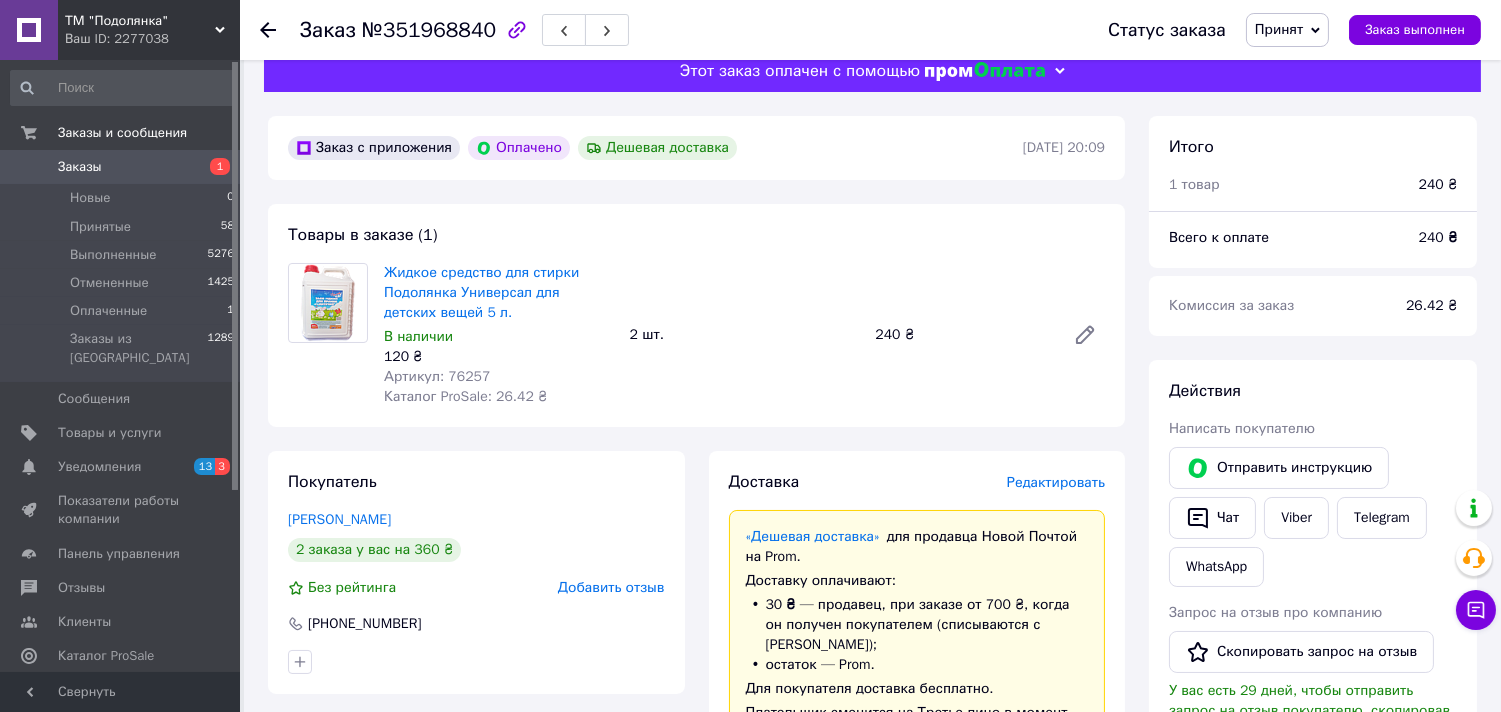 click 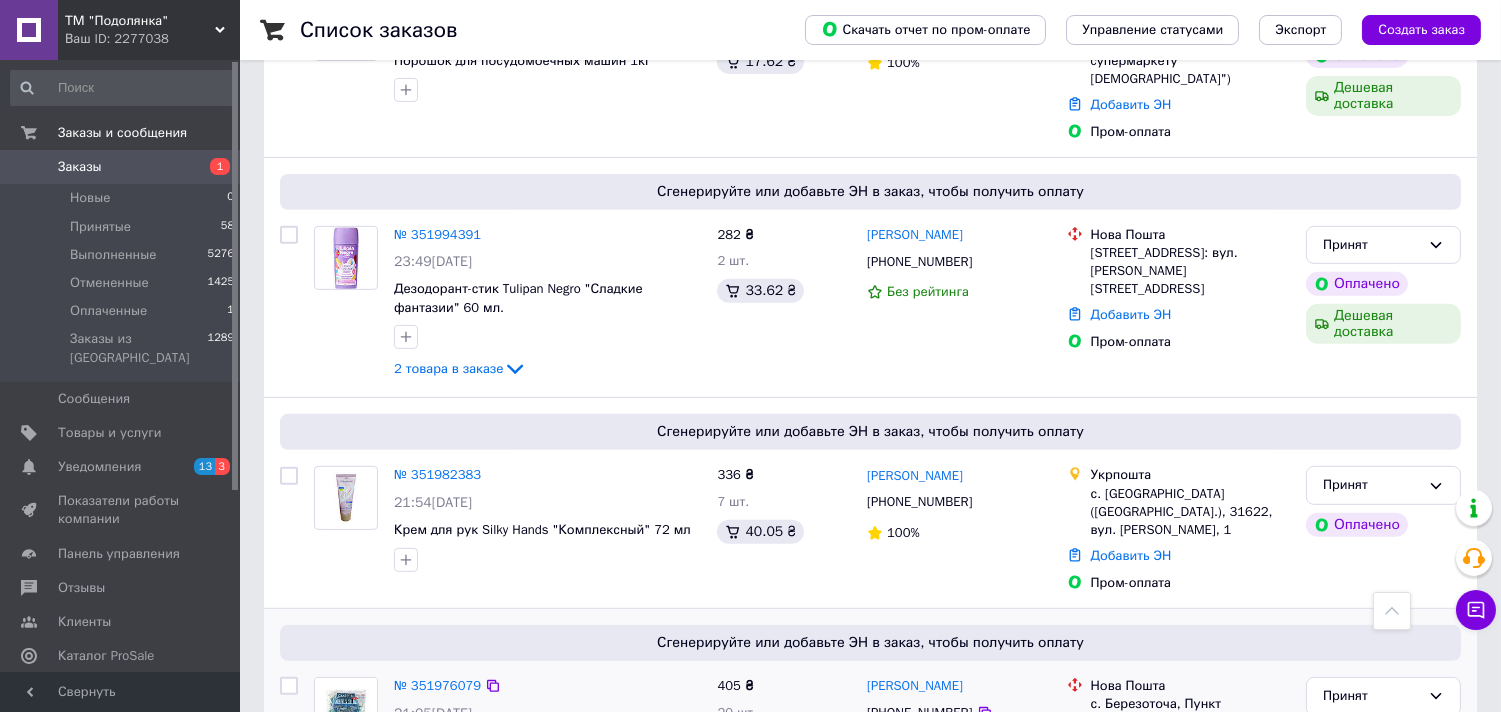scroll, scrollTop: 1777, scrollLeft: 0, axis: vertical 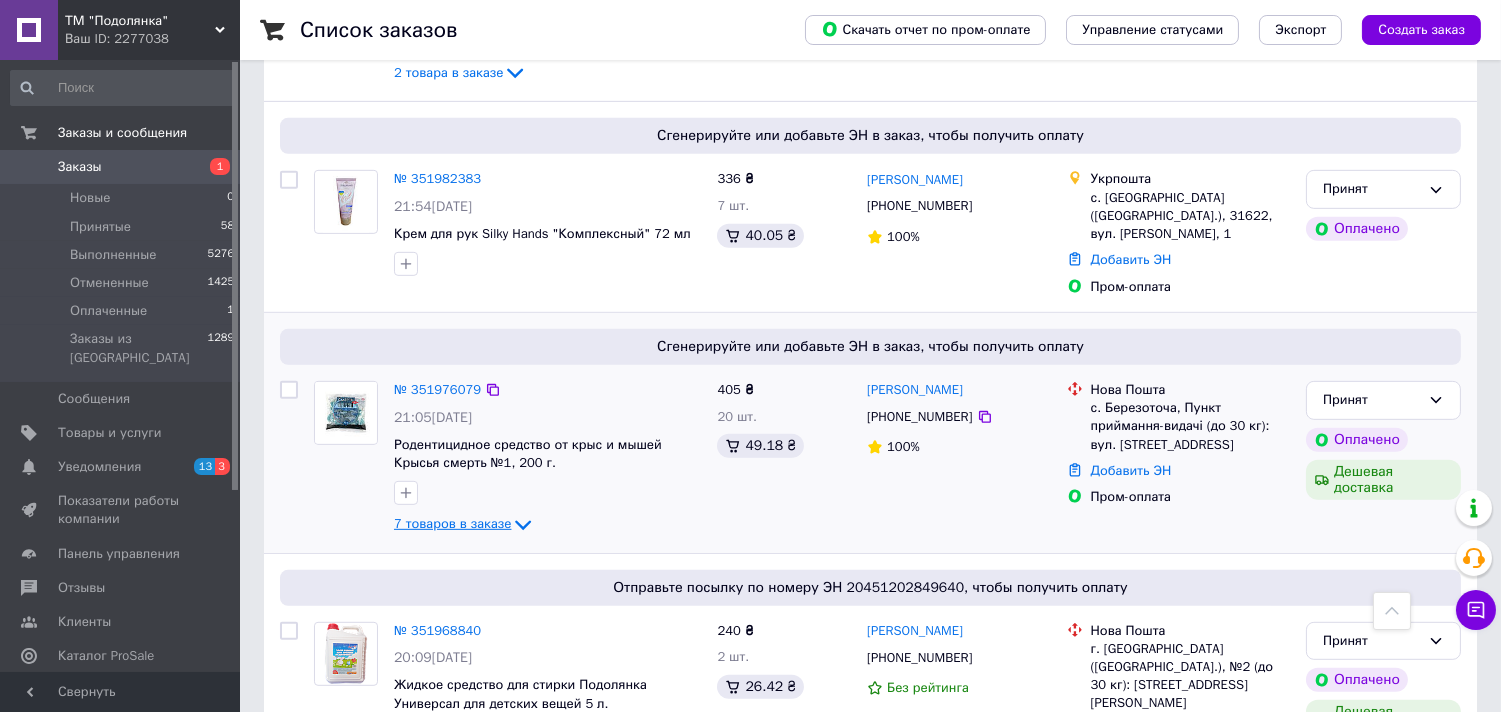 click 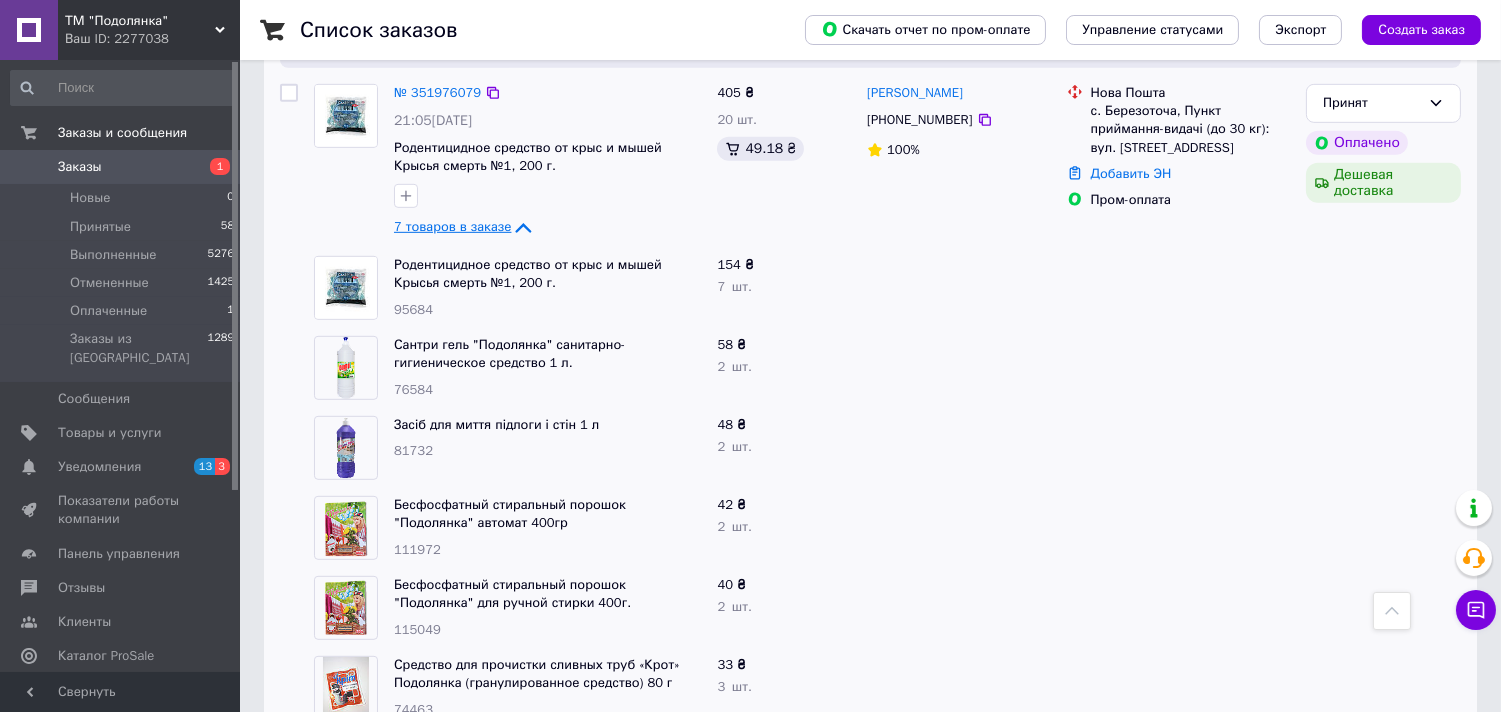 scroll, scrollTop: 1481, scrollLeft: 0, axis: vertical 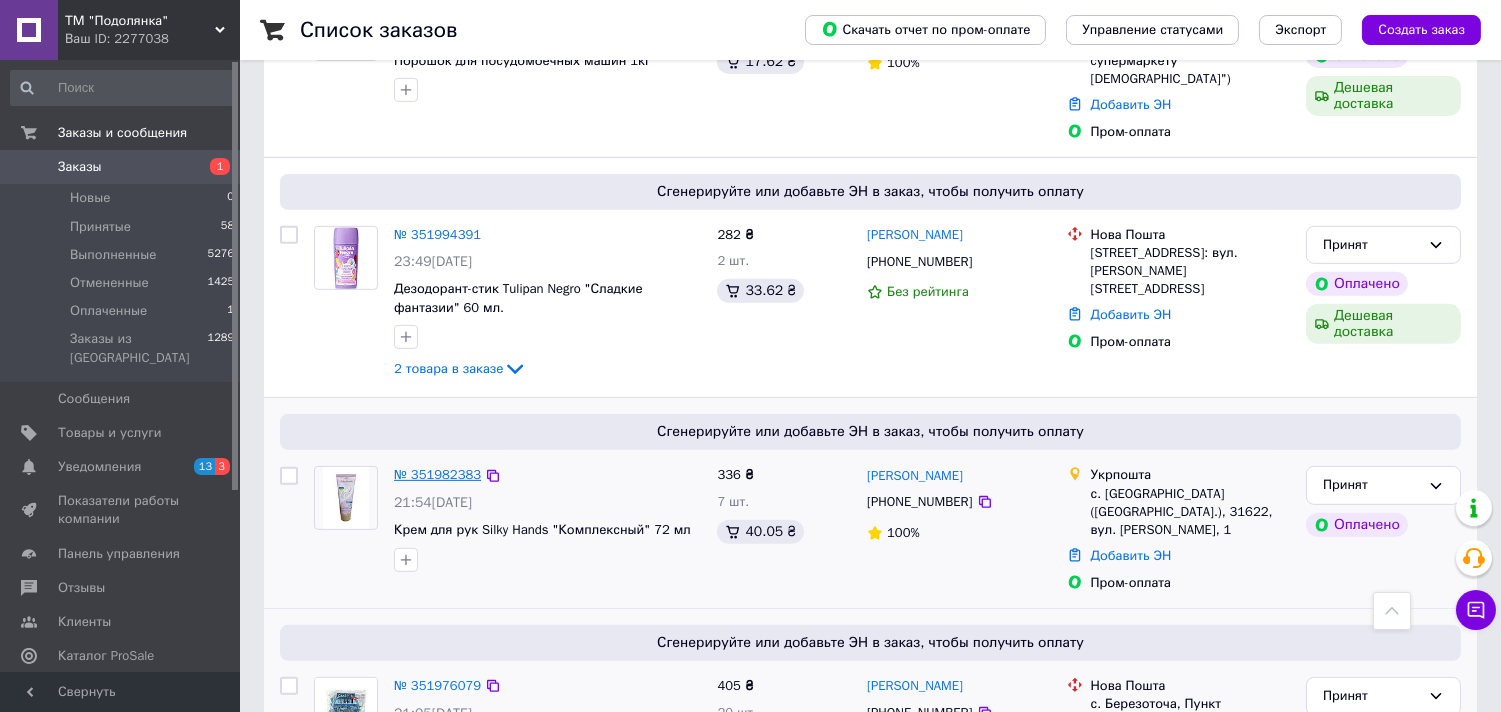 click on "№ 351982383" at bounding box center (437, 474) 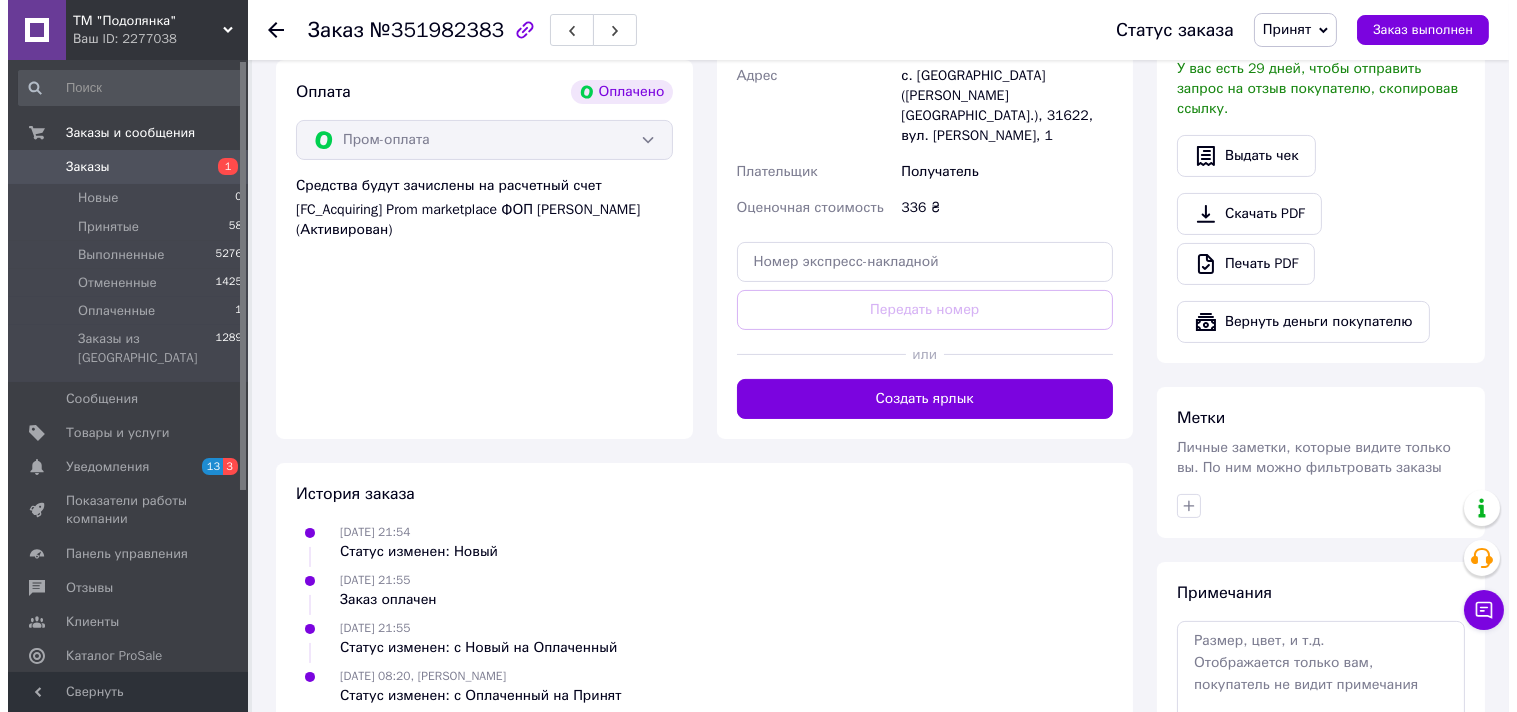 scroll, scrollTop: 216, scrollLeft: 0, axis: vertical 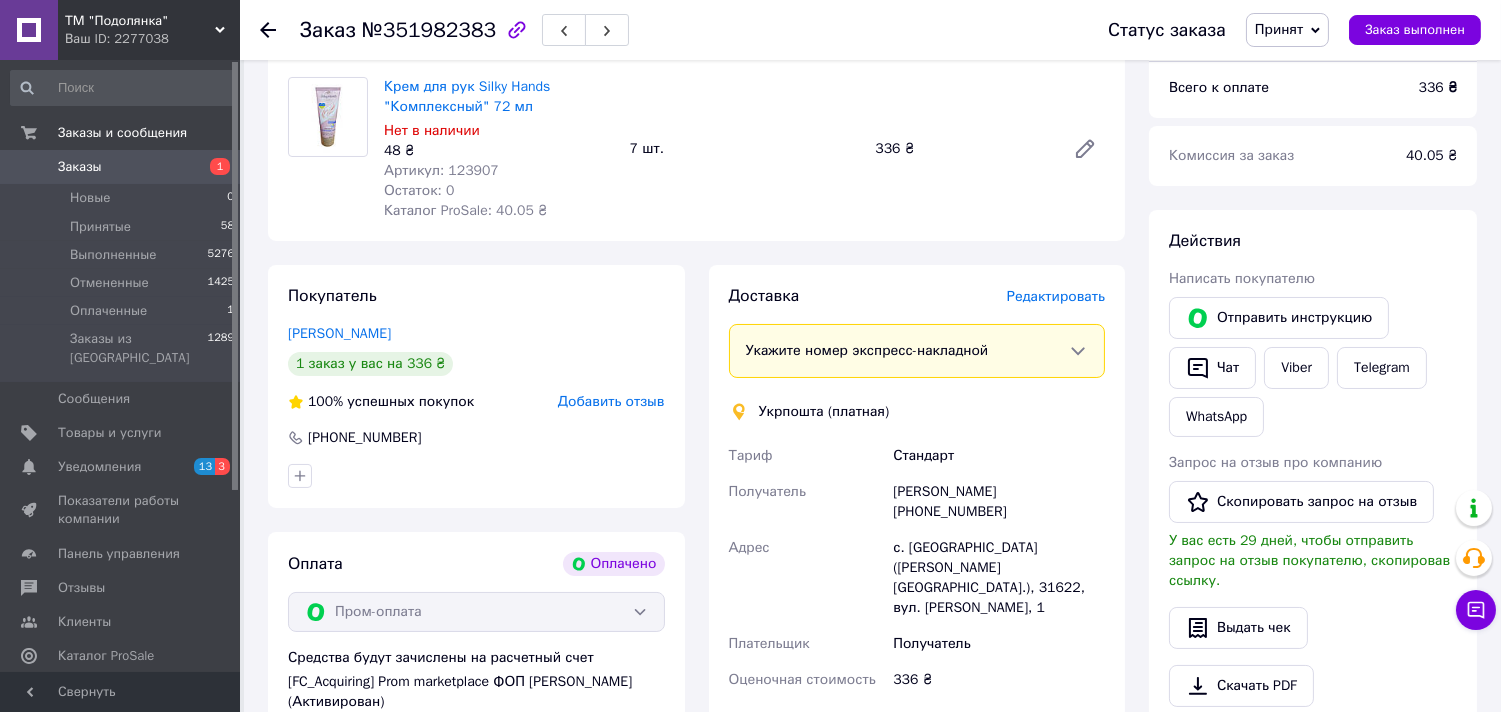click on "Редактировать" at bounding box center (1056, 296) 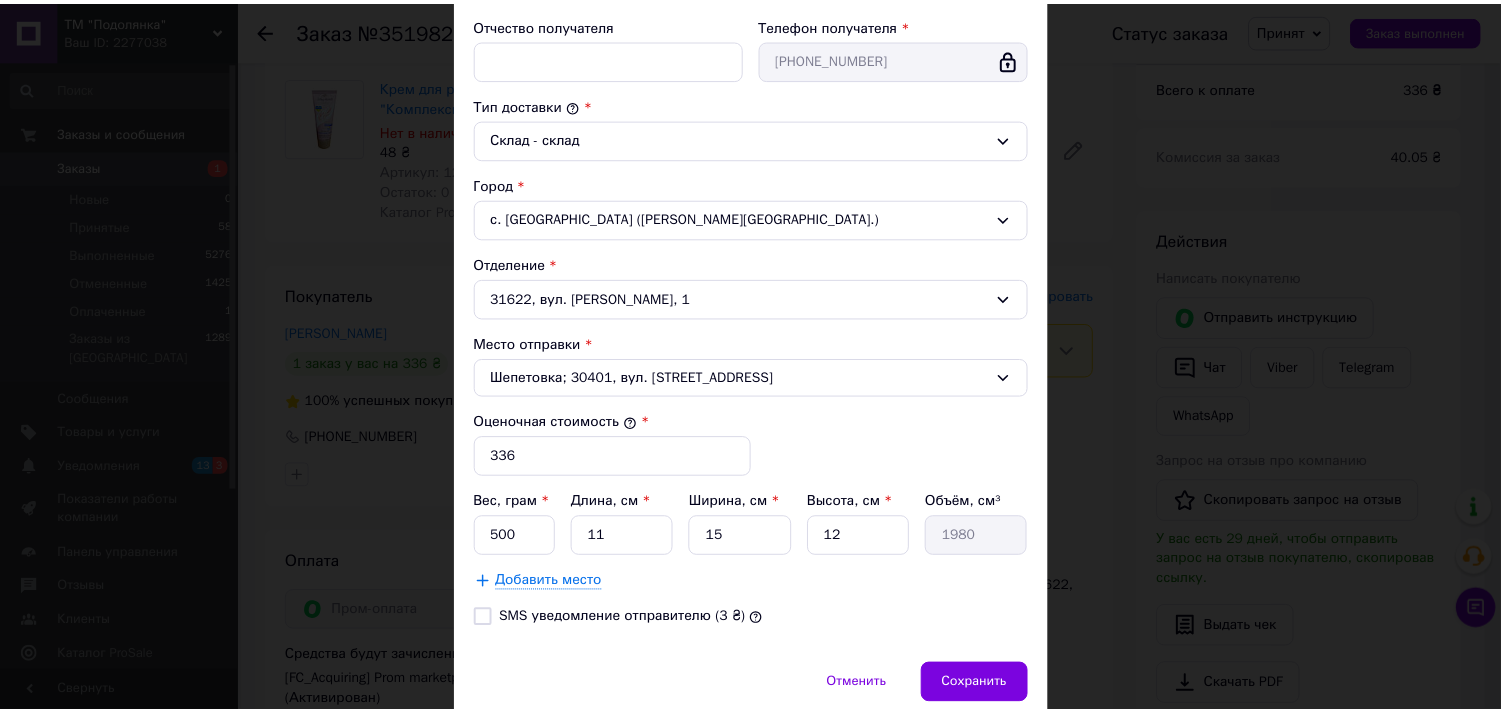 scroll, scrollTop: 541, scrollLeft: 0, axis: vertical 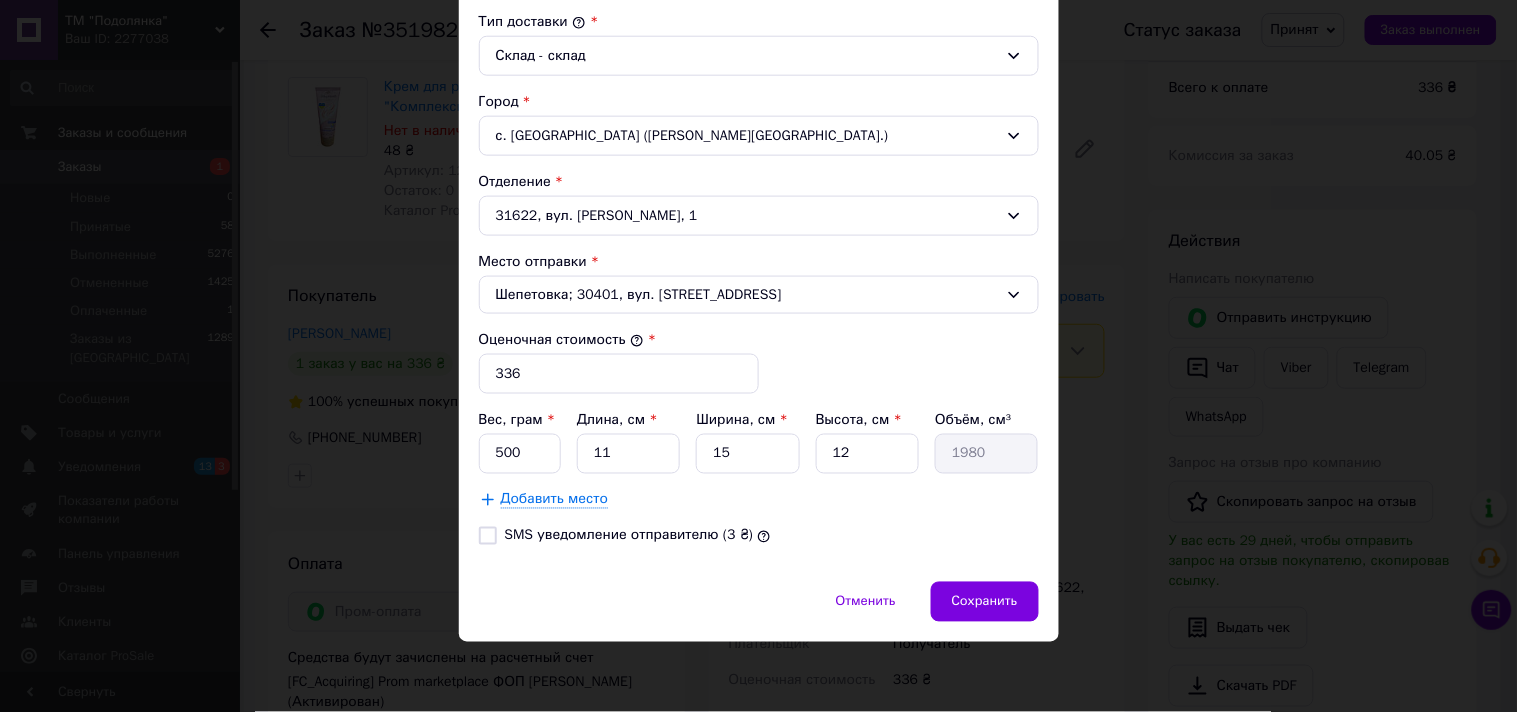 click on "Отменить   Сохранить" at bounding box center (759, 612) 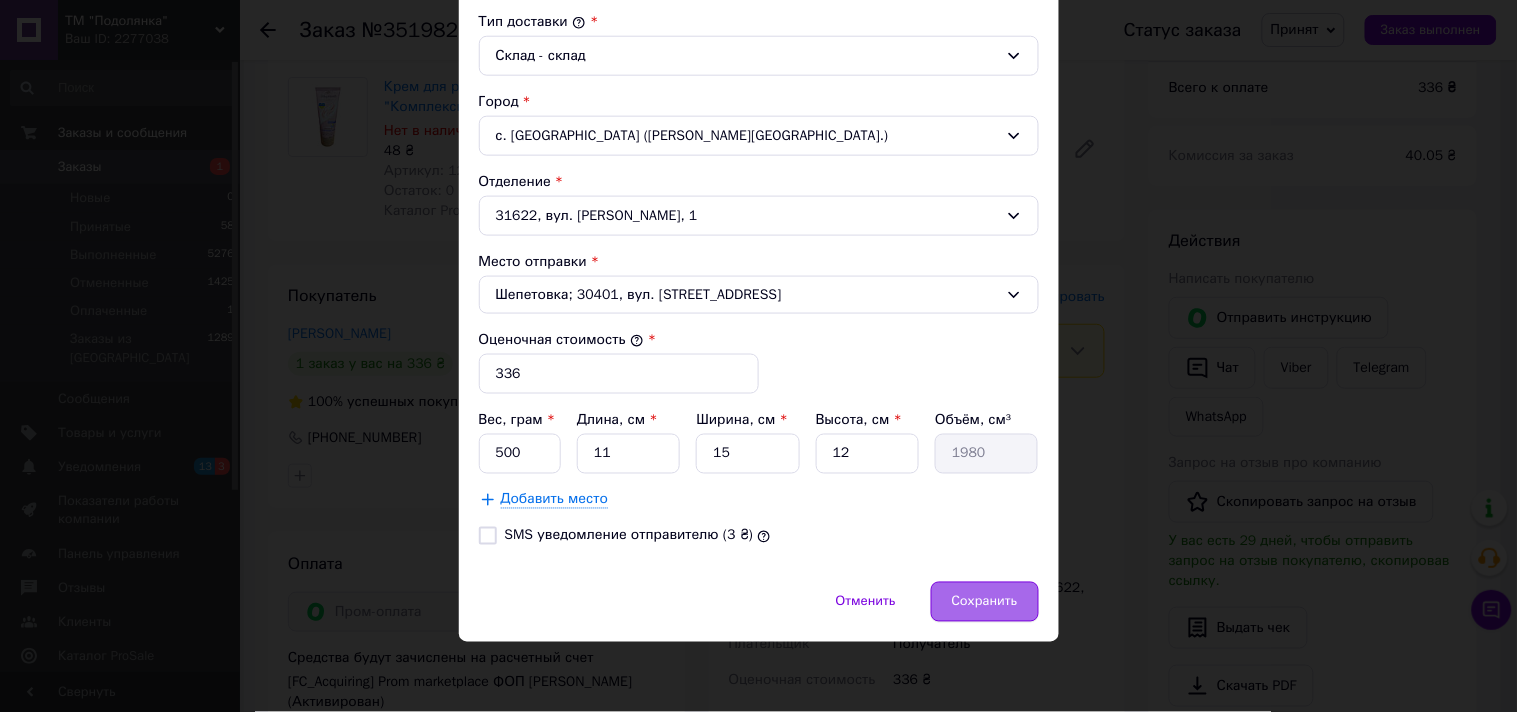 click on "Сохранить" at bounding box center [985, 602] 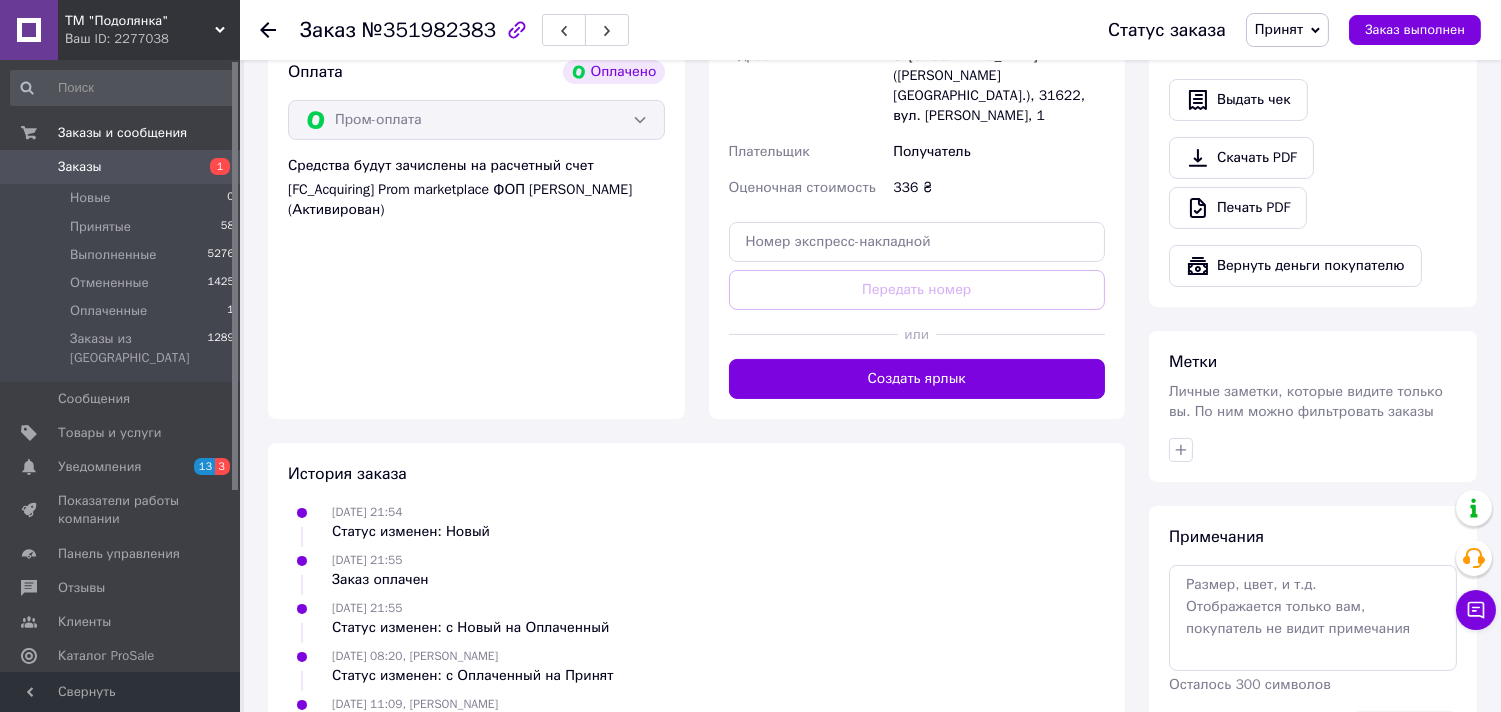 scroll, scrollTop: 808, scrollLeft: 0, axis: vertical 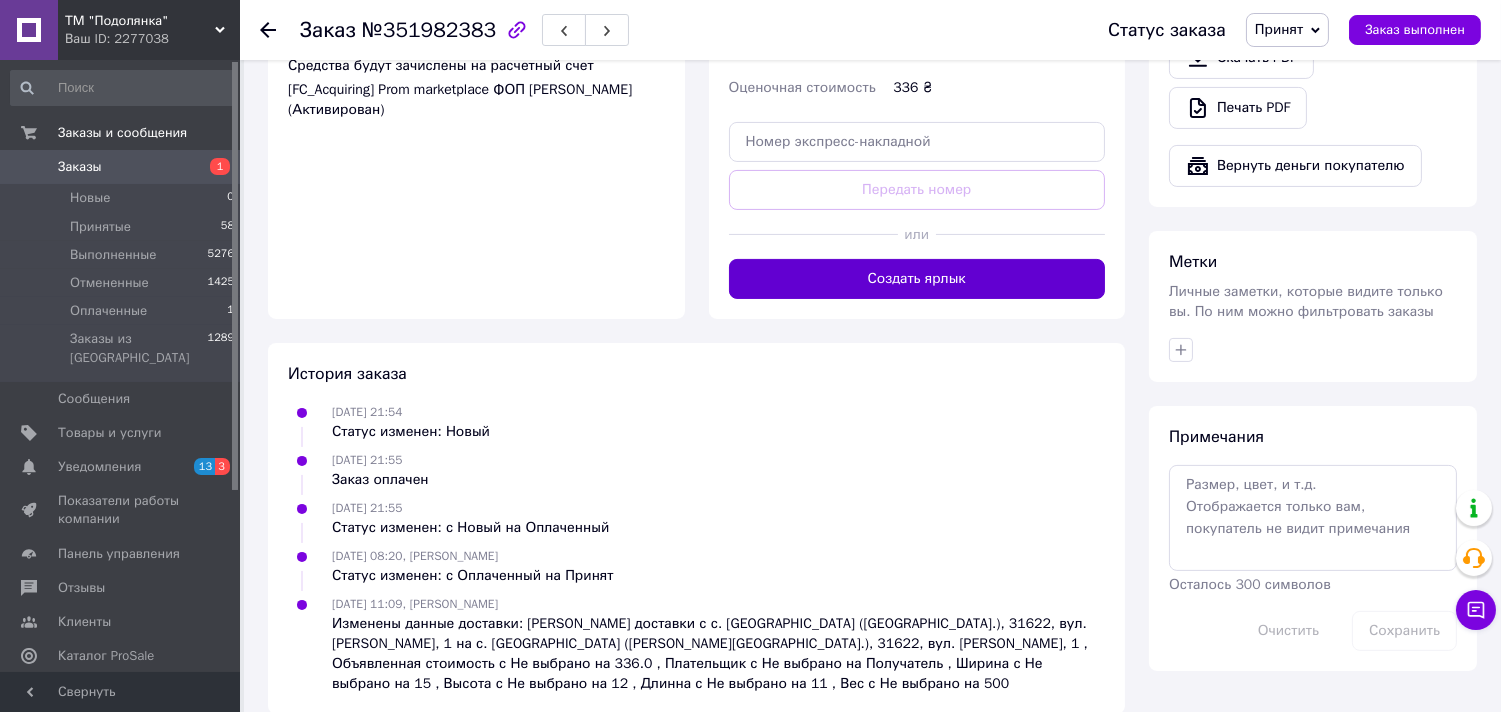 click on "Создать ярлык" at bounding box center (917, 279) 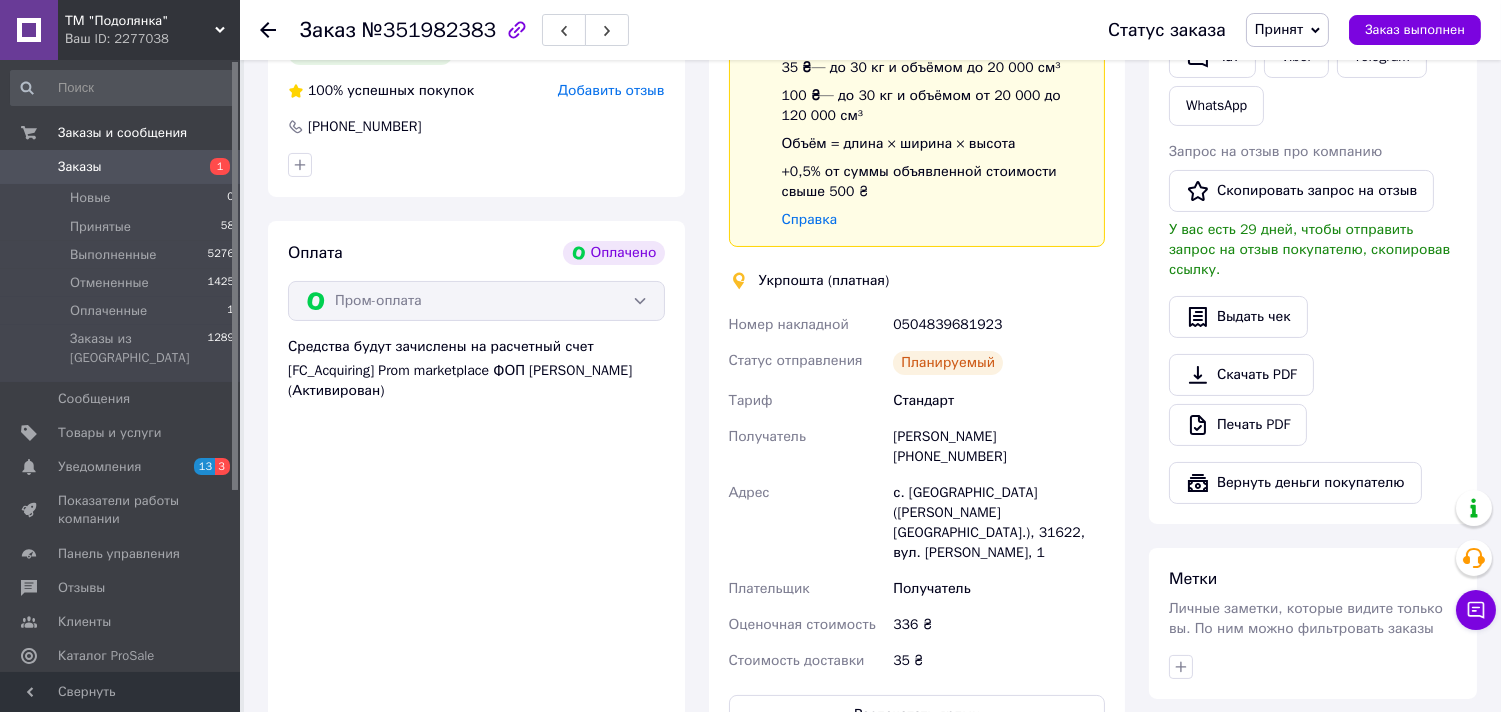 scroll, scrollTop: 512, scrollLeft: 0, axis: vertical 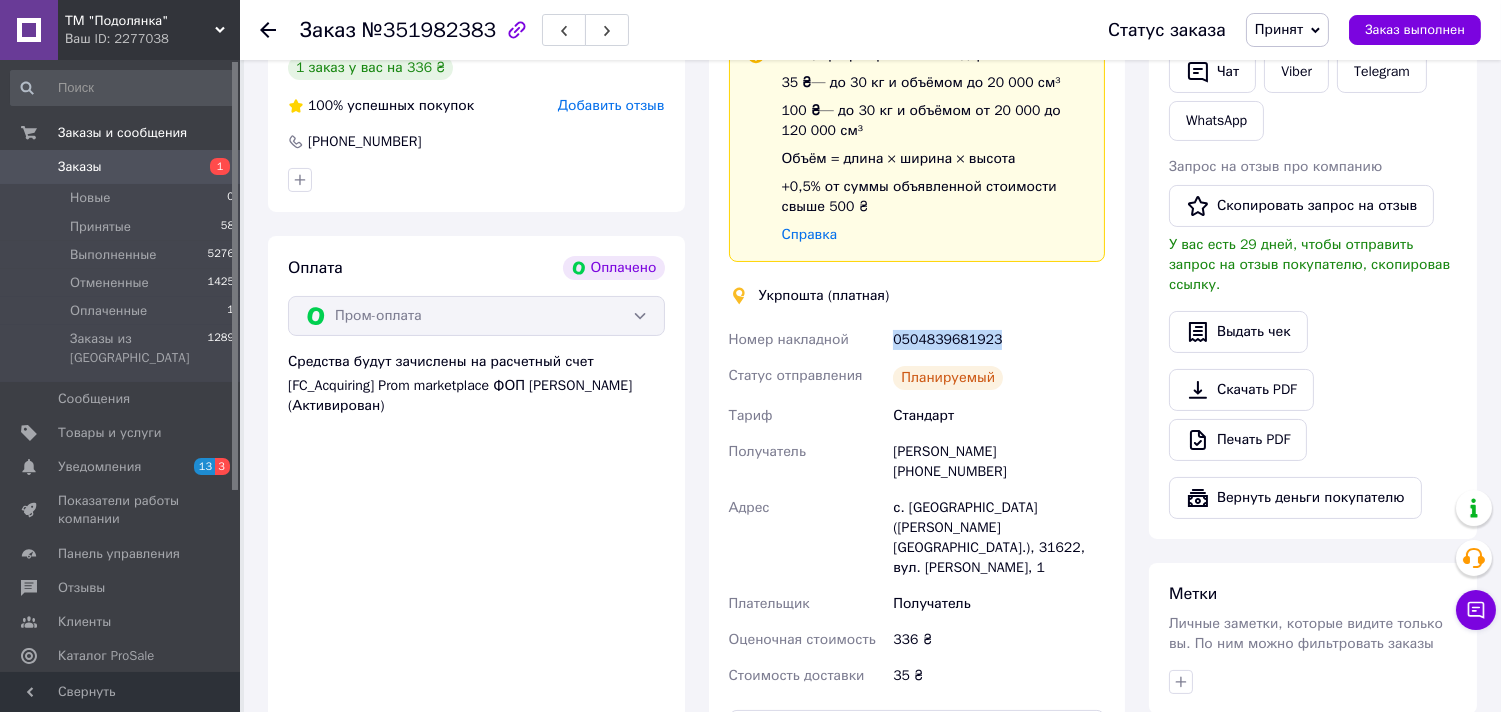 drag, startPoint x: 1028, startPoint y: 332, endPoint x: 894, endPoint y: 330, distance: 134.01492 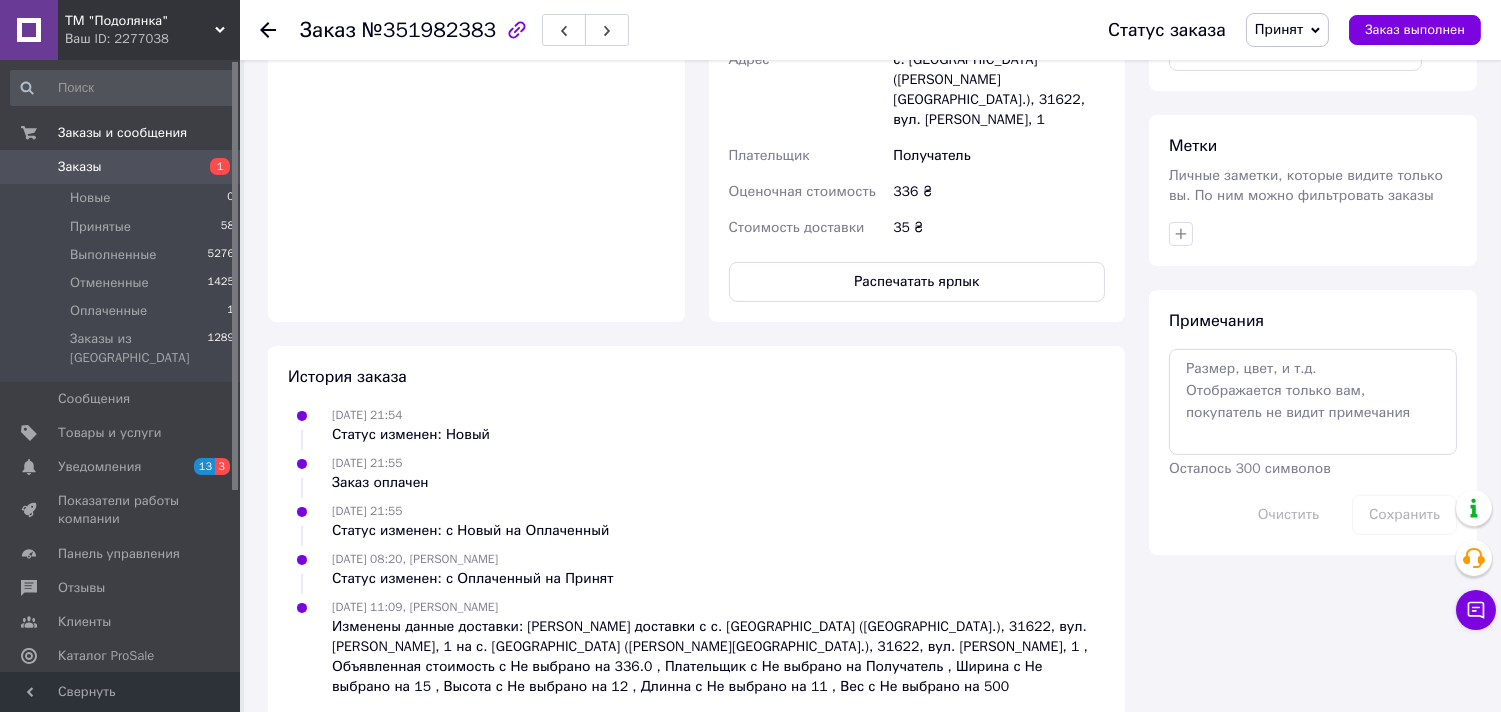 scroll, scrollTop: 970, scrollLeft: 0, axis: vertical 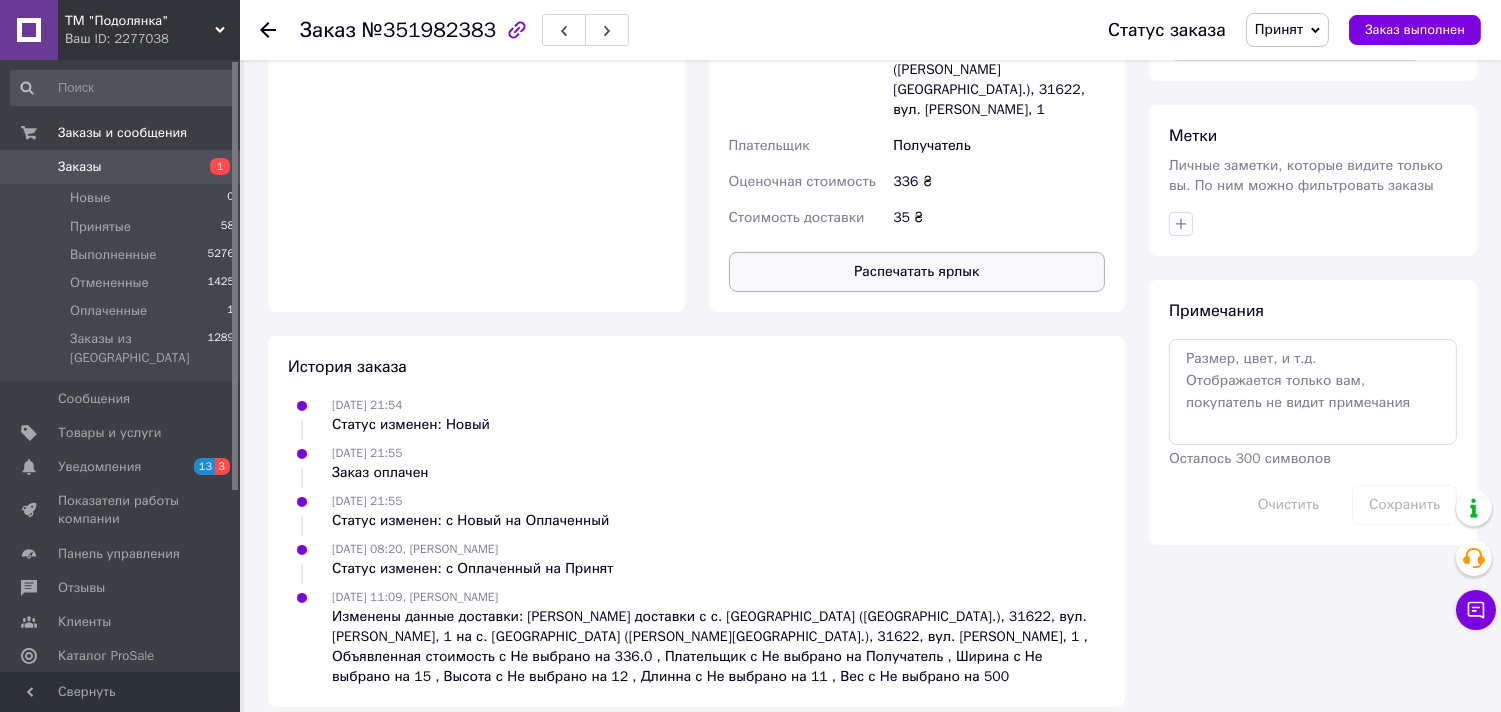 click on "Распечатать ярлык" at bounding box center (917, 272) 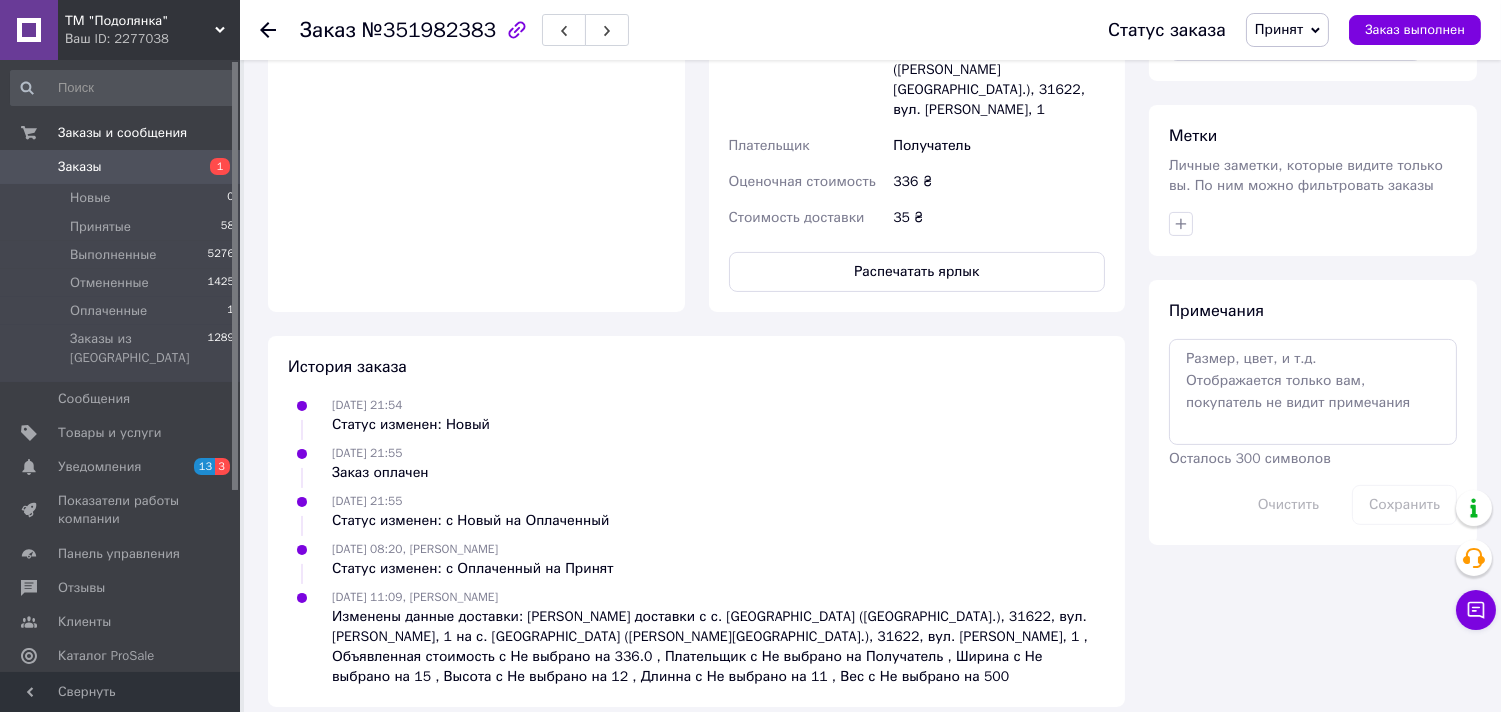scroll, scrollTop: 377, scrollLeft: 0, axis: vertical 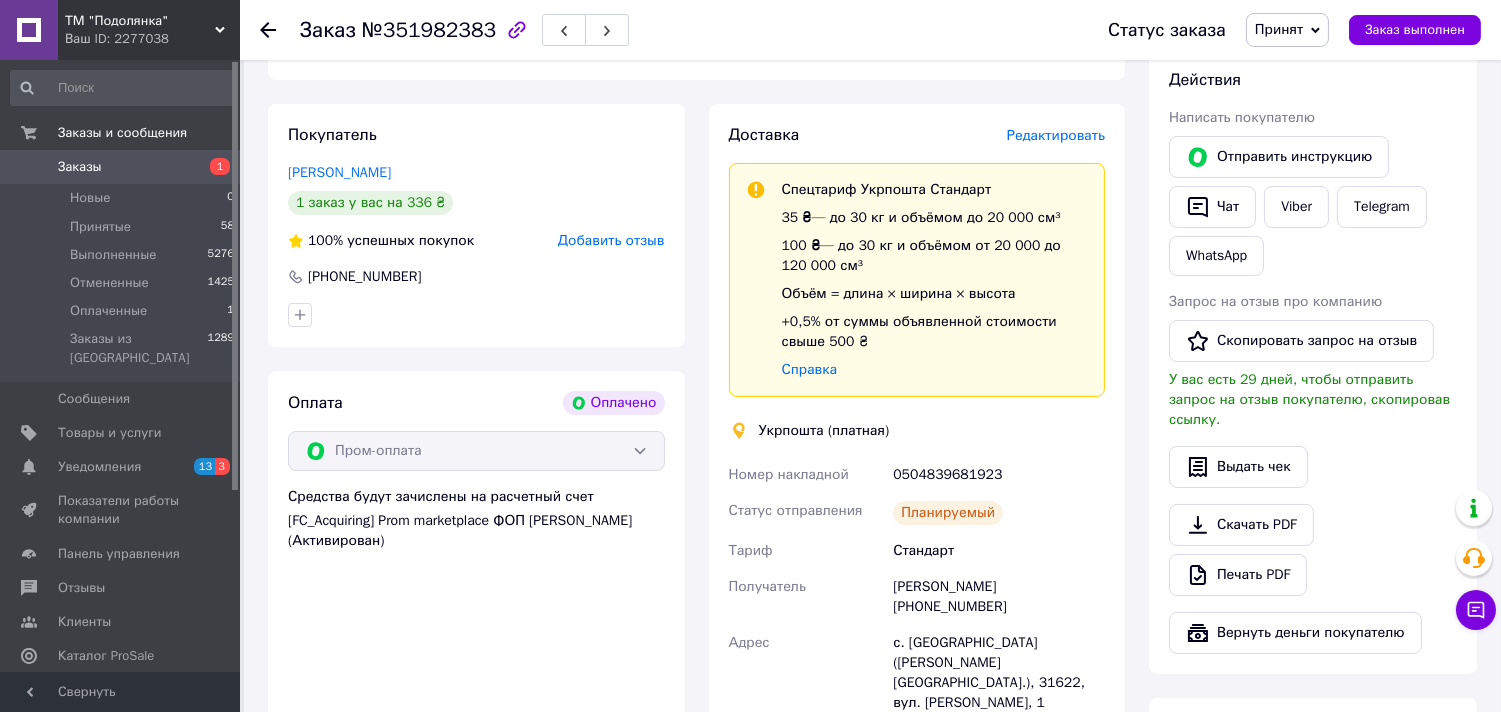 click at bounding box center (268, 30) 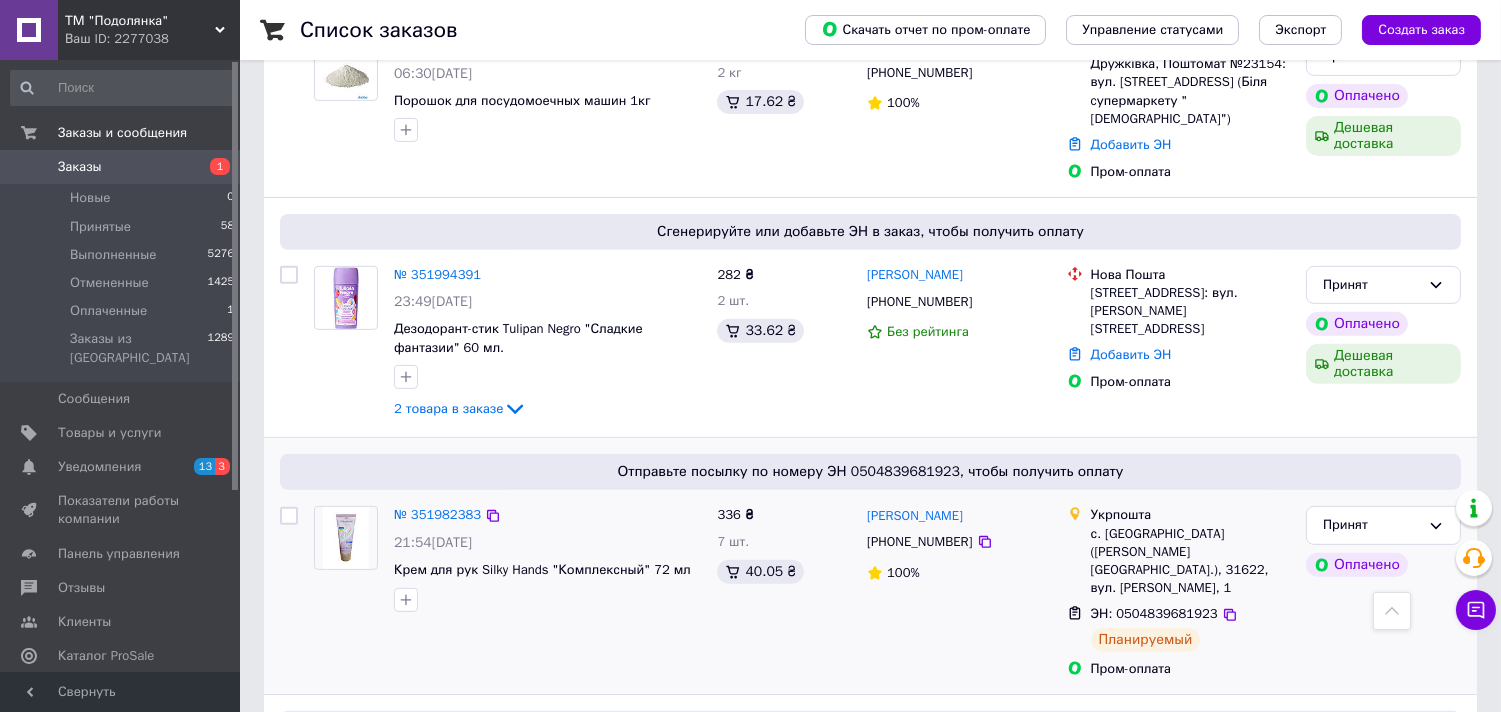 scroll, scrollTop: 1481, scrollLeft: 0, axis: vertical 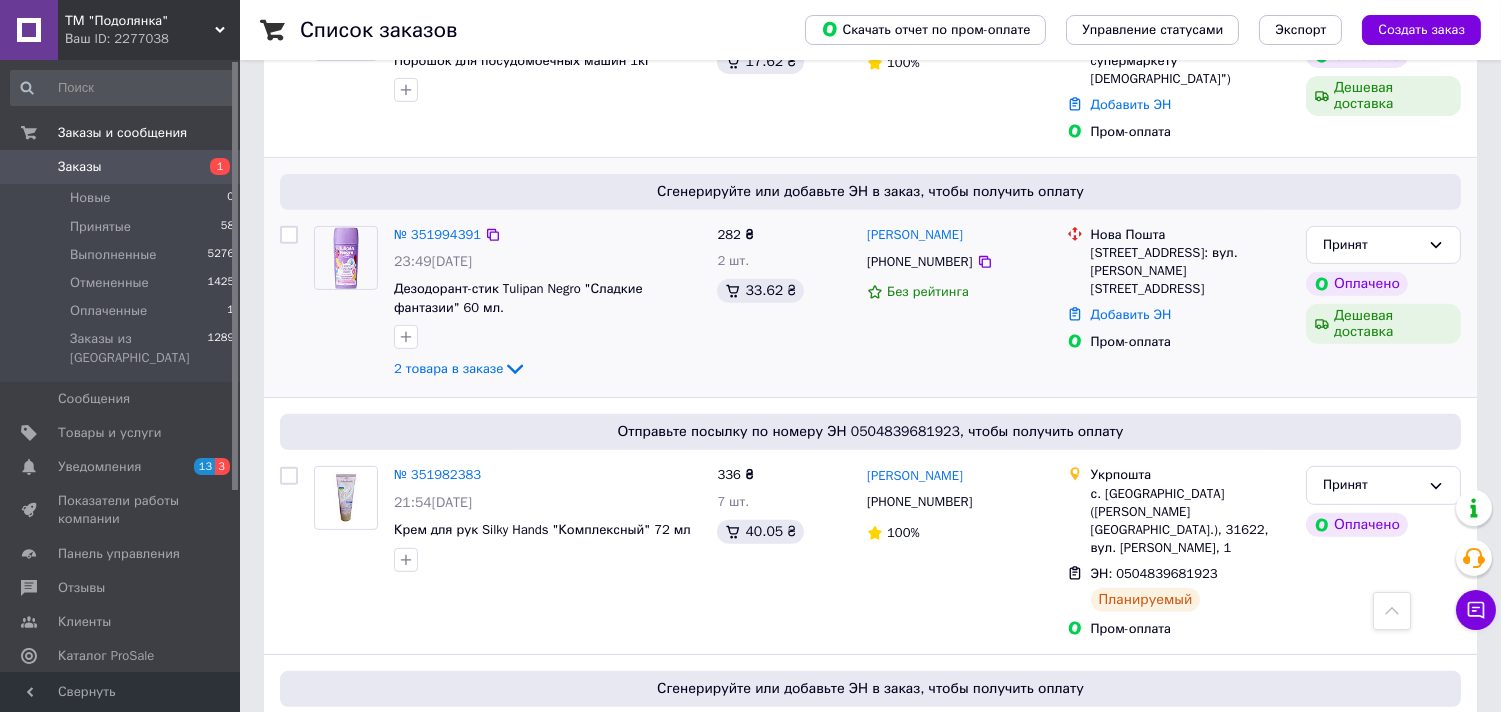 click on "№ 351994391" at bounding box center (437, 235) 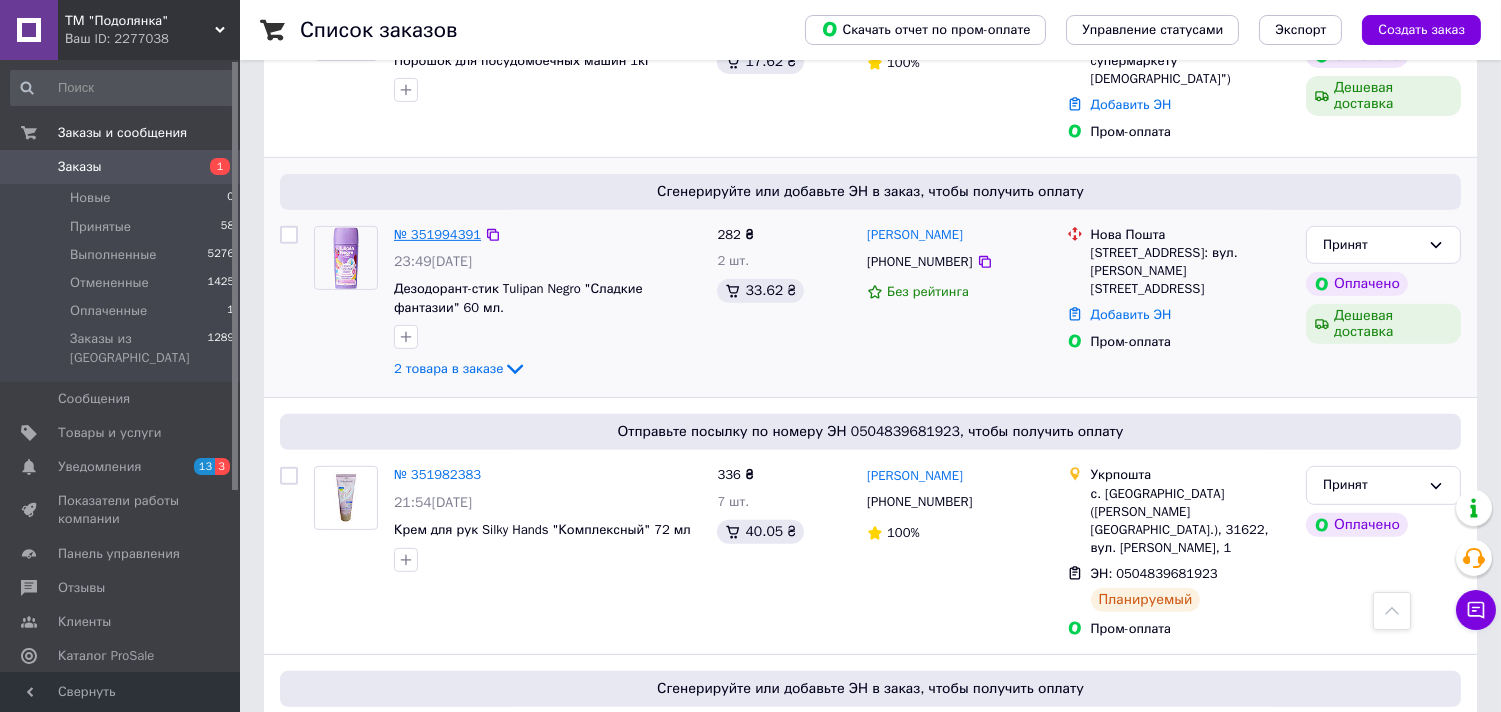 click on "№ 351994391" at bounding box center [437, 234] 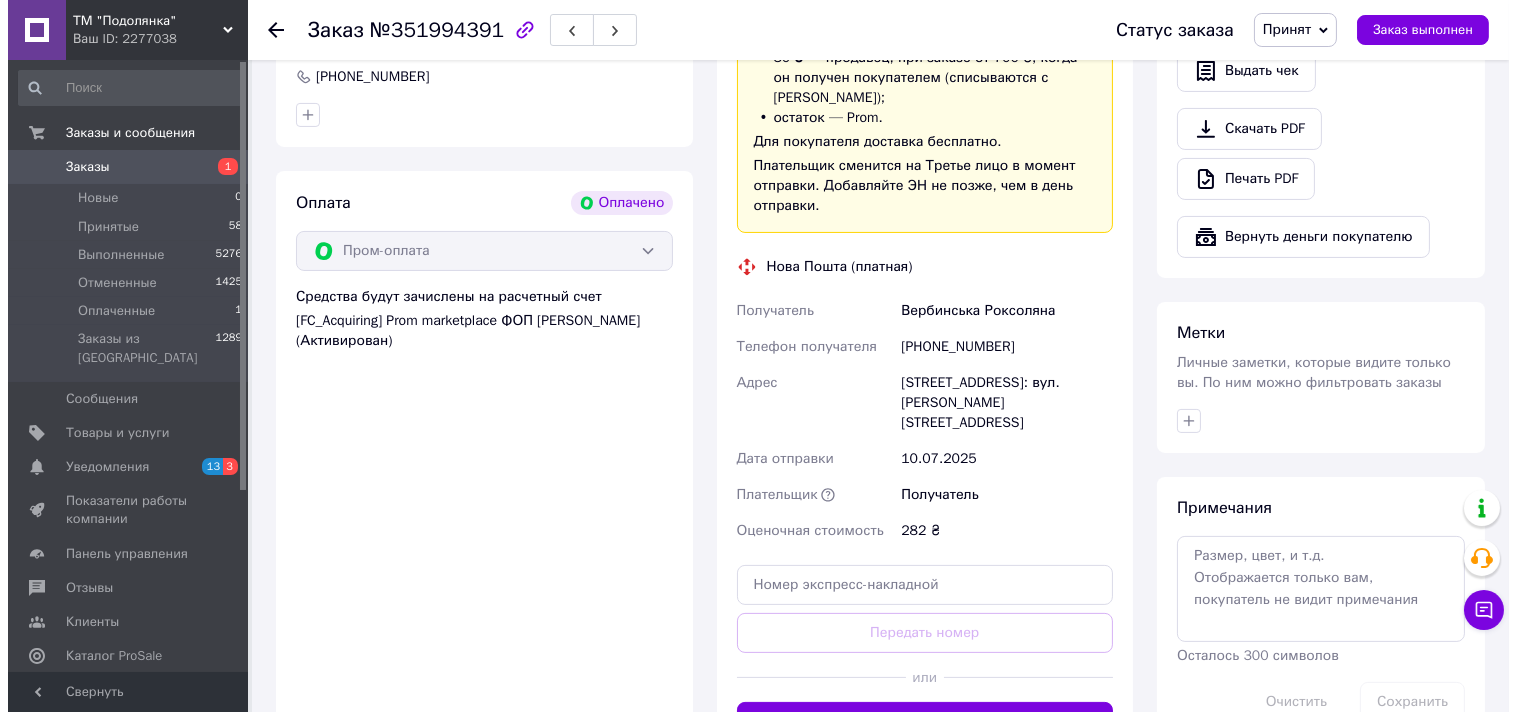 scroll, scrollTop: 181, scrollLeft: 0, axis: vertical 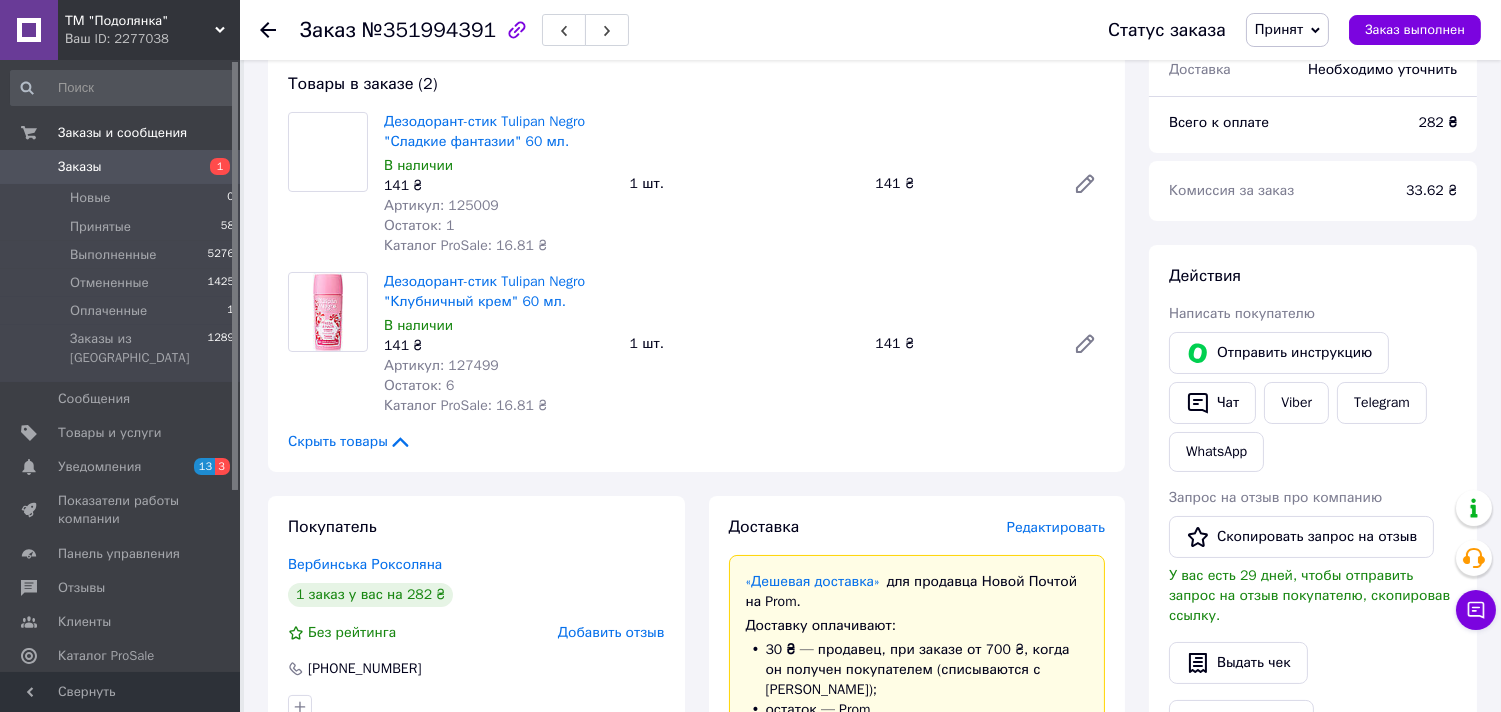 click on "Редактировать" at bounding box center [1056, 527] 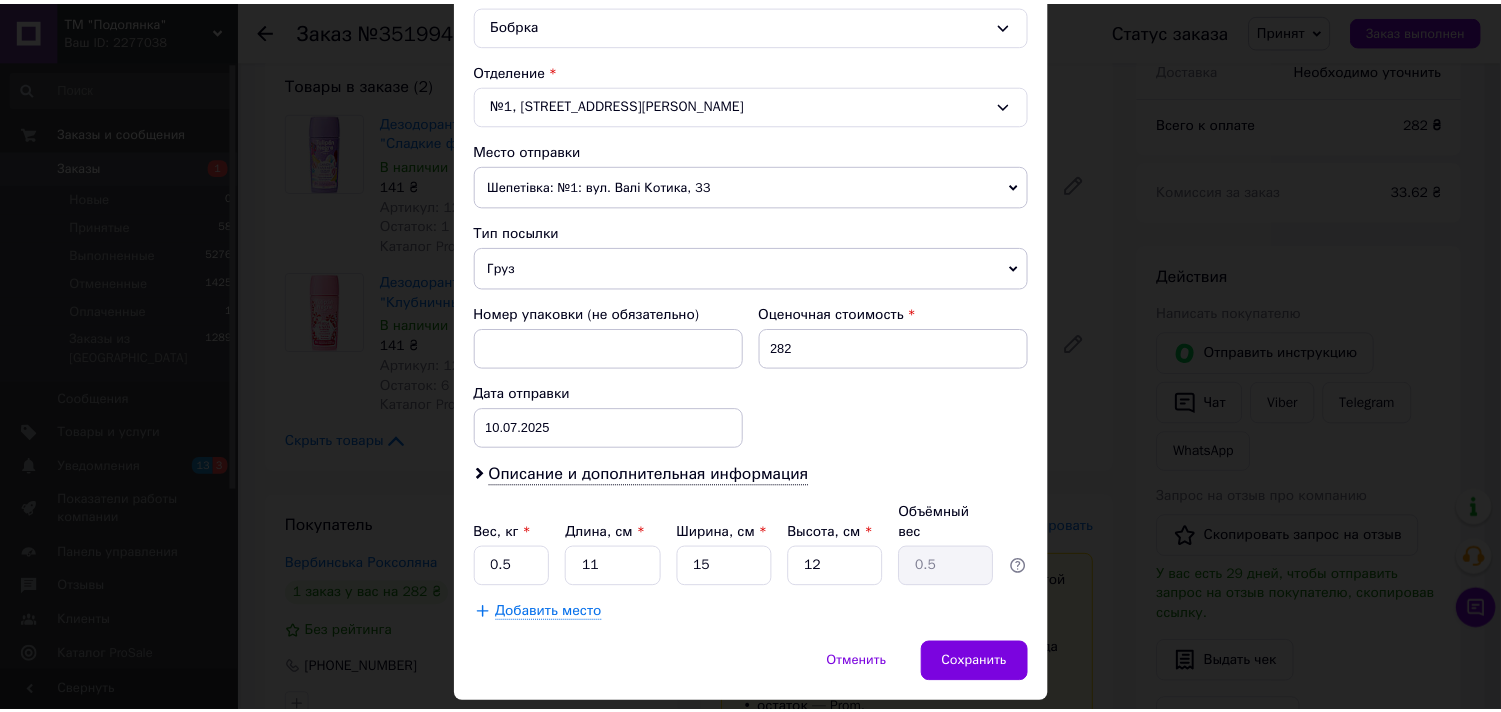 scroll, scrollTop: 617, scrollLeft: 0, axis: vertical 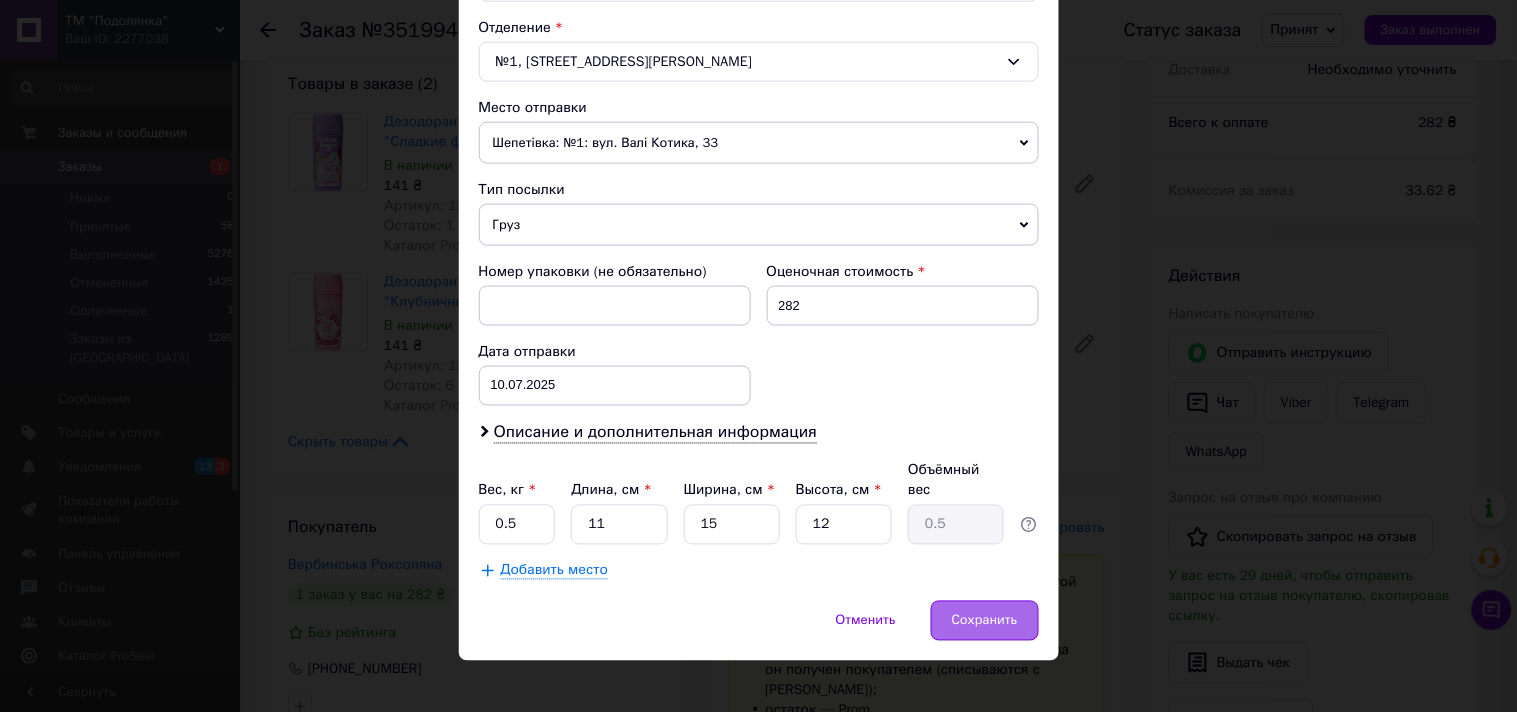 drag, startPoint x: 1024, startPoint y: 577, endPoint x: 1015, endPoint y: 593, distance: 18.35756 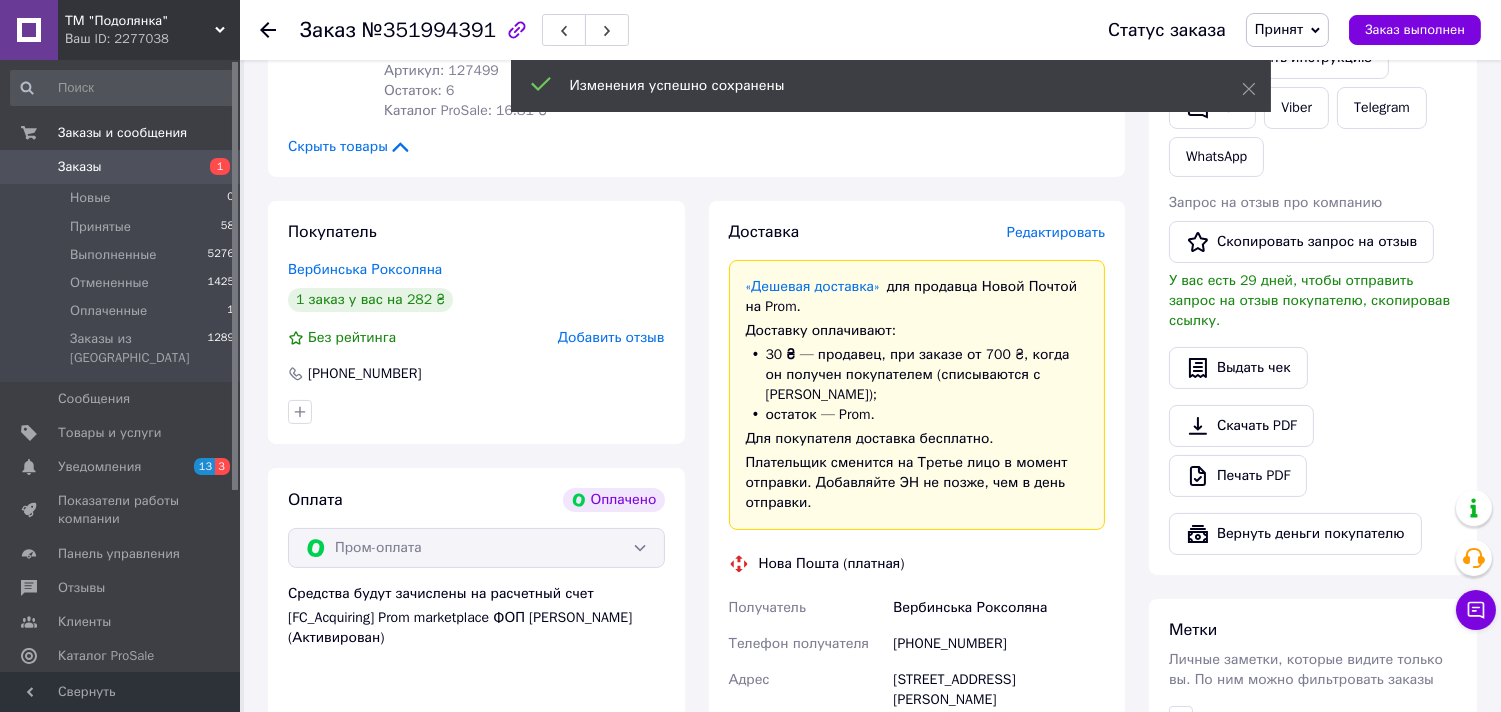 scroll, scrollTop: 773, scrollLeft: 0, axis: vertical 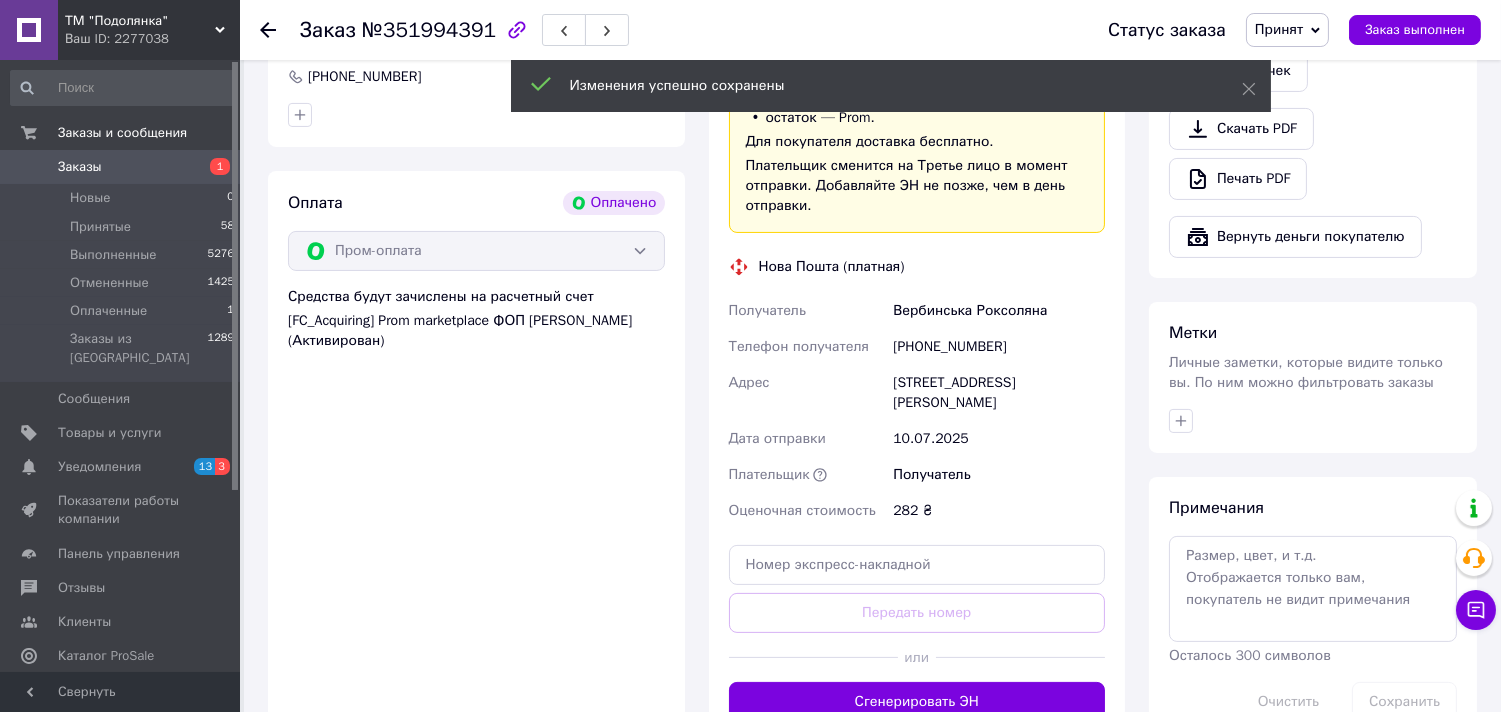 click on "Сгенерировать ЭН" at bounding box center [917, 702] 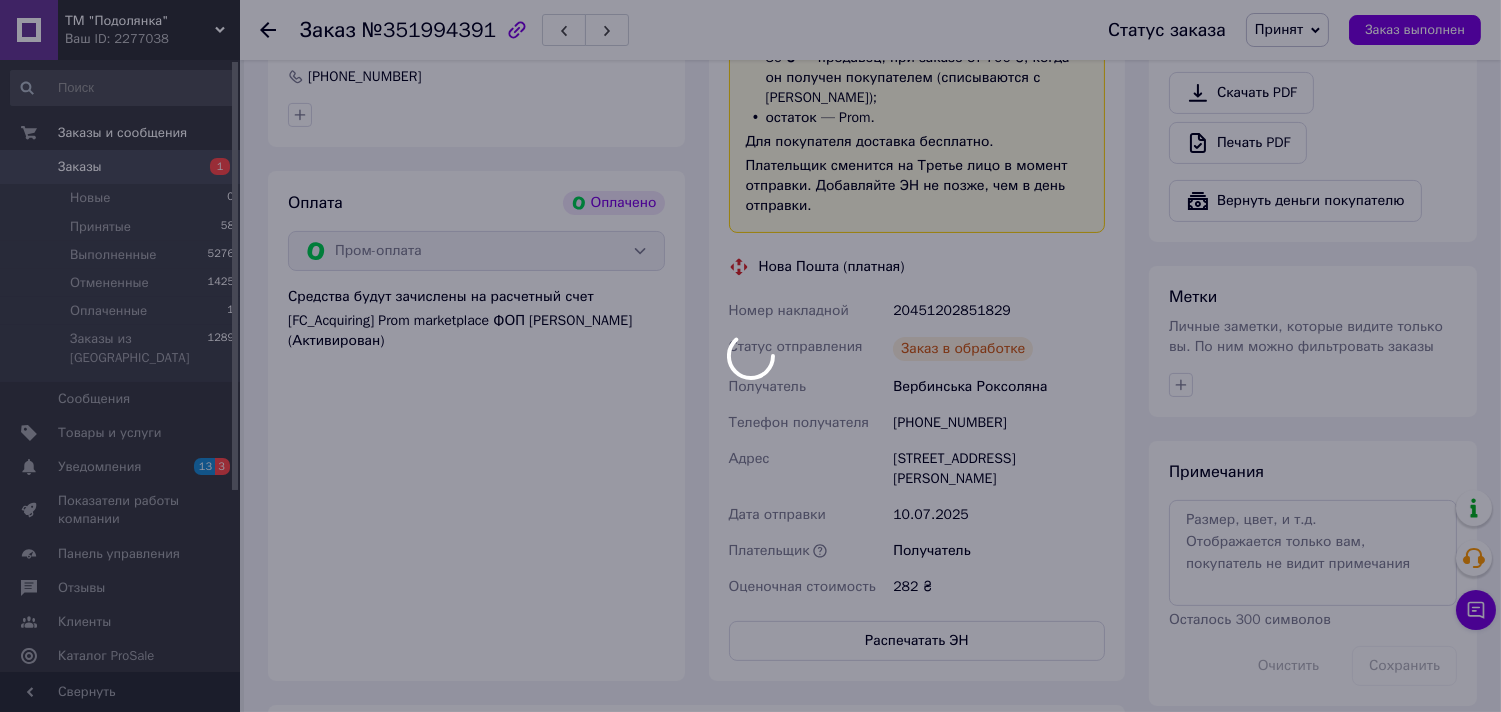 click at bounding box center (750, 356) 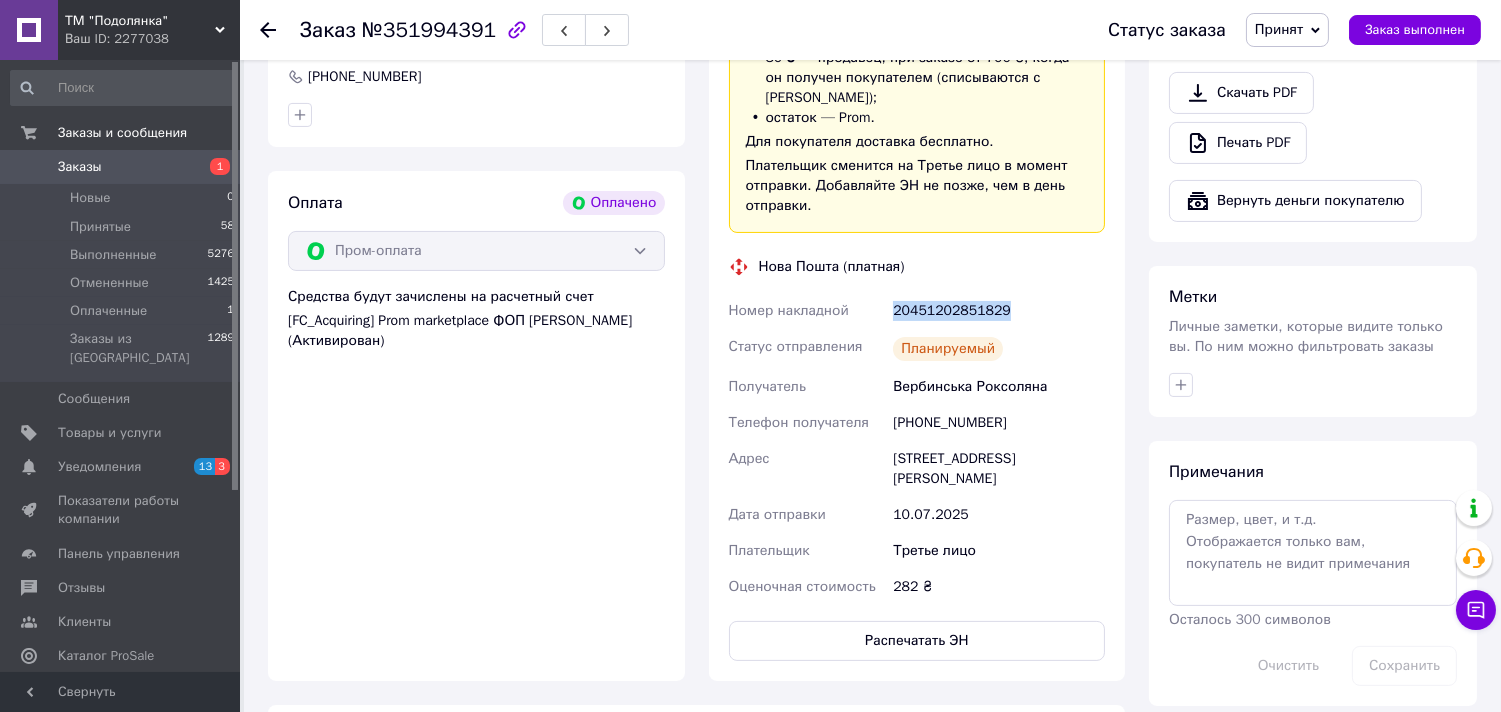 drag, startPoint x: 923, startPoint y: 298, endPoint x: 1021, endPoint y: 321, distance: 100.6628 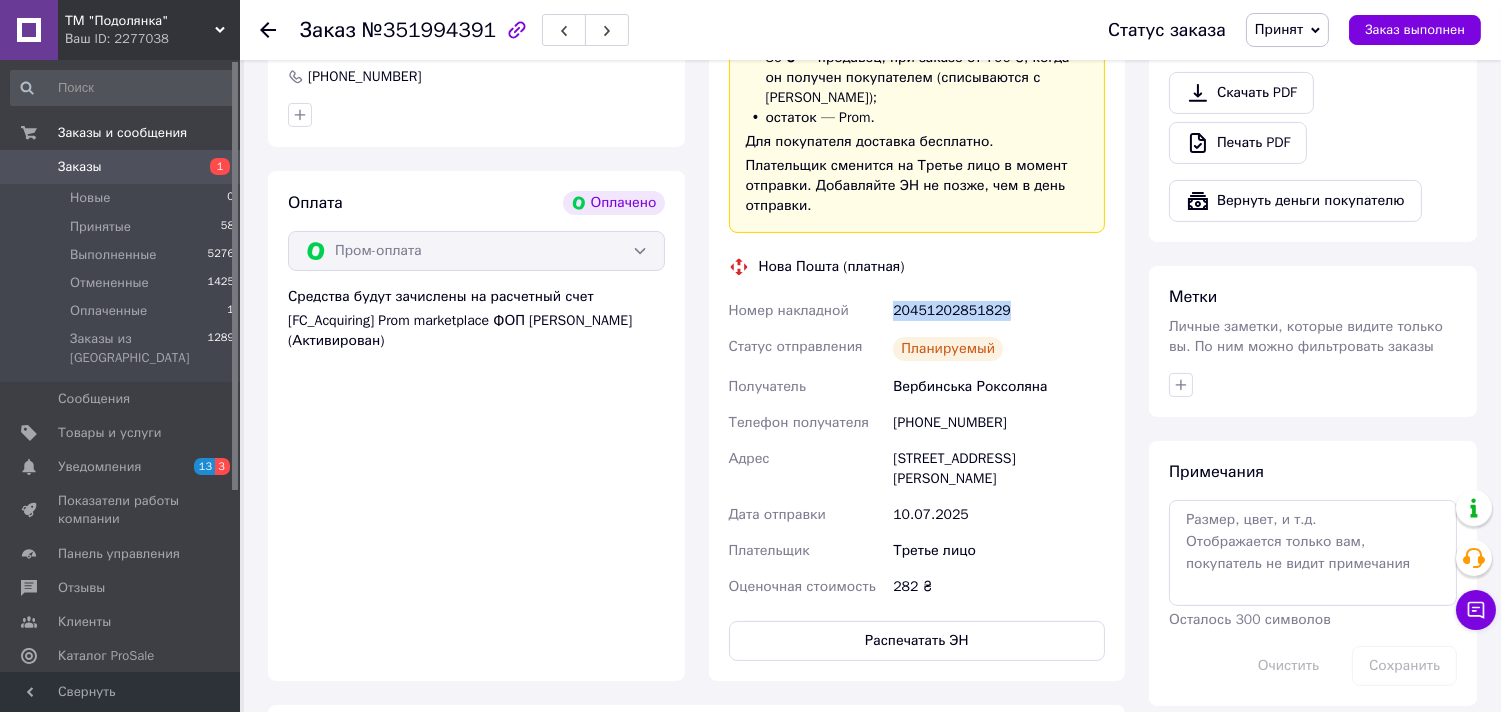 copy on "20451202851829" 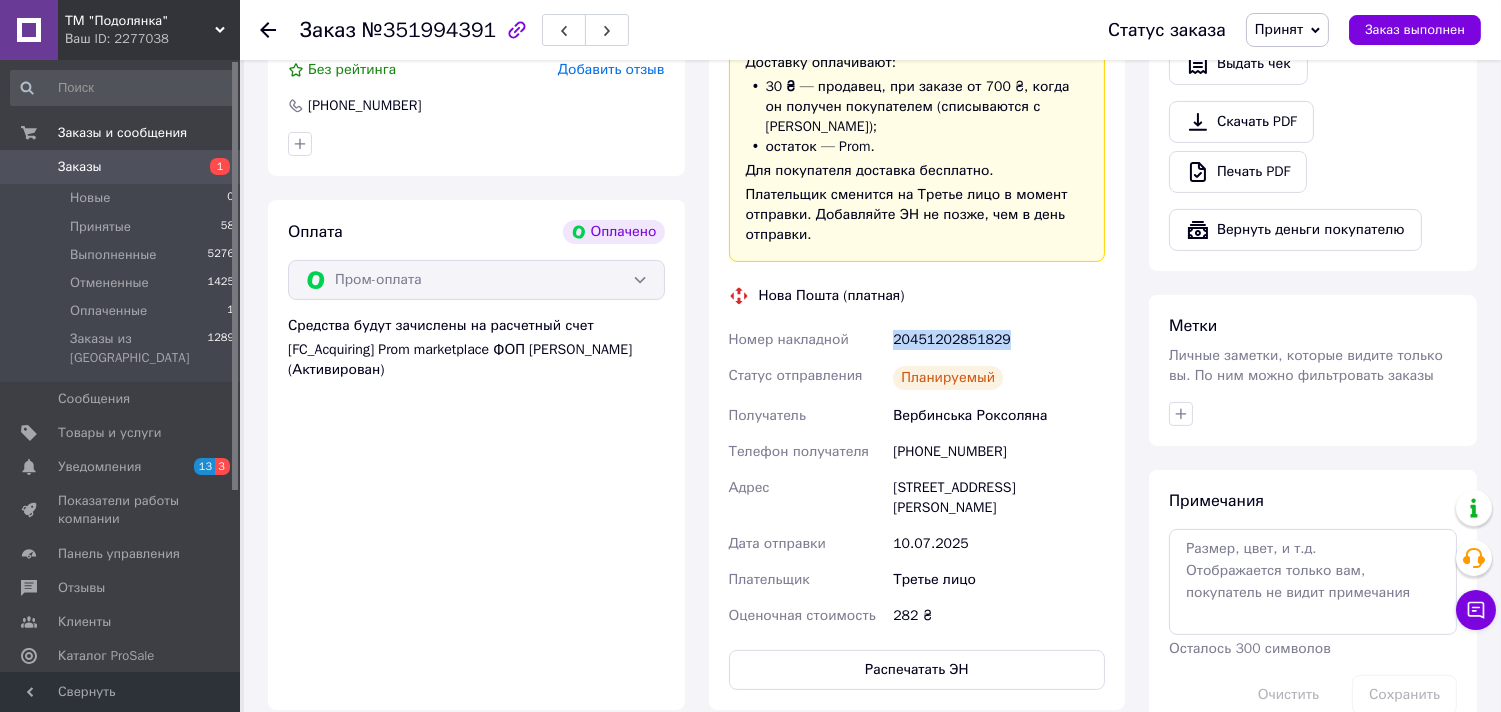 scroll, scrollTop: 476, scrollLeft: 0, axis: vertical 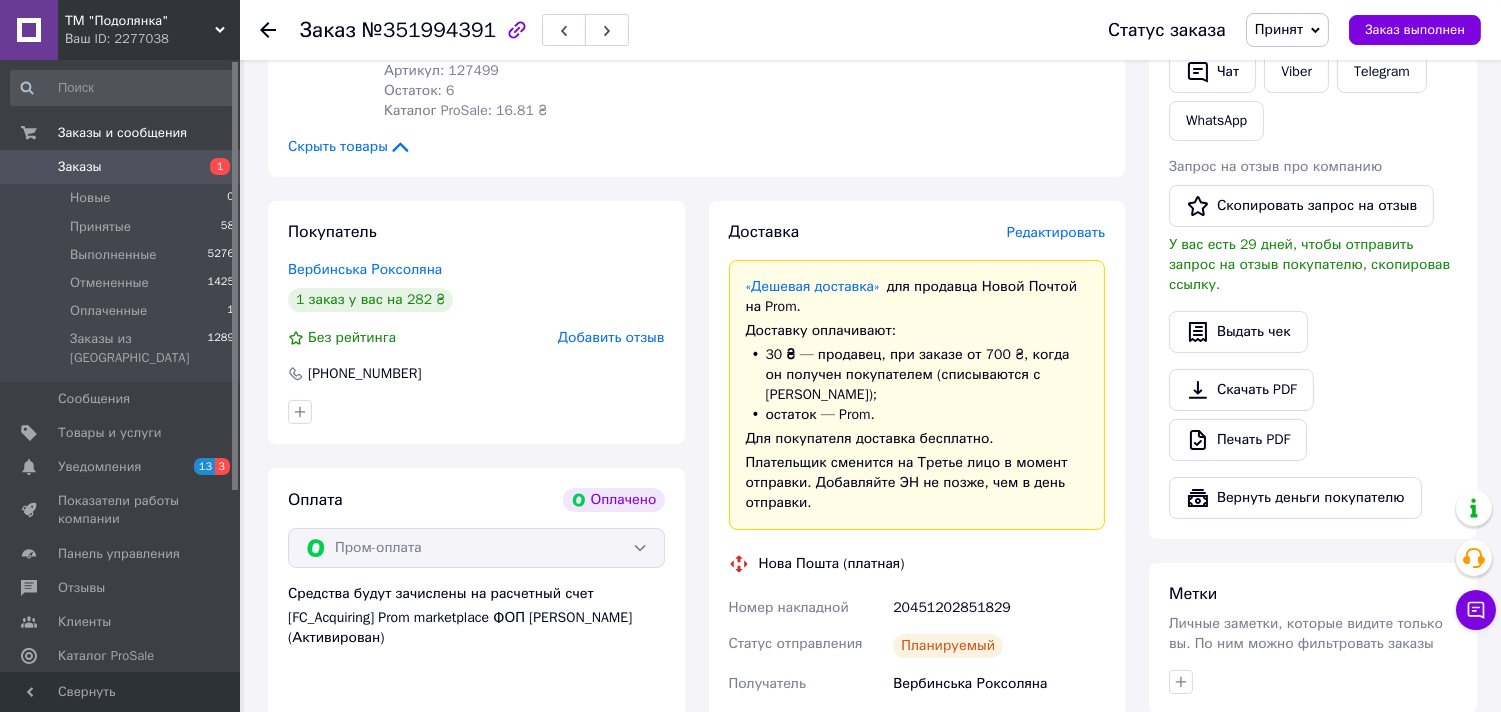 click 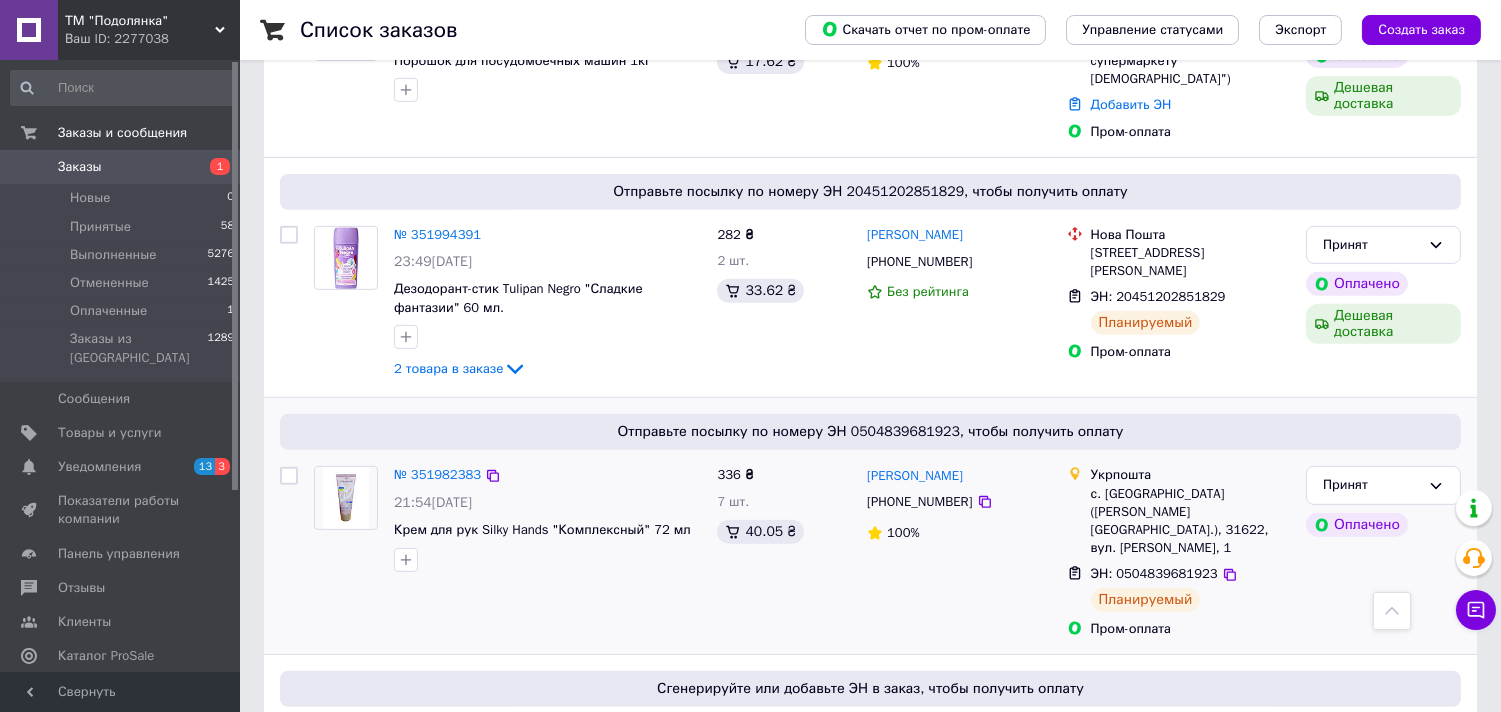 scroll, scrollTop: 1185, scrollLeft: 0, axis: vertical 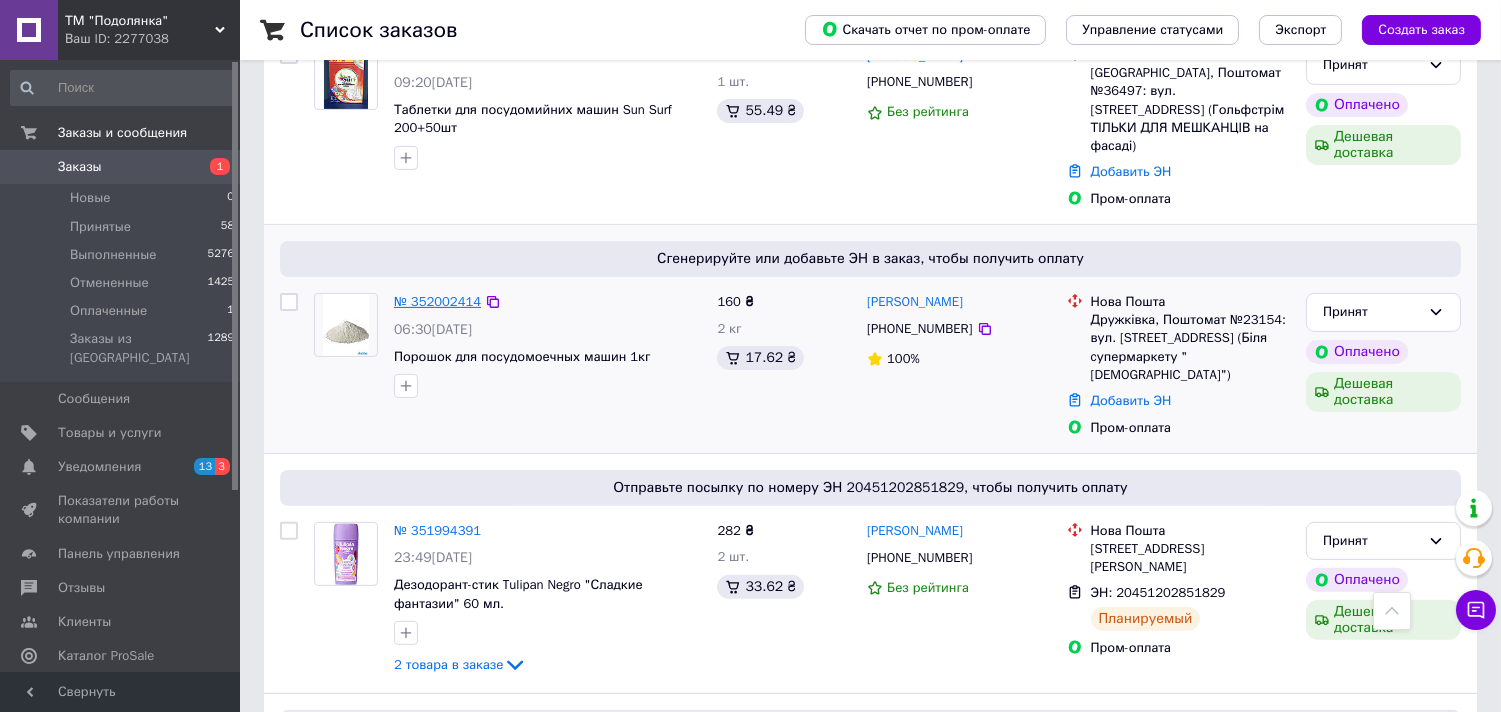 click on "№ 352002414" at bounding box center (437, 301) 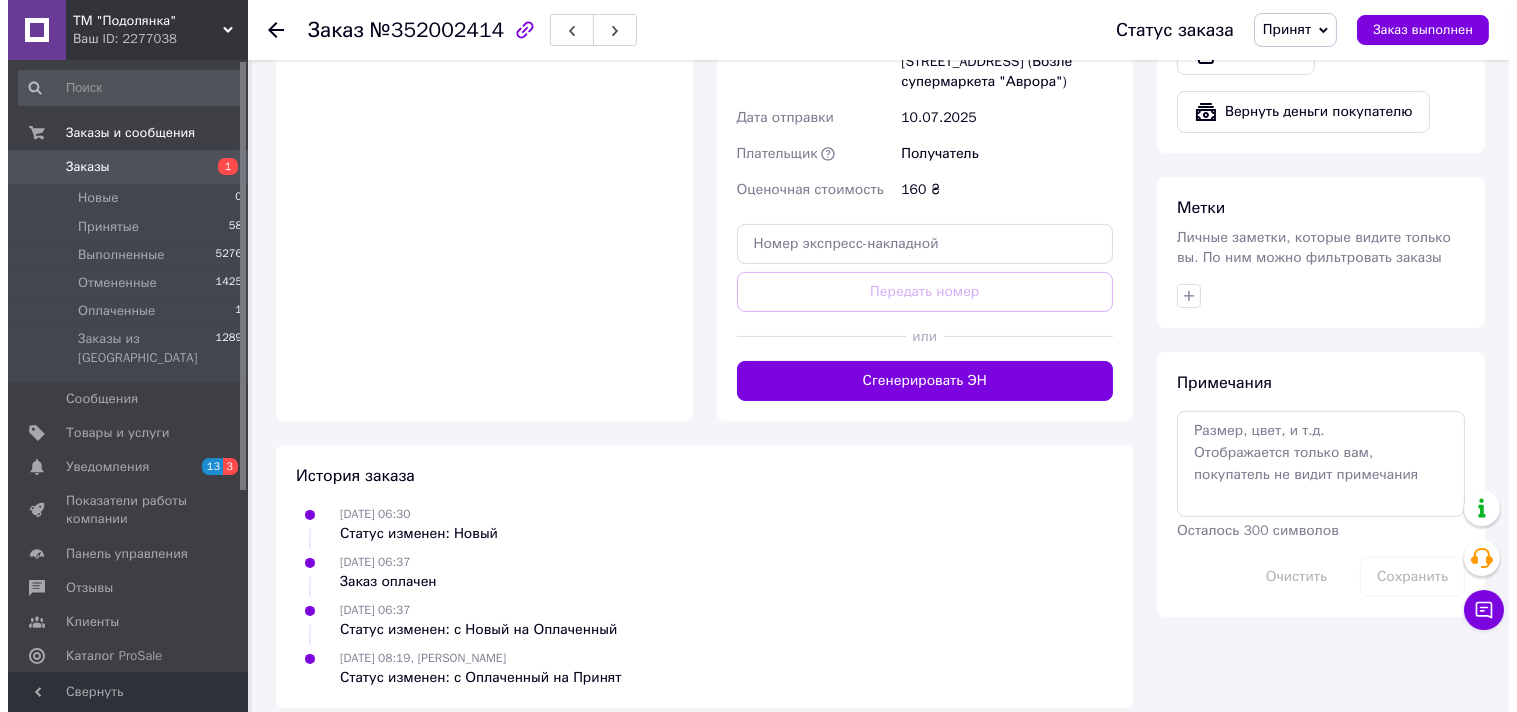 scroll, scrollTop: 305, scrollLeft: 0, axis: vertical 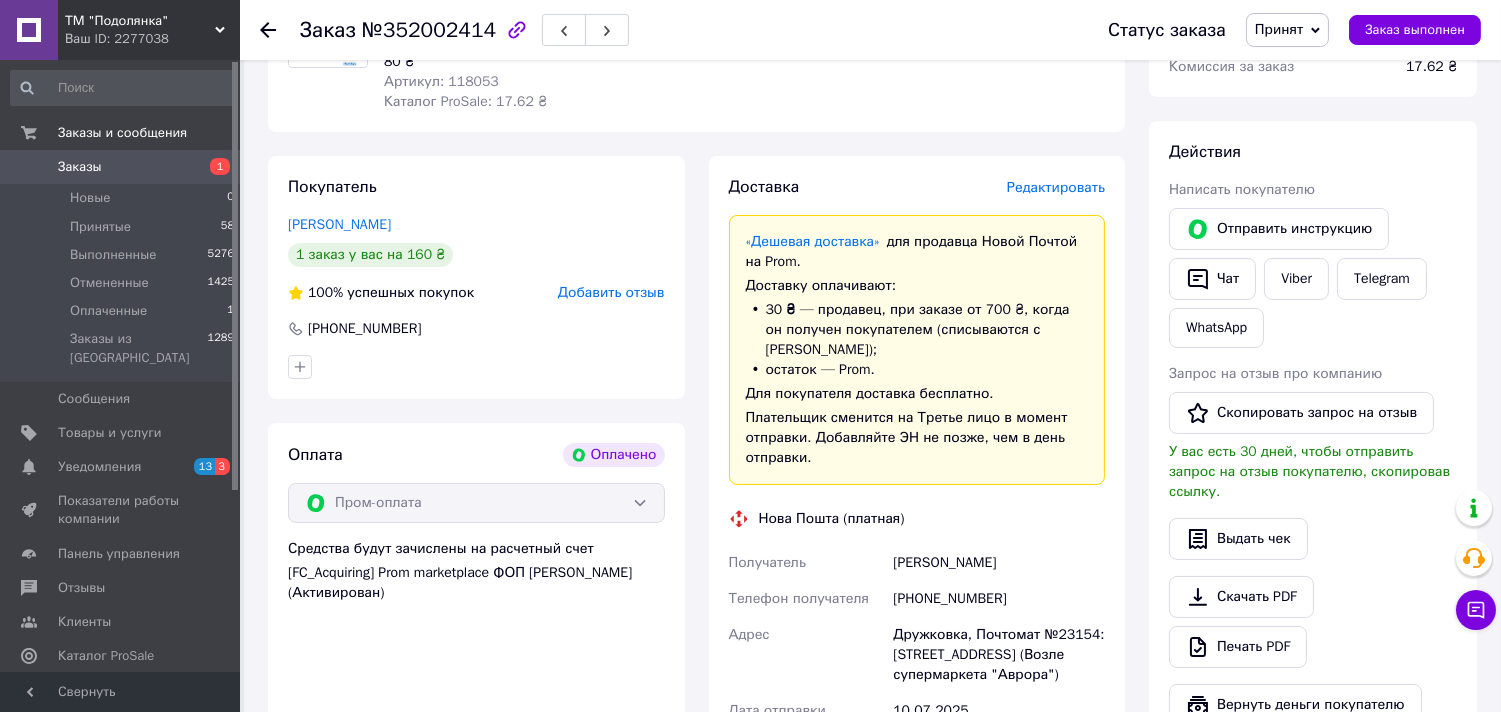 click on "Редактировать" at bounding box center (1056, 187) 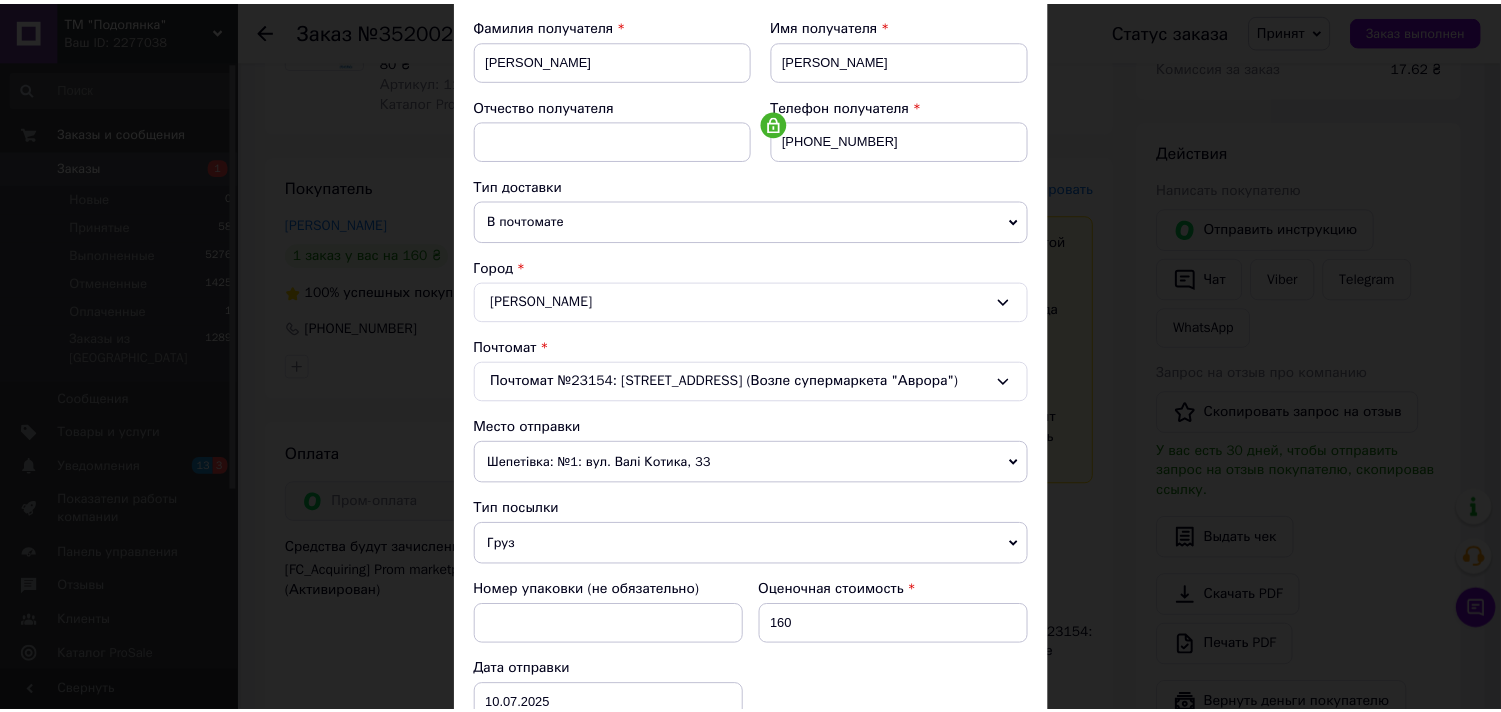 scroll, scrollTop: 617, scrollLeft: 0, axis: vertical 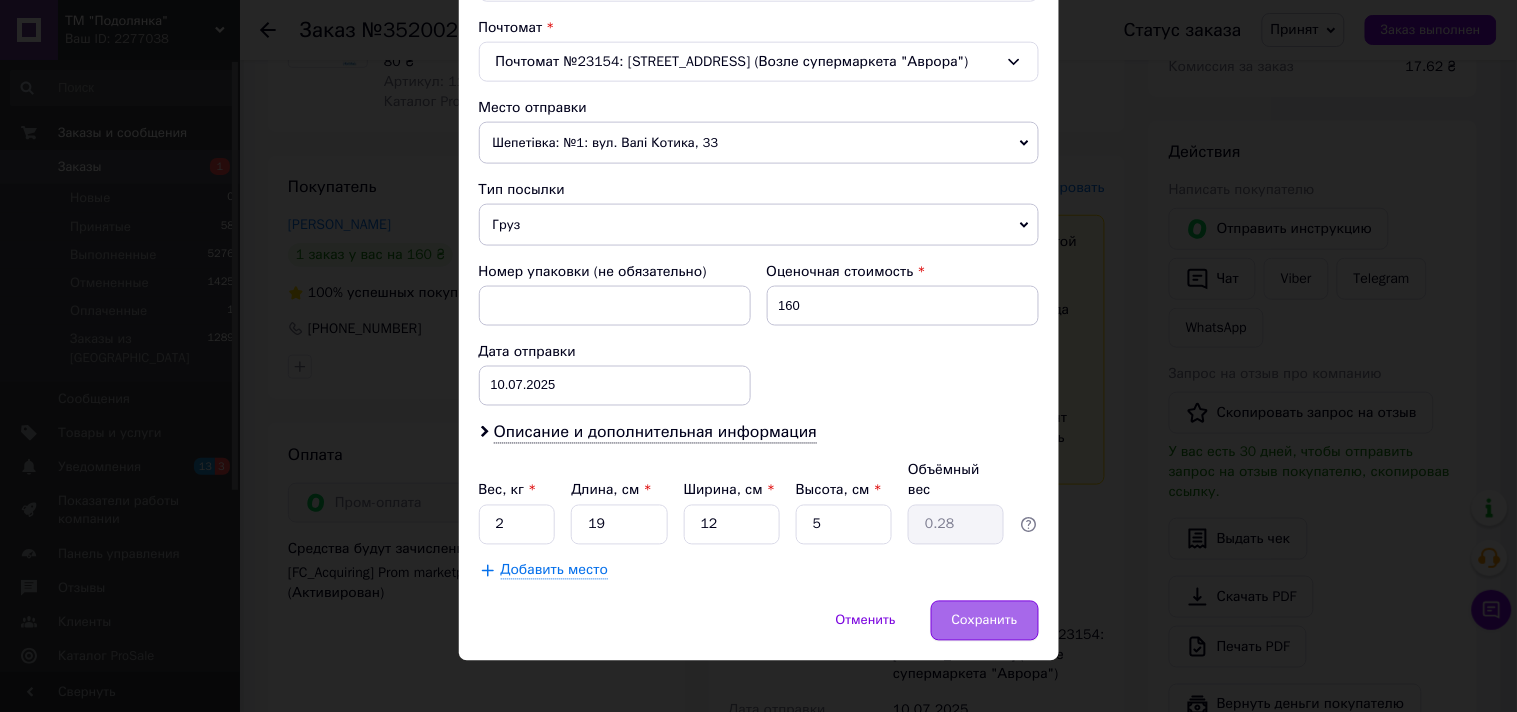 click on "Сохранить" at bounding box center [985, 621] 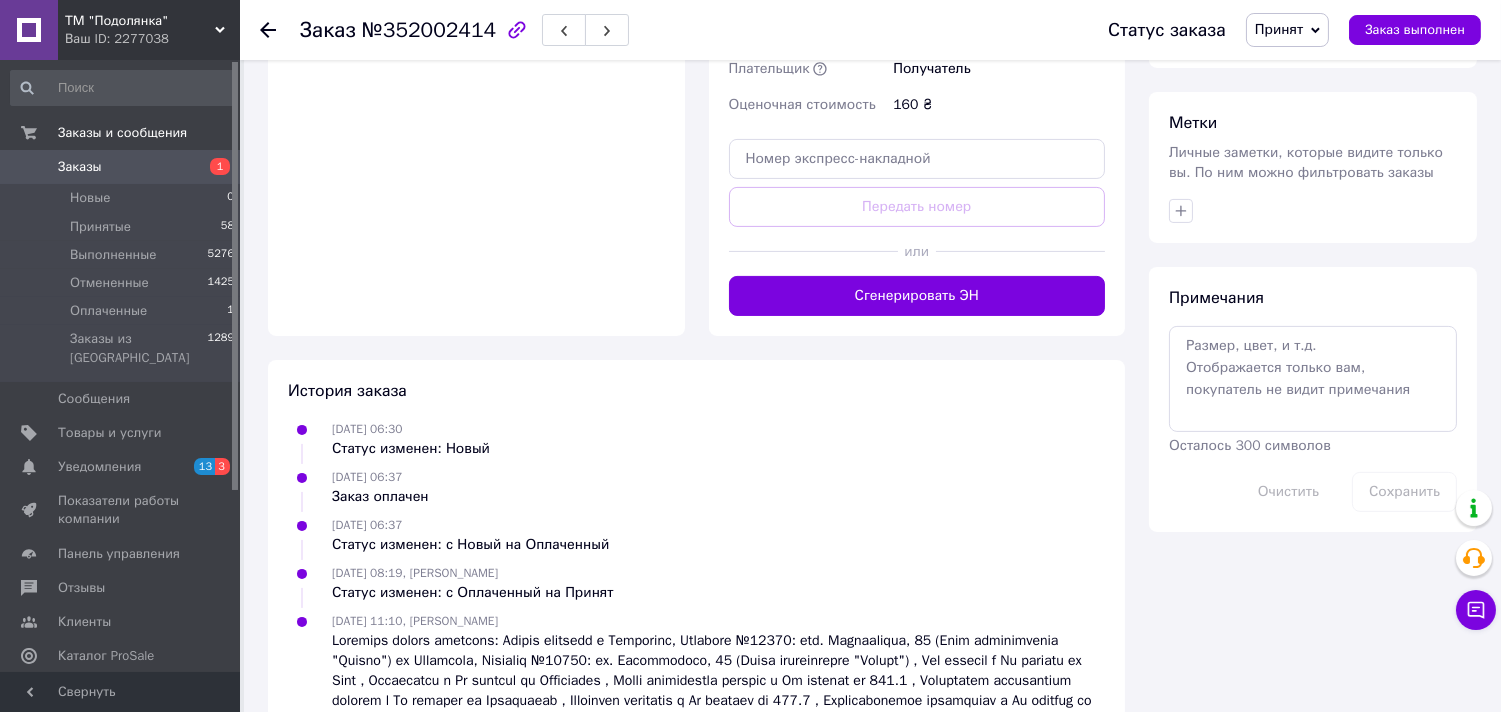 scroll, scrollTop: 1067, scrollLeft: 0, axis: vertical 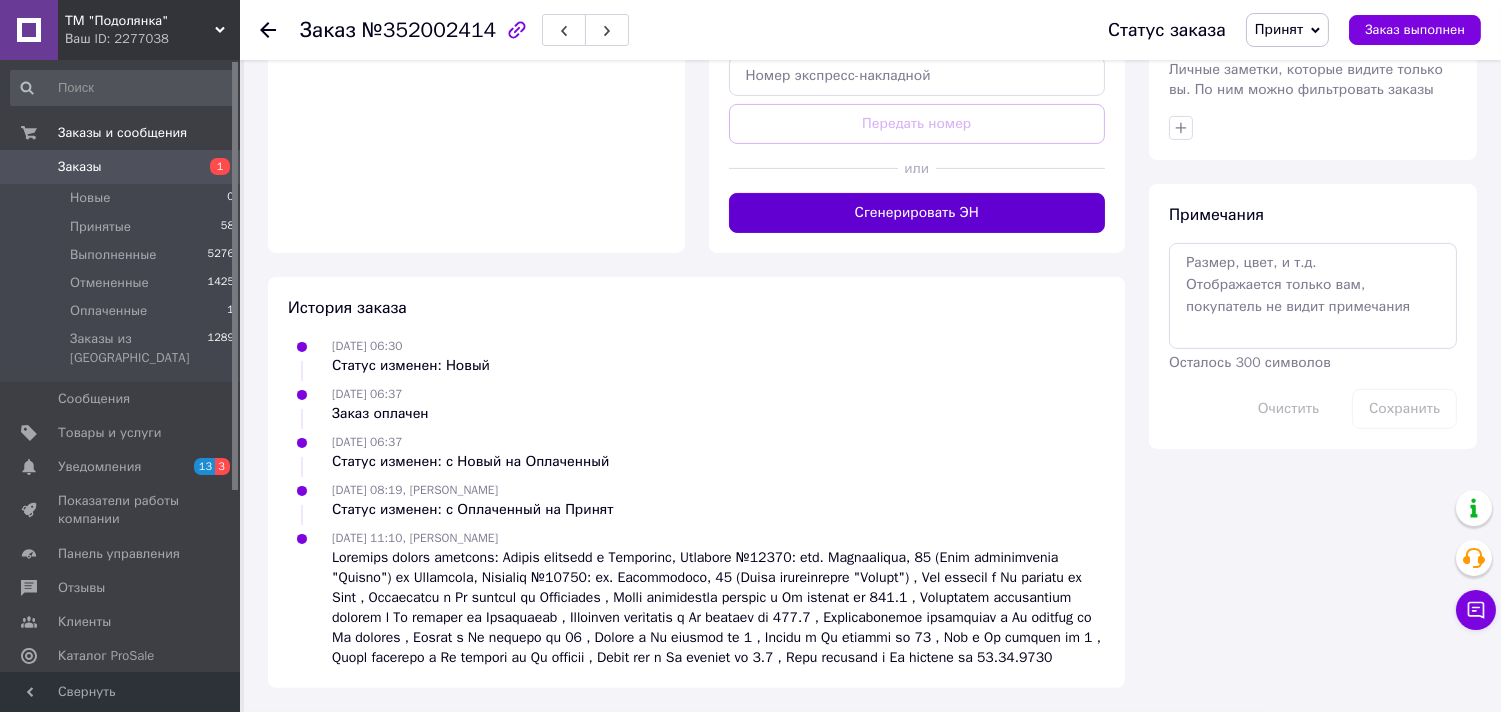 click on "Сгенерировать ЭН" at bounding box center (917, 213) 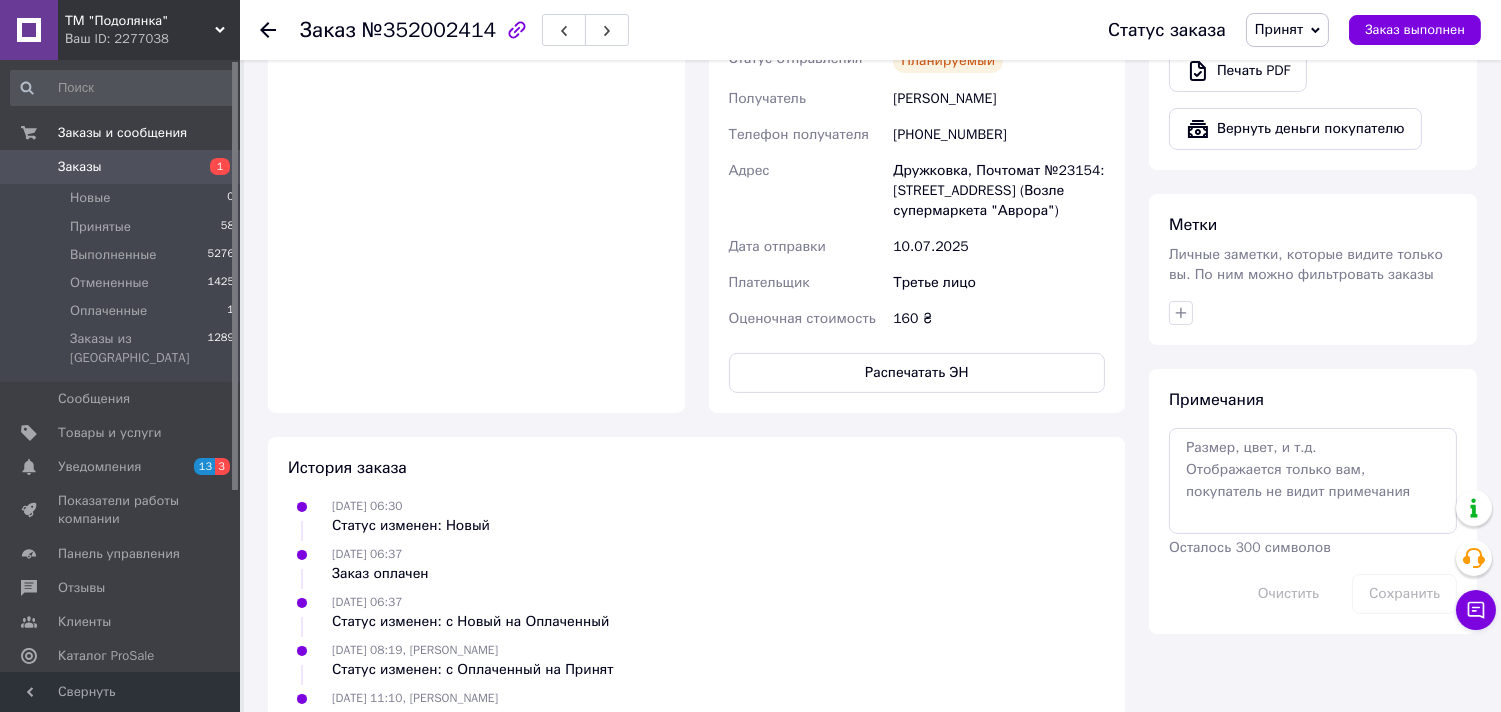 scroll, scrollTop: 771, scrollLeft: 0, axis: vertical 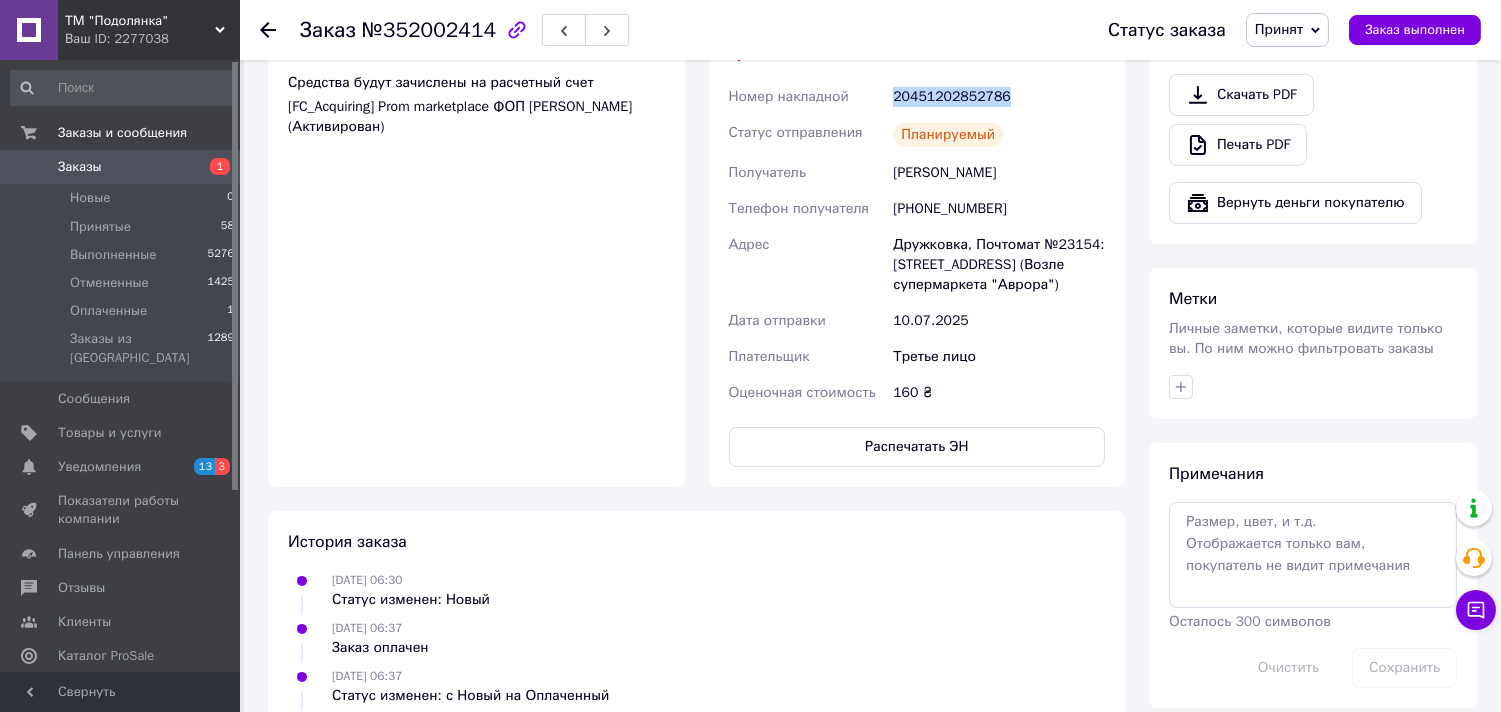 drag, startPoint x: 943, startPoint y: 98, endPoint x: 884, endPoint y: 85, distance: 60.41523 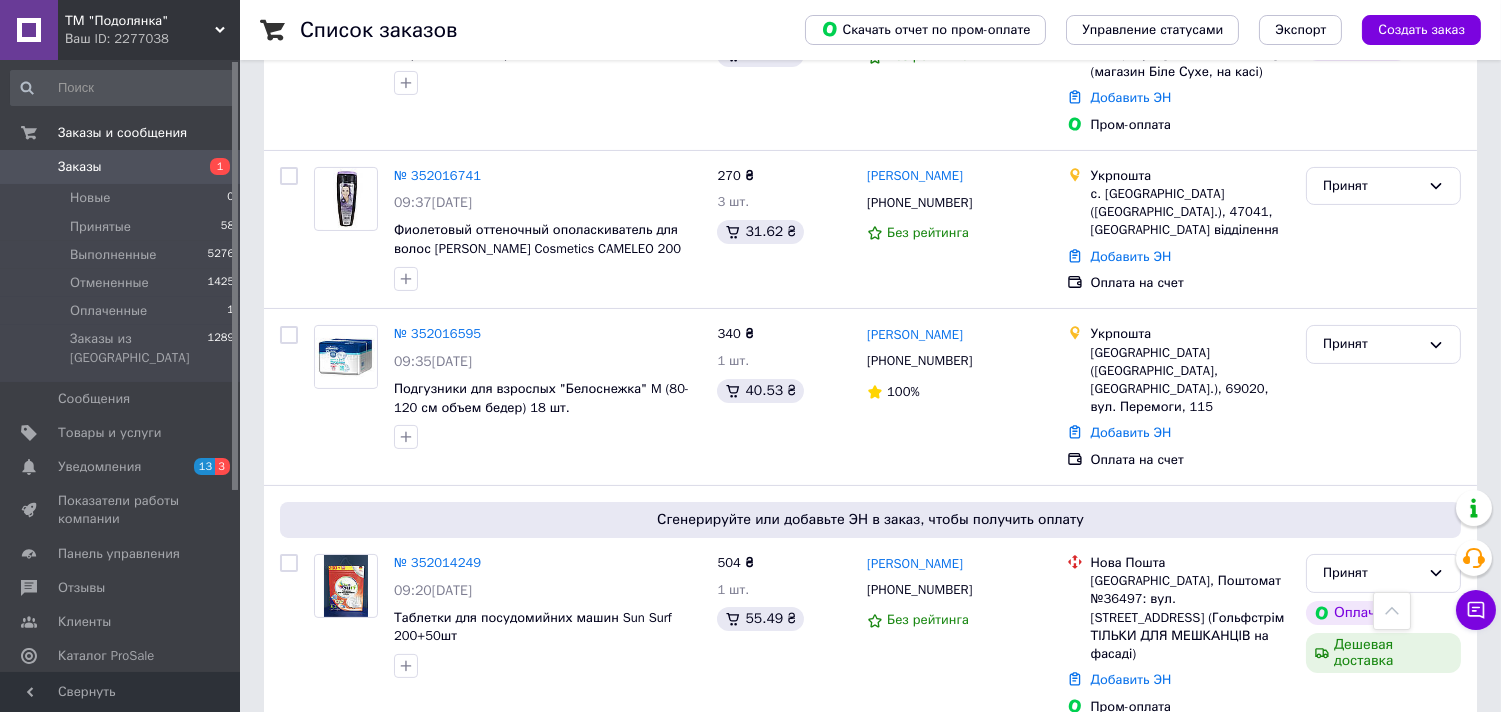 scroll, scrollTop: 888, scrollLeft: 0, axis: vertical 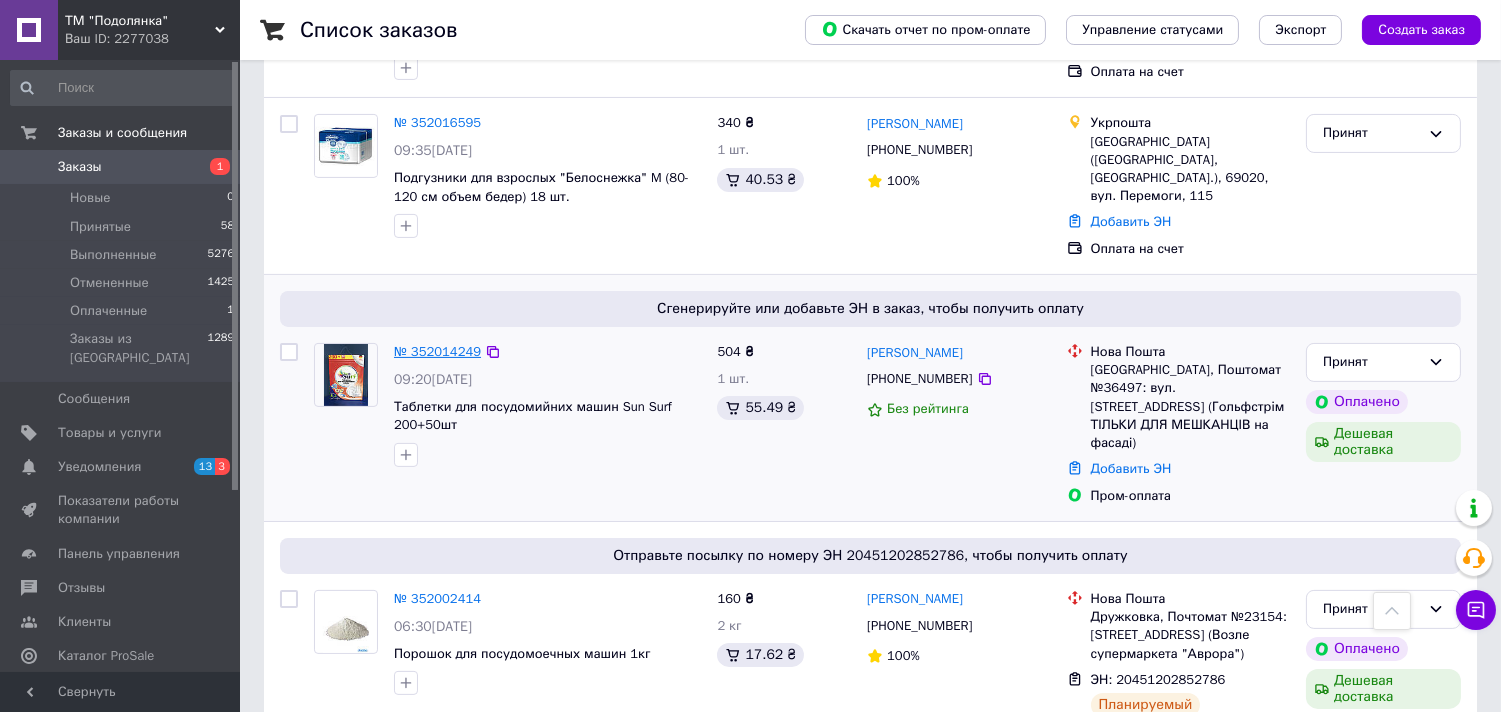 click on "№ 352014249" at bounding box center [437, 351] 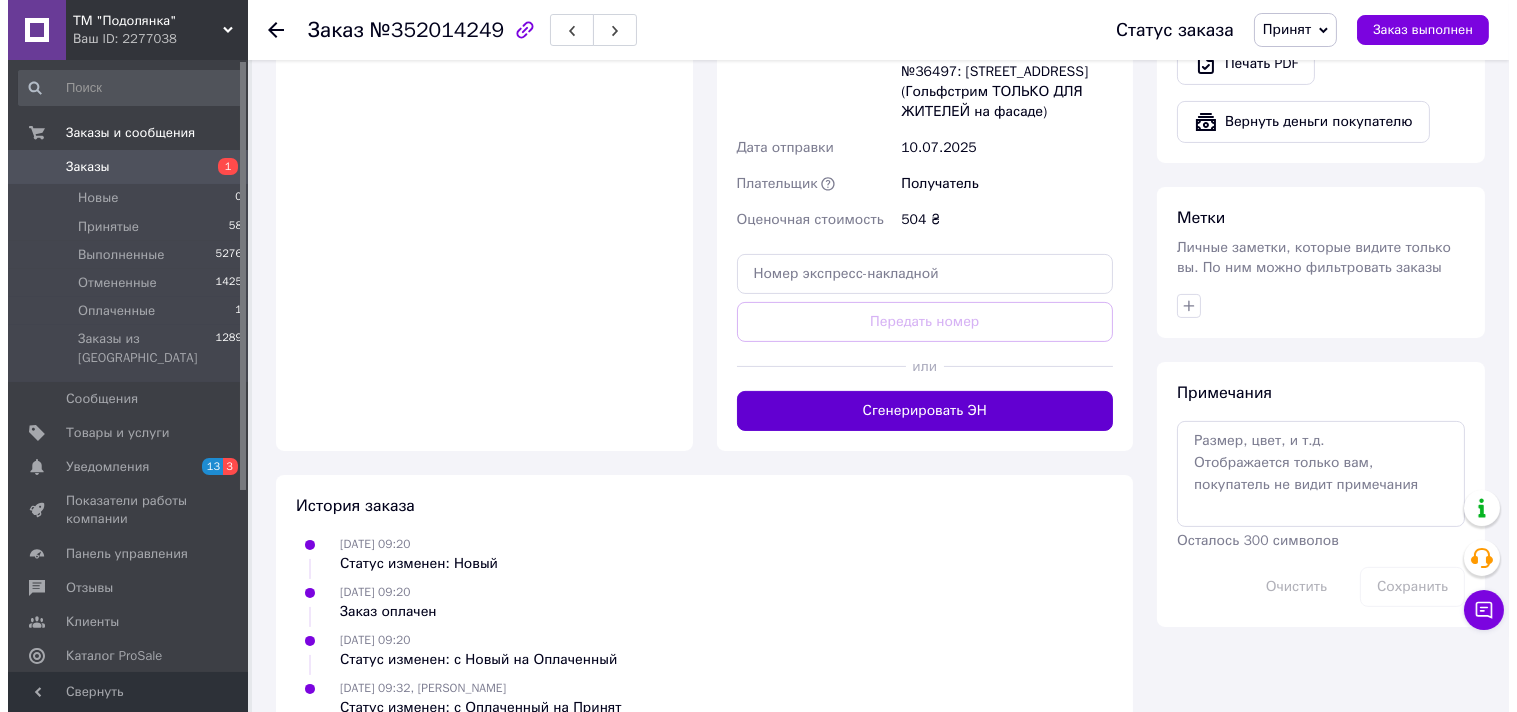 scroll, scrollTop: 296, scrollLeft: 0, axis: vertical 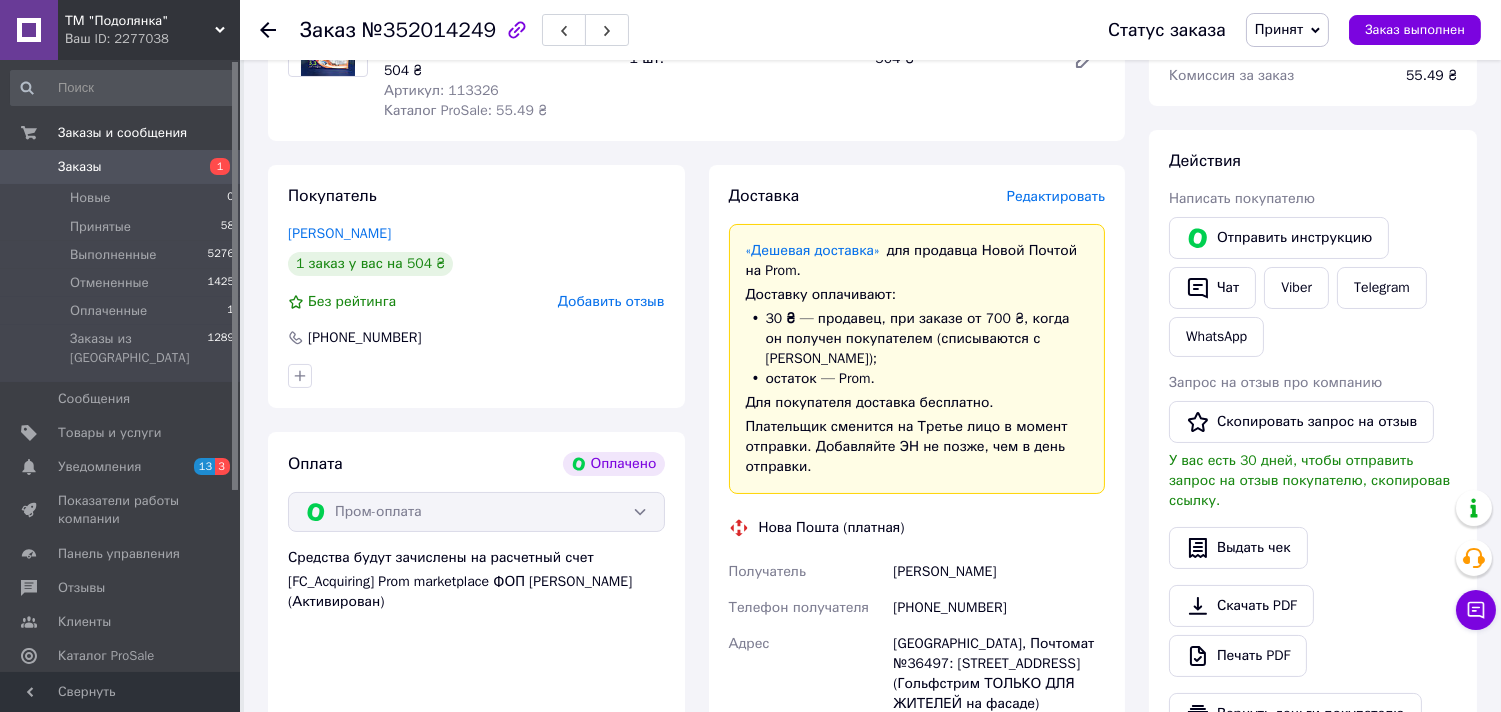click on "Редактировать" at bounding box center [1056, 196] 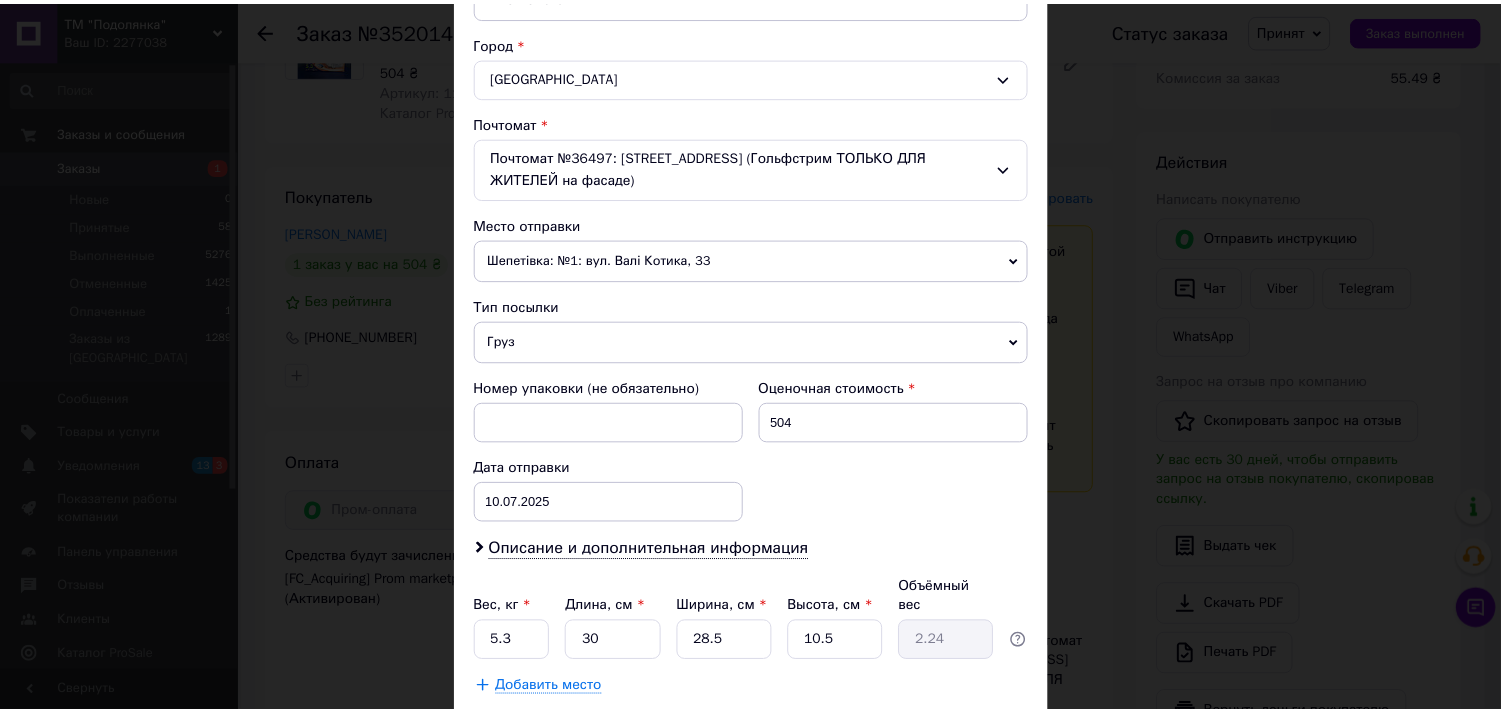 scroll, scrollTop: 592, scrollLeft: 0, axis: vertical 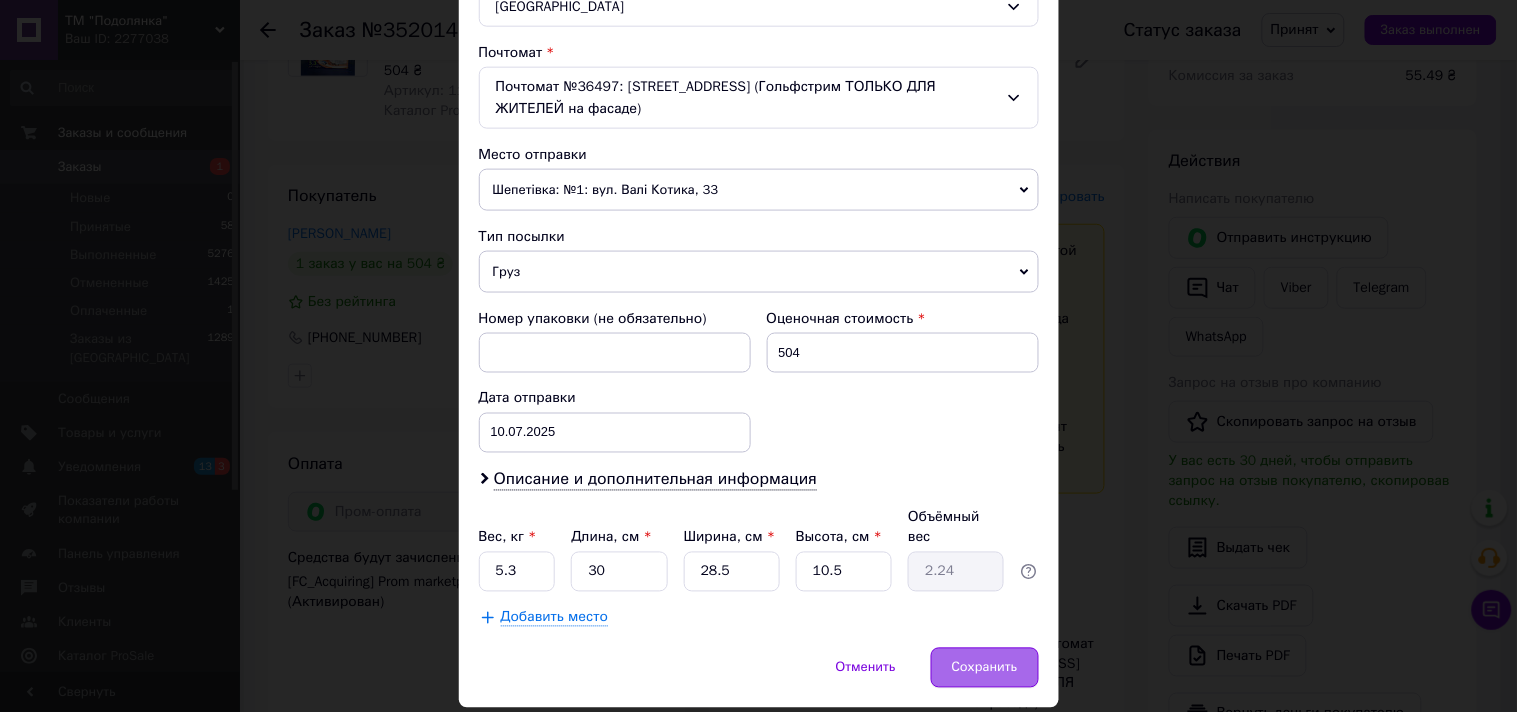 click on "Сохранить" at bounding box center (985, 668) 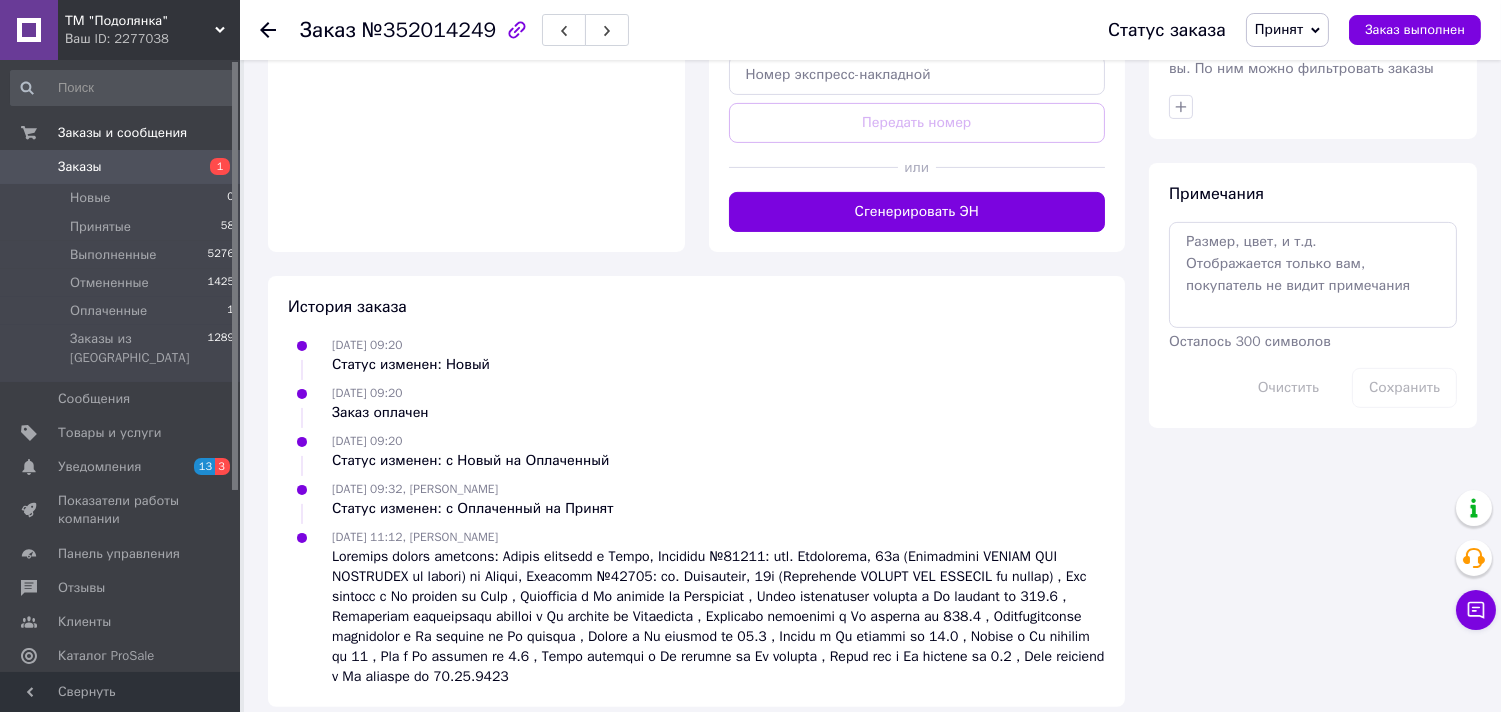 scroll, scrollTop: 791, scrollLeft: 0, axis: vertical 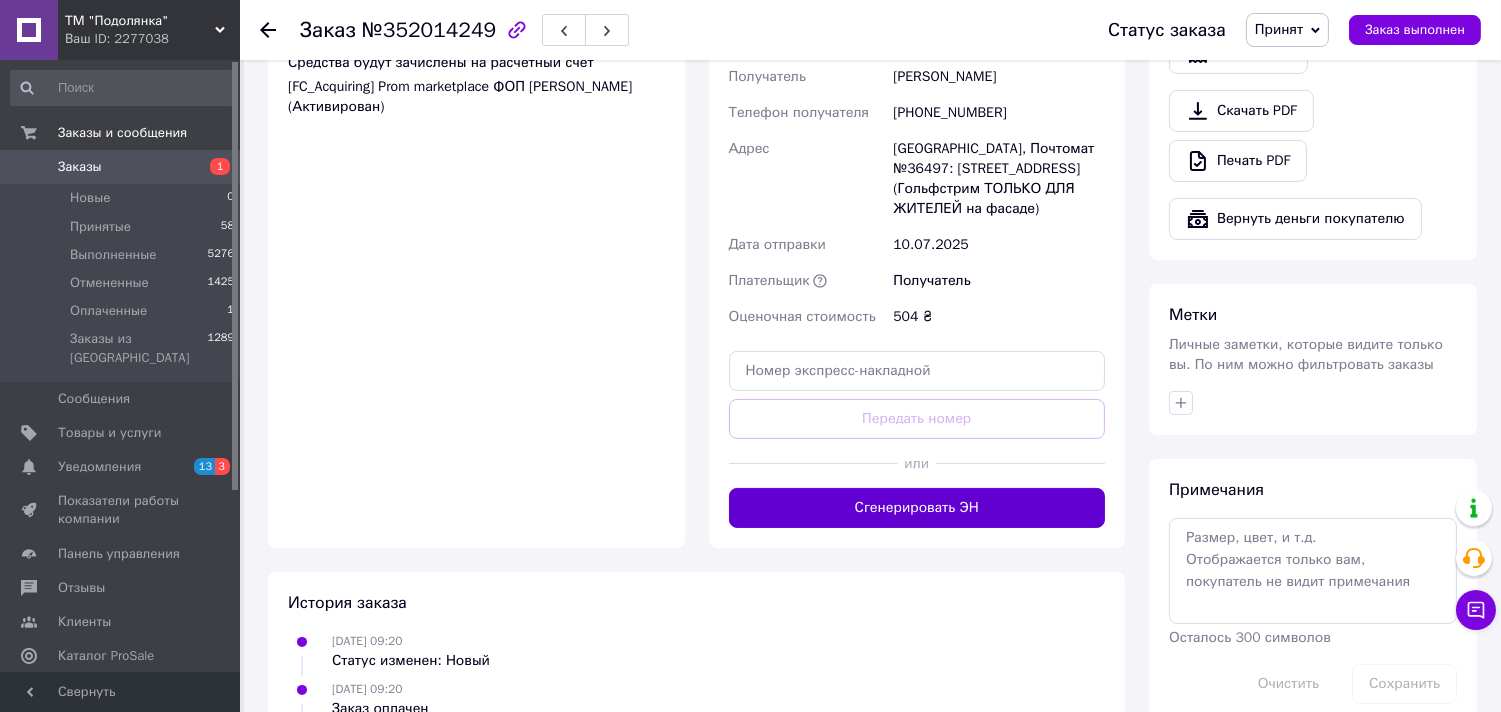 click on "Сгенерировать ЭН" at bounding box center (917, 508) 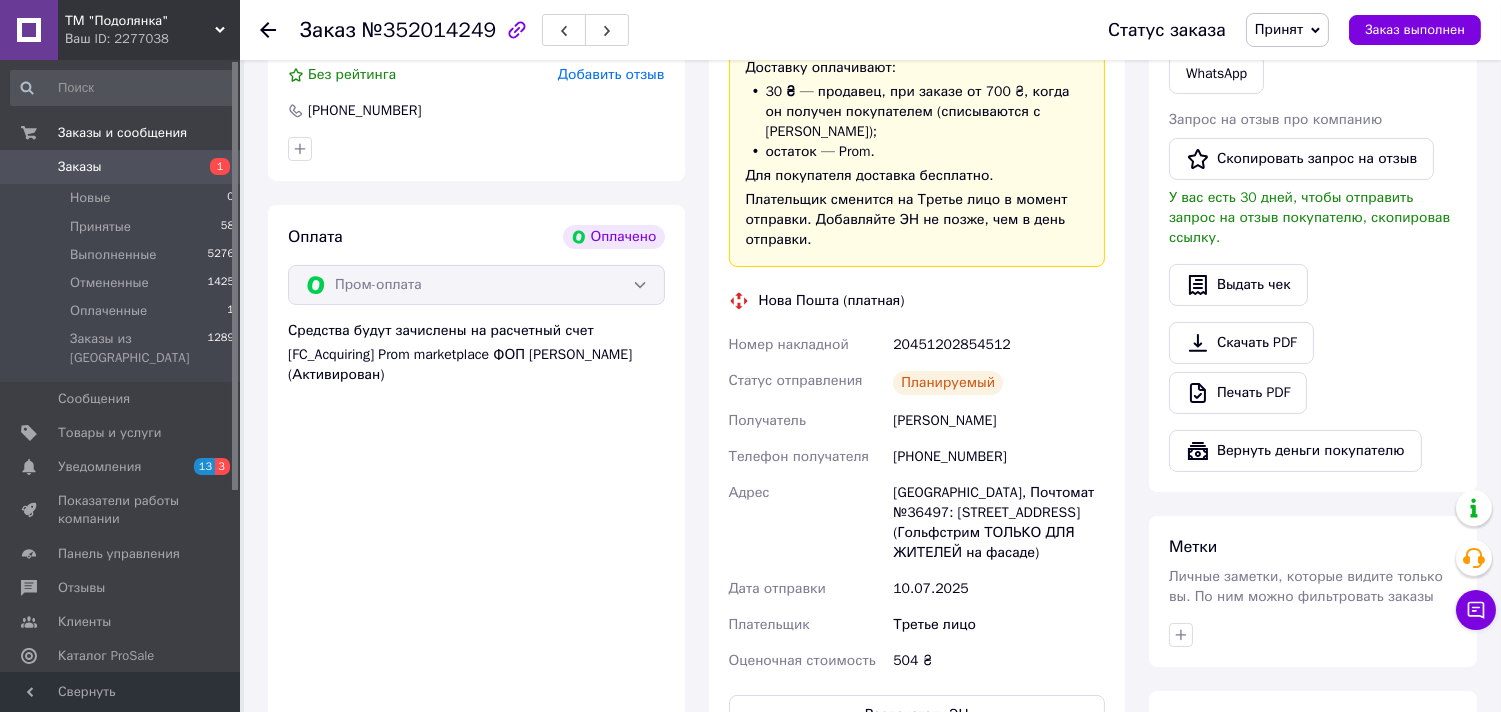 scroll, scrollTop: 495, scrollLeft: 0, axis: vertical 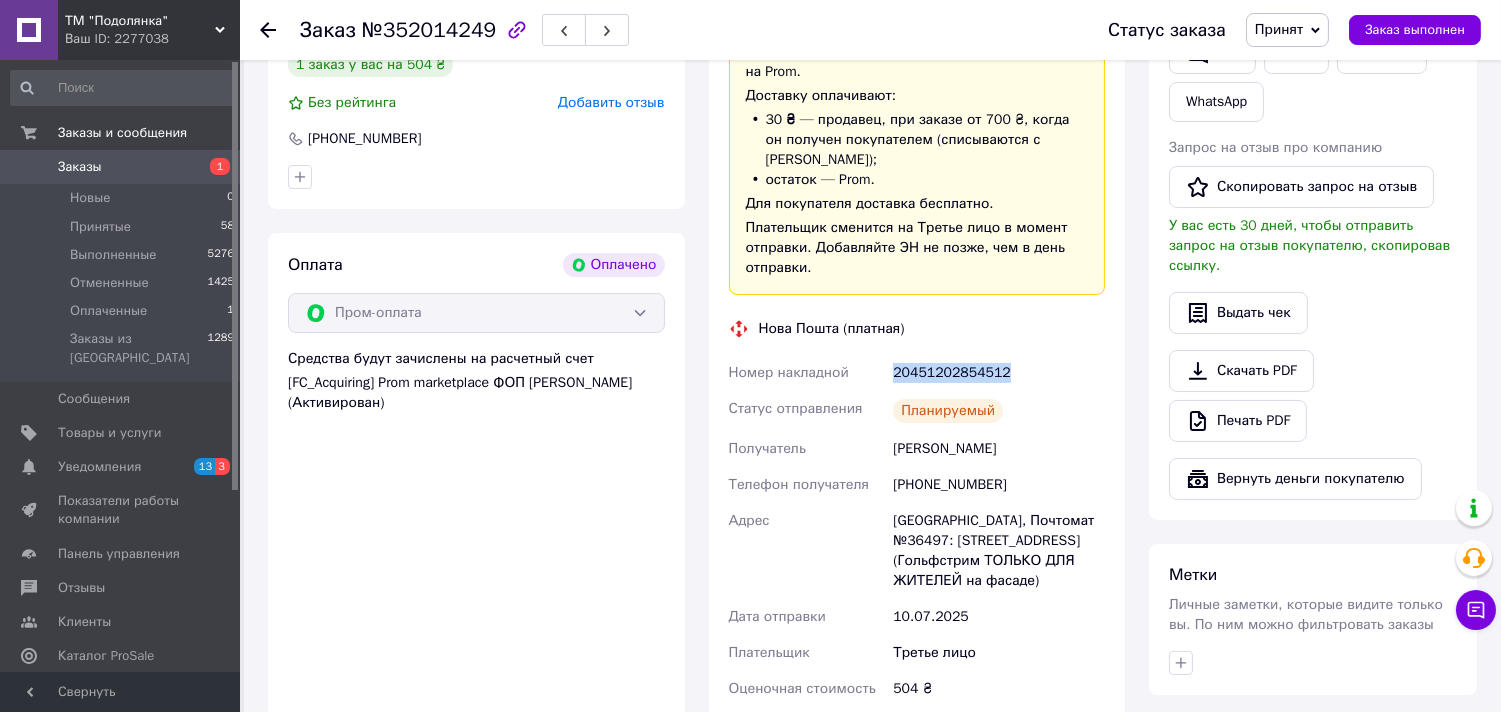 drag, startPoint x: 1020, startPoint y: 360, endPoint x: 886, endPoint y: 351, distance: 134.3019 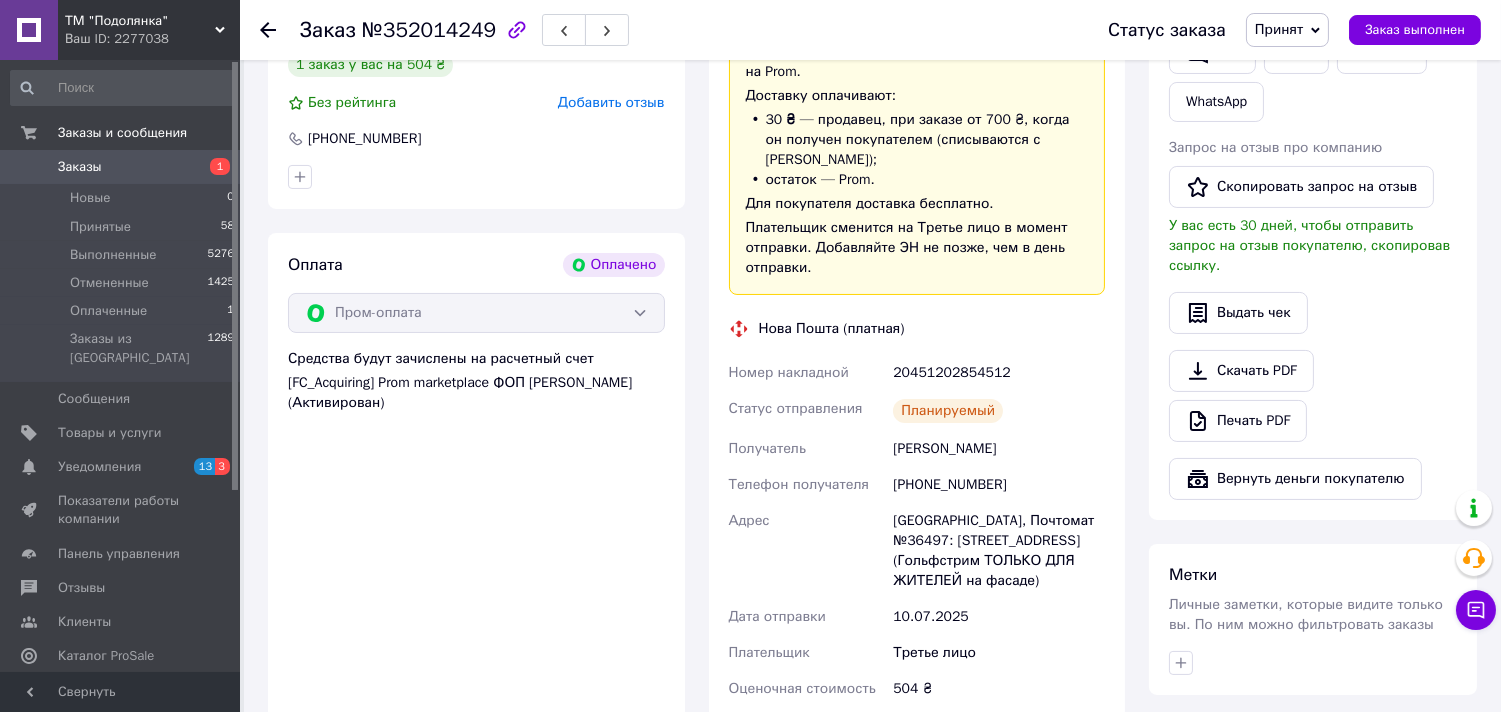 click 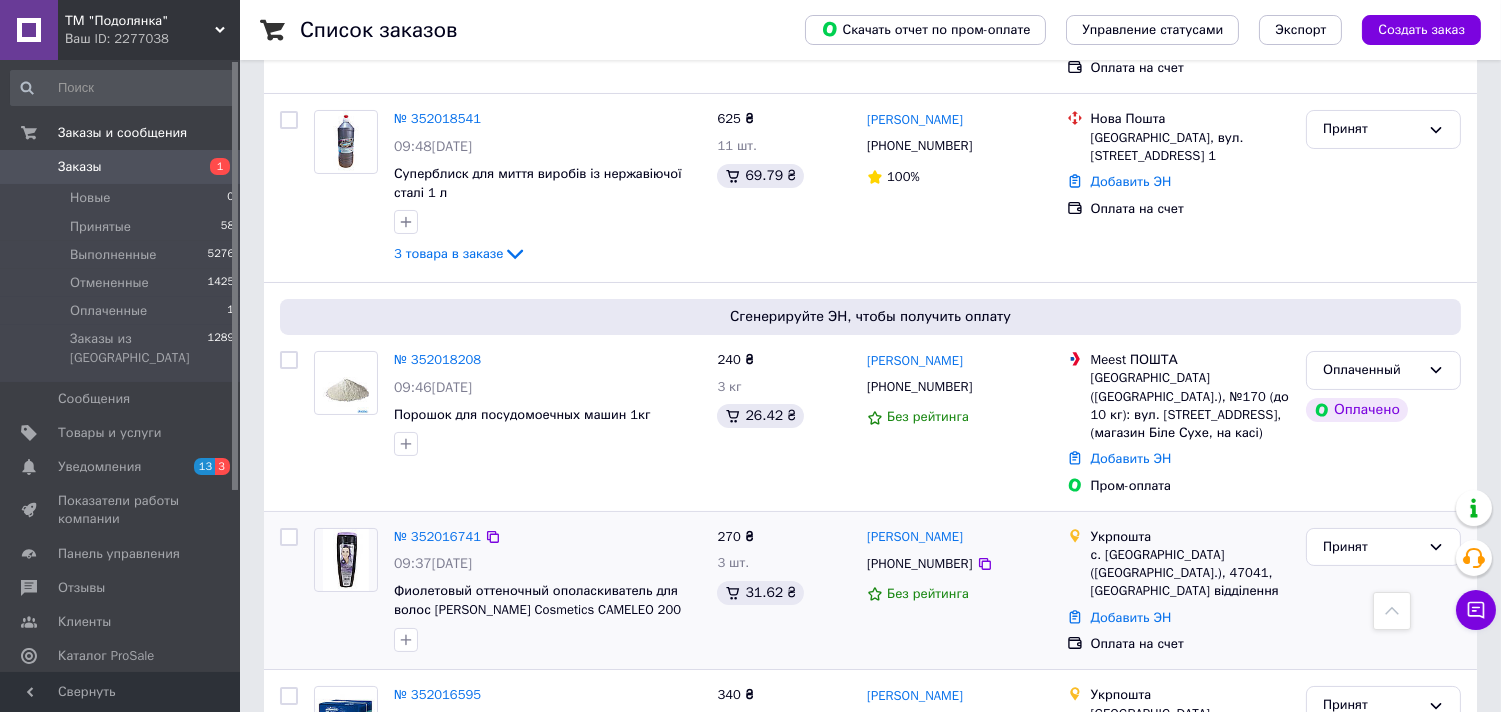scroll, scrollTop: 296, scrollLeft: 0, axis: vertical 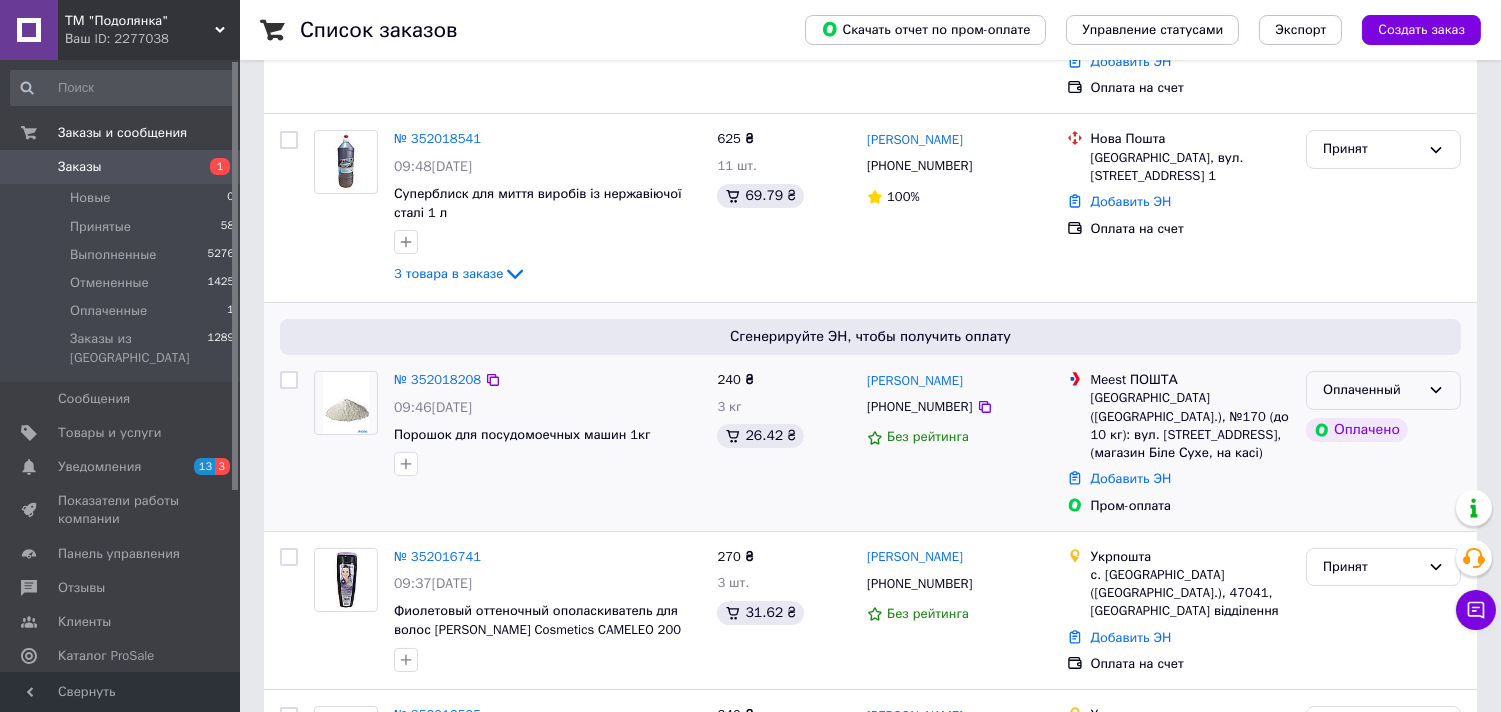 click on "Оплаченный" at bounding box center (1371, 390) 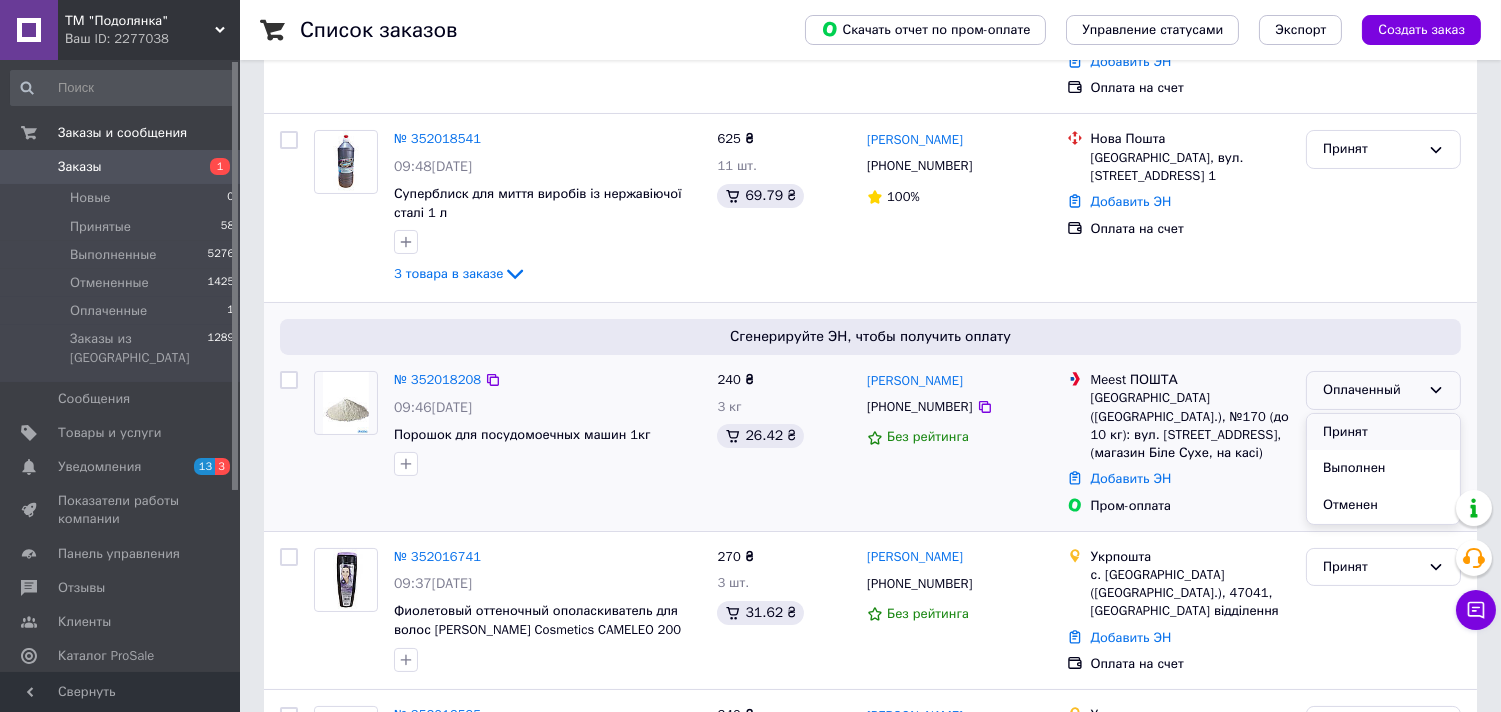 click on "Принят" at bounding box center [1383, 432] 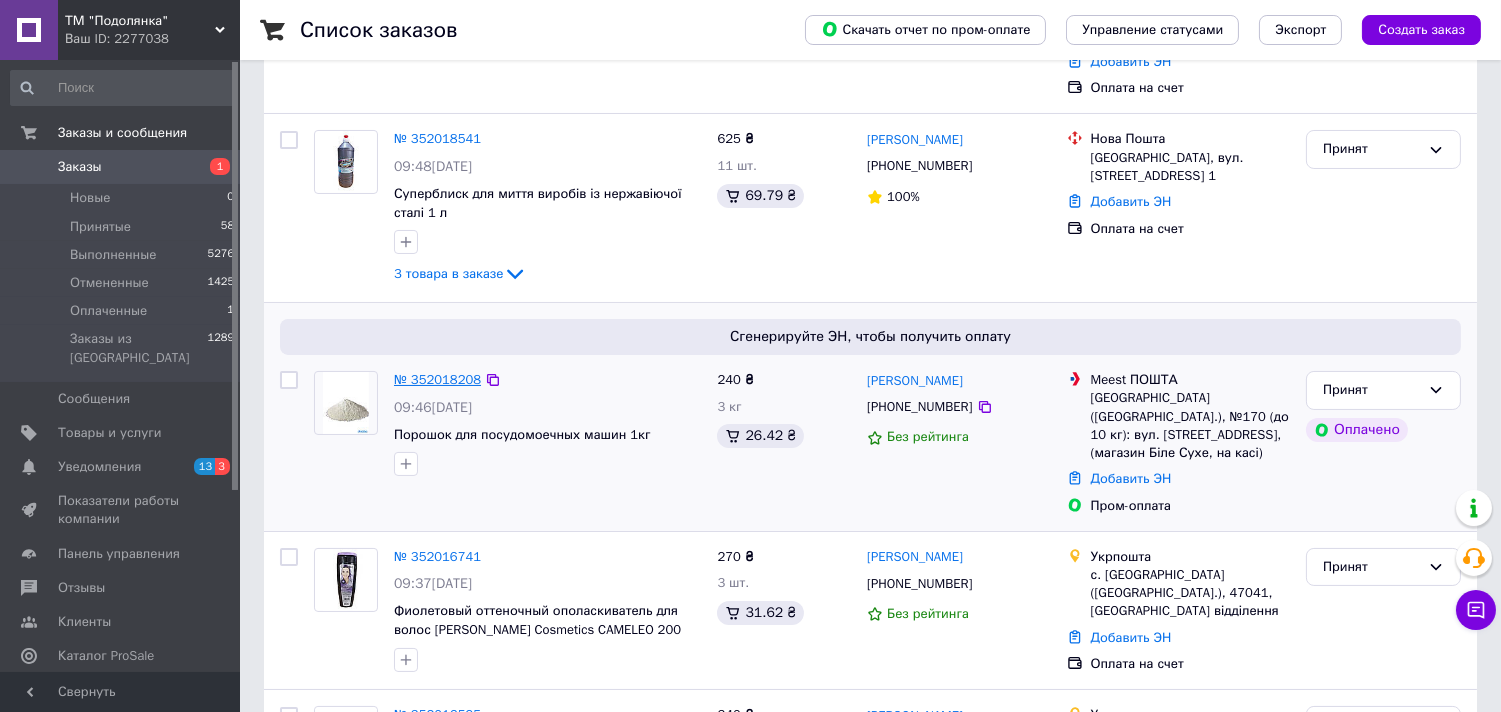 click on "№ 352018208" at bounding box center [437, 379] 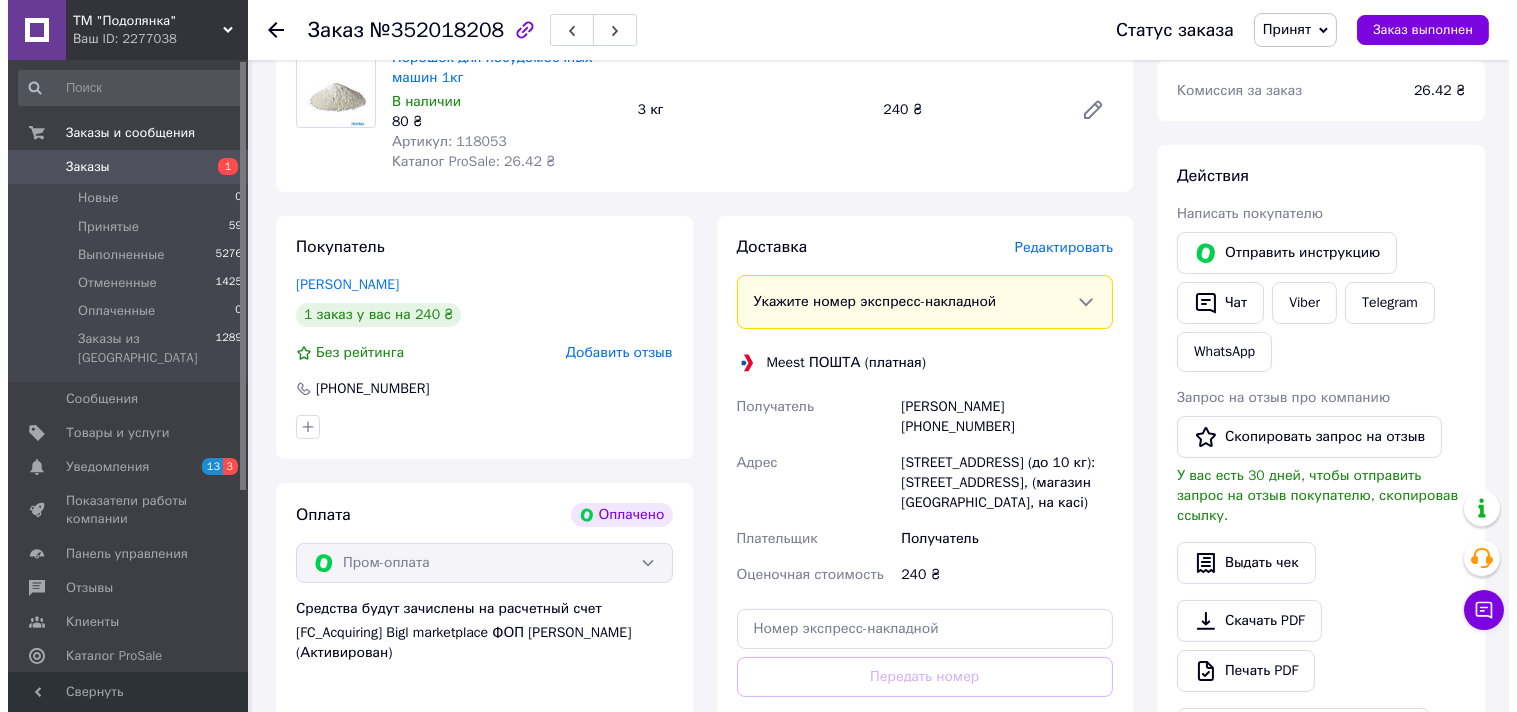 scroll, scrollTop: 181, scrollLeft: 0, axis: vertical 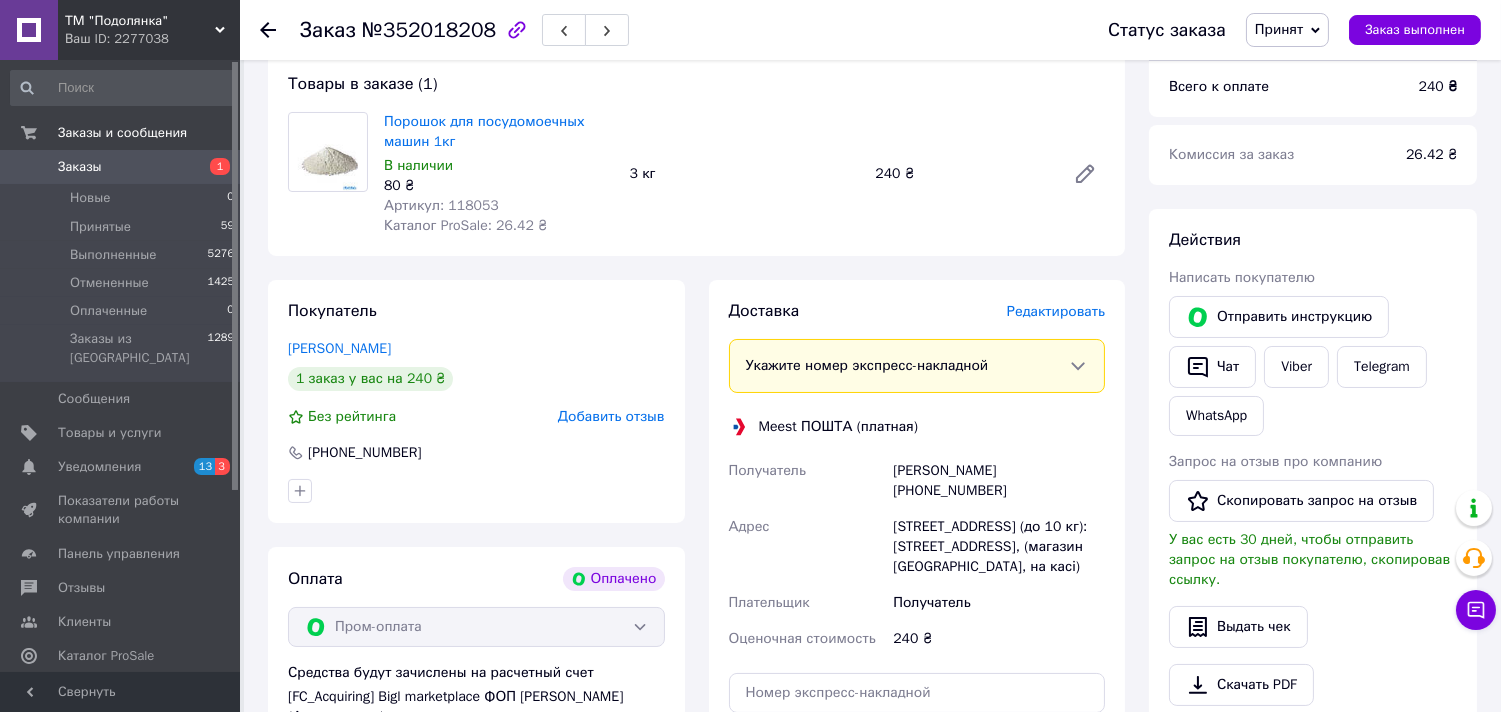 click on "Редактировать" at bounding box center [1056, 311] 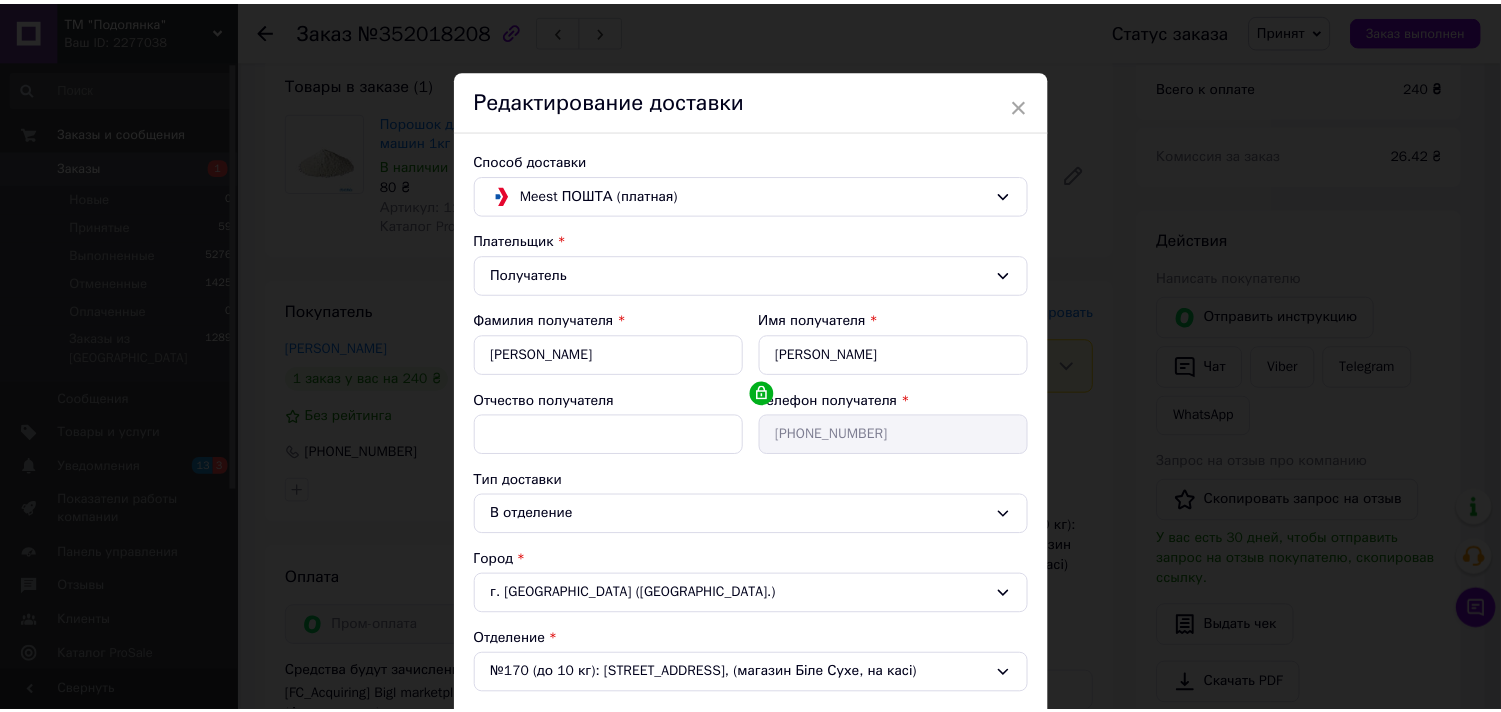 scroll, scrollTop: 411, scrollLeft: 0, axis: vertical 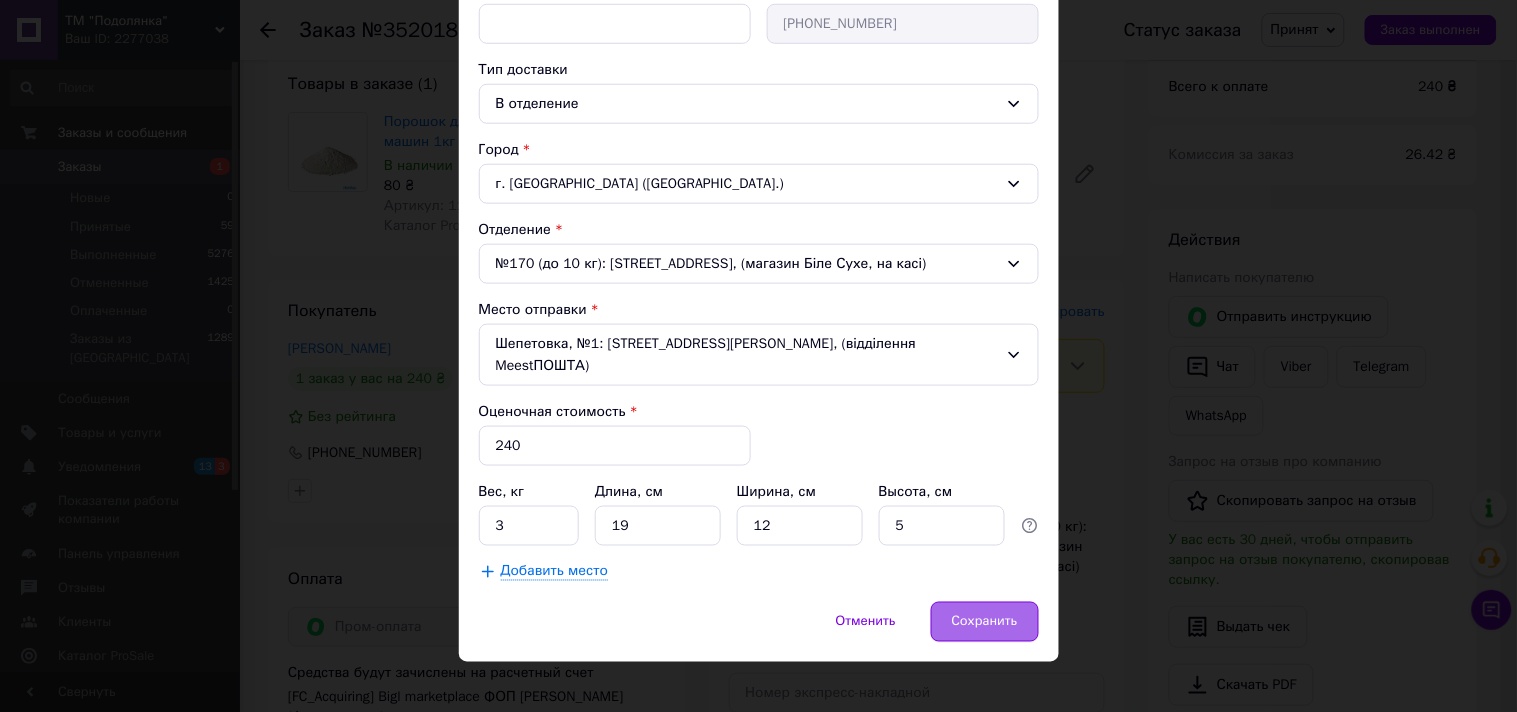 click on "Сохранить" at bounding box center (985, 622) 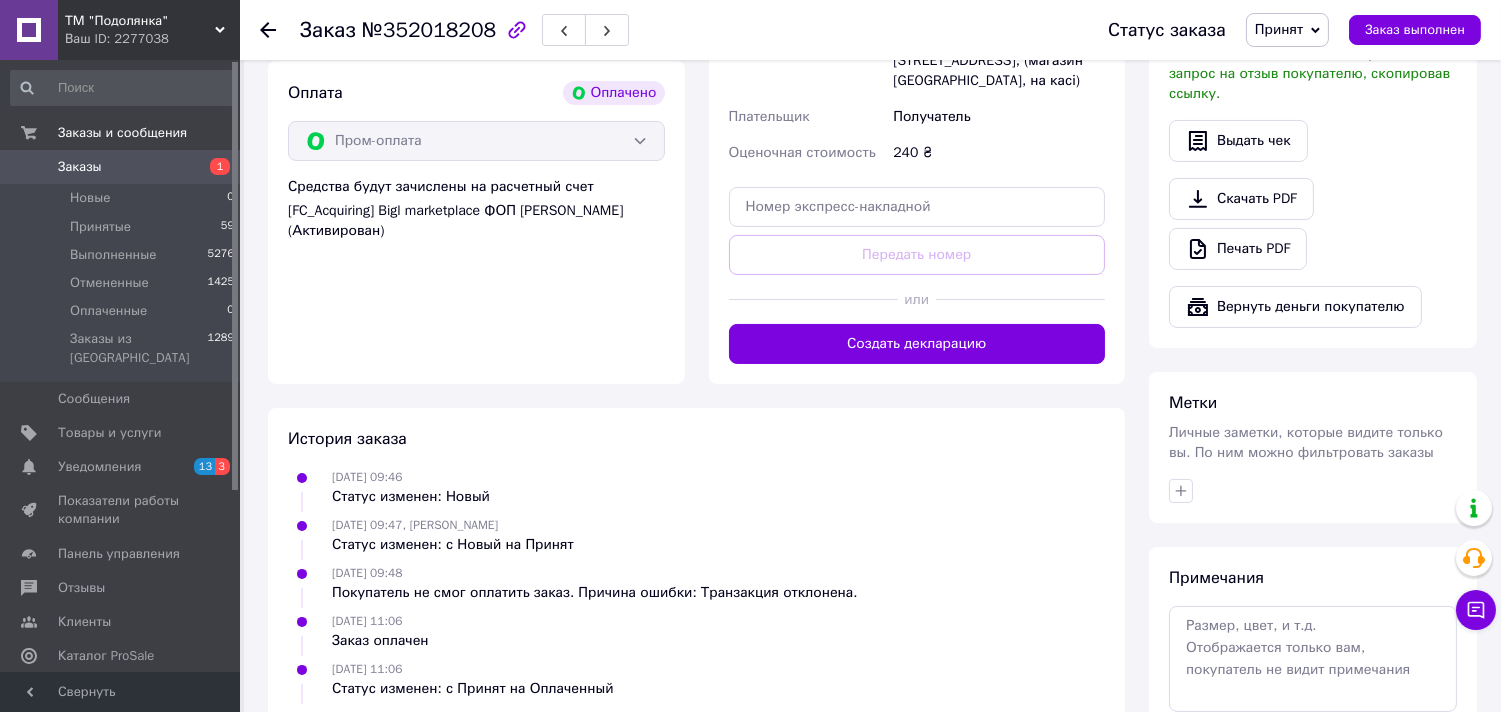 scroll, scrollTop: 875, scrollLeft: 0, axis: vertical 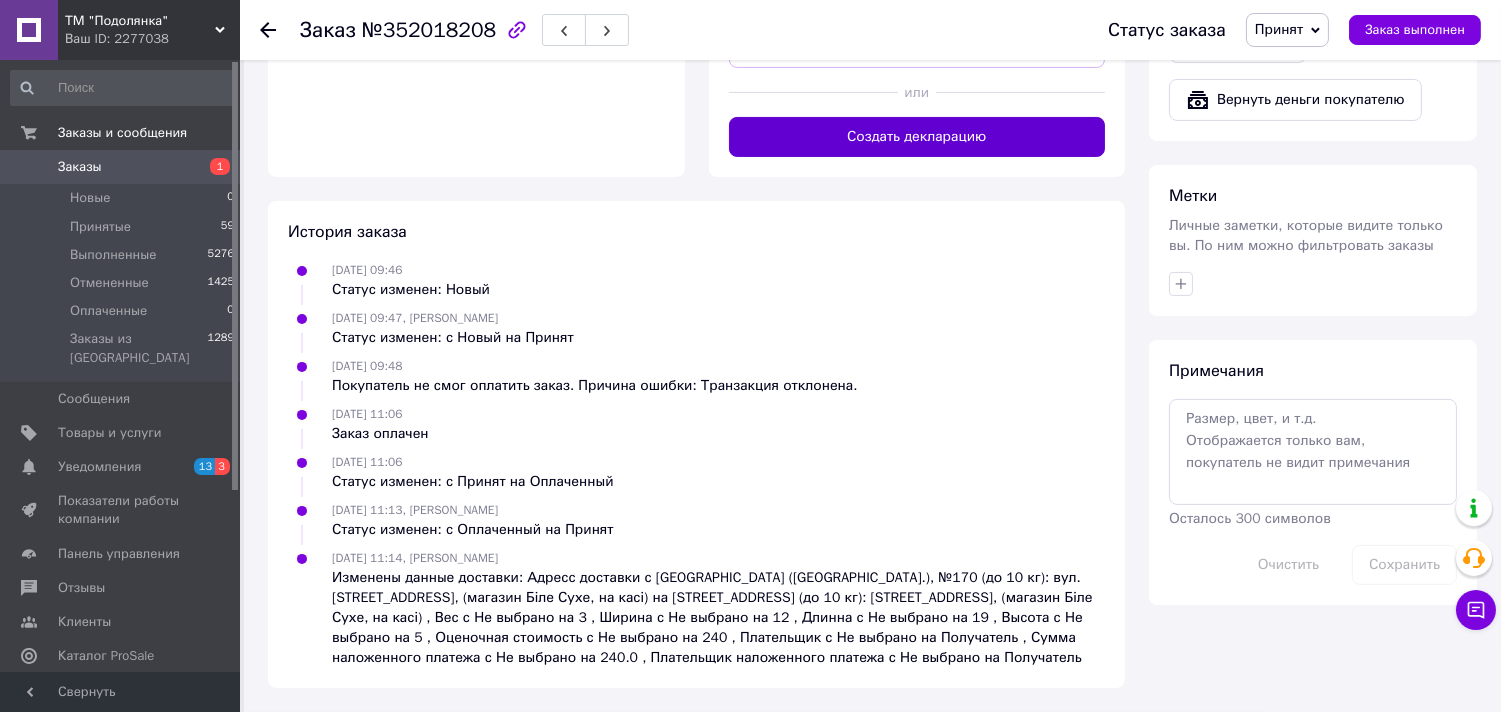 click on "Создать декларацию" at bounding box center [917, 137] 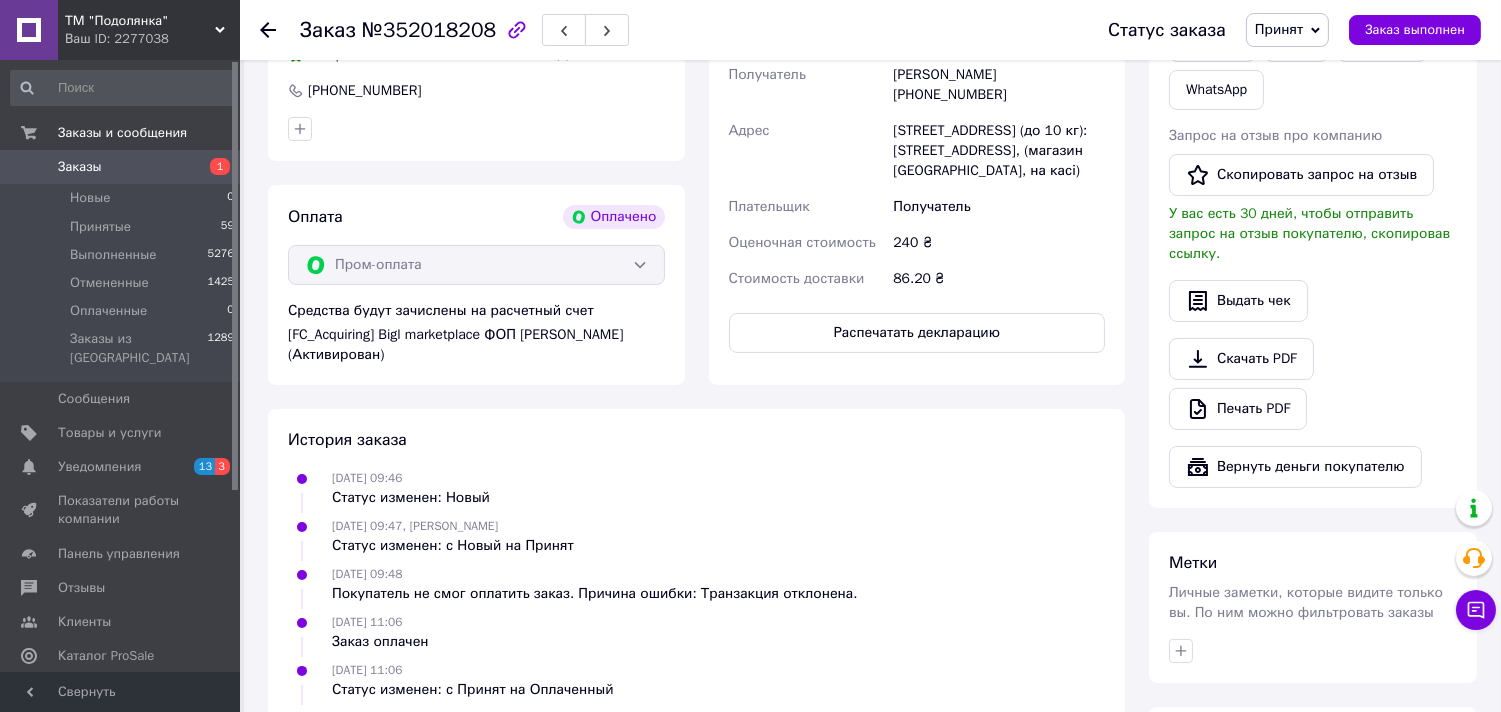 scroll, scrollTop: 512, scrollLeft: 0, axis: vertical 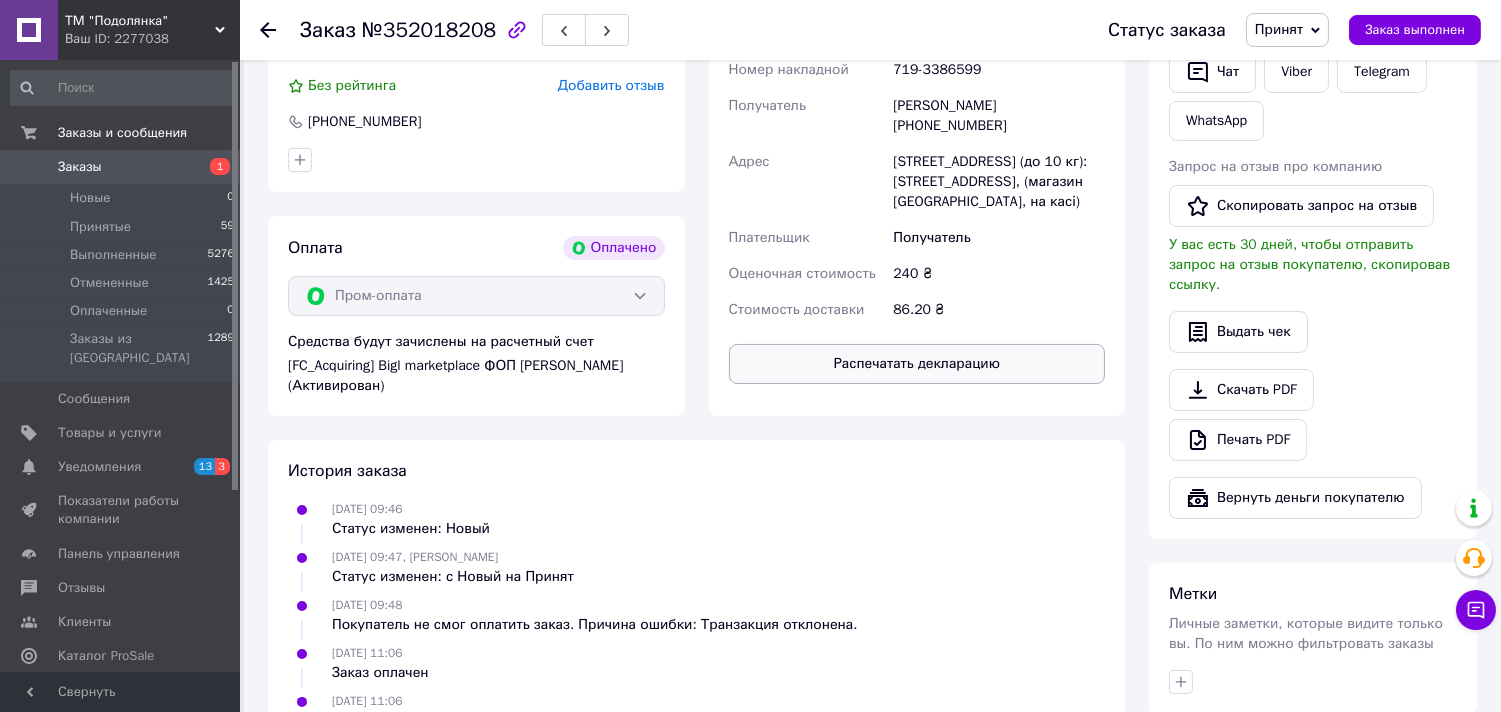 click on "Распечатать декларацию" at bounding box center [917, 364] 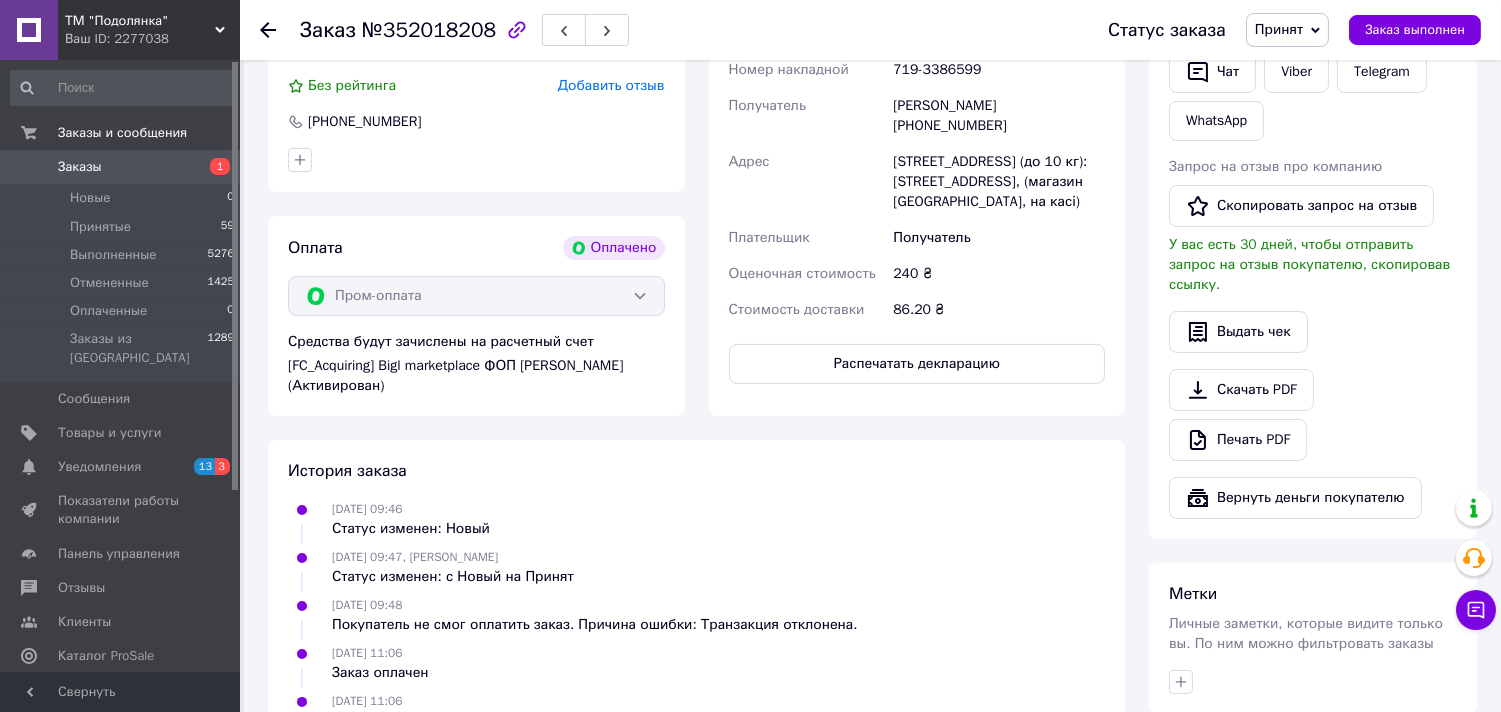 scroll, scrollTop: 0, scrollLeft: 0, axis: both 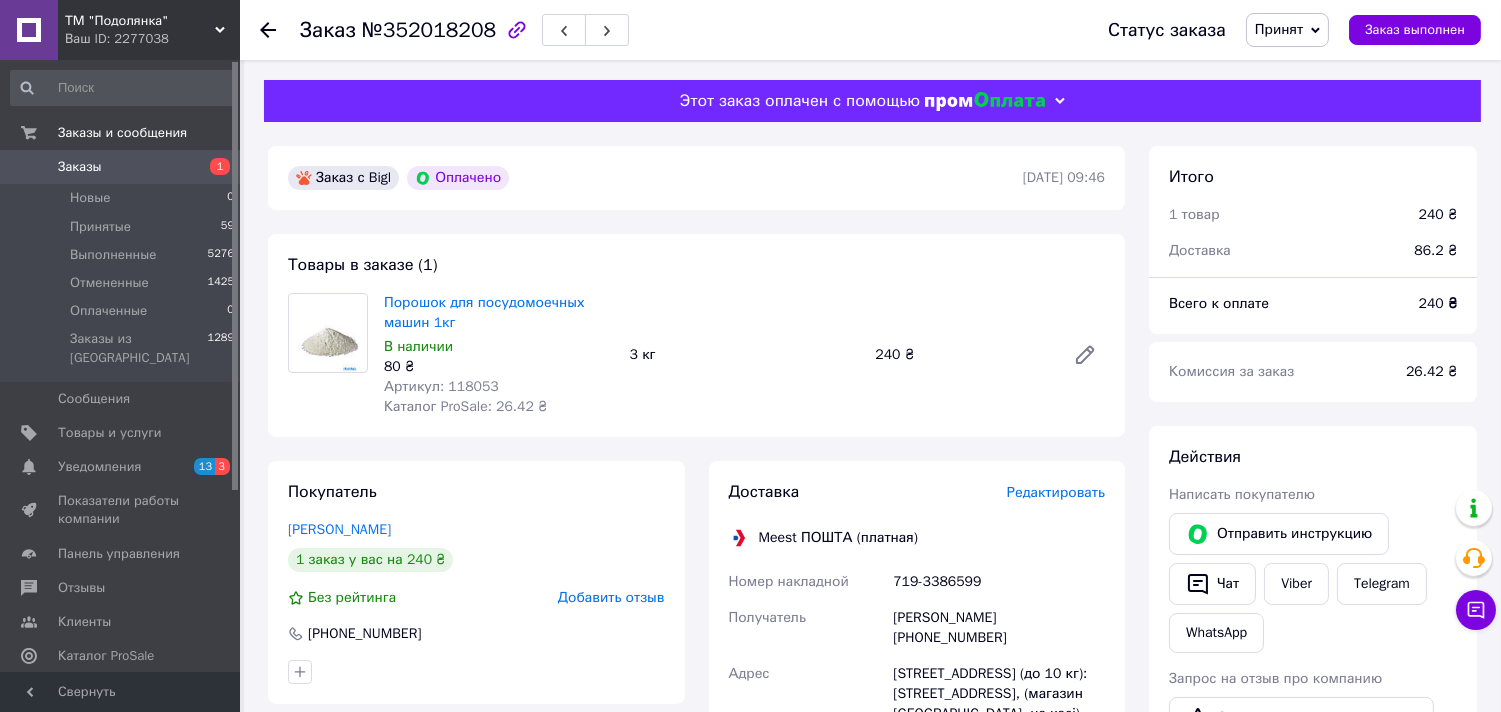 click at bounding box center (280, 30) 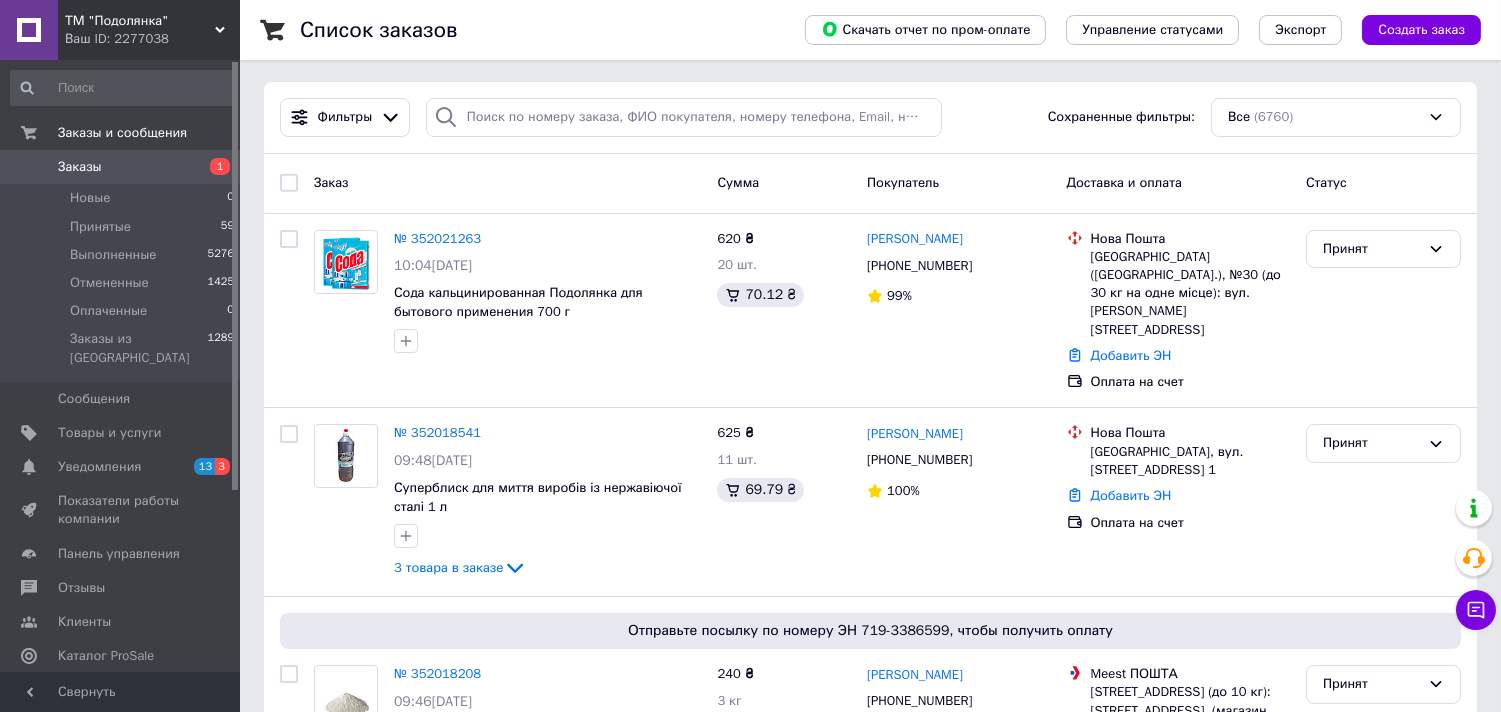scroll, scrollTop: 0, scrollLeft: 0, axis: both 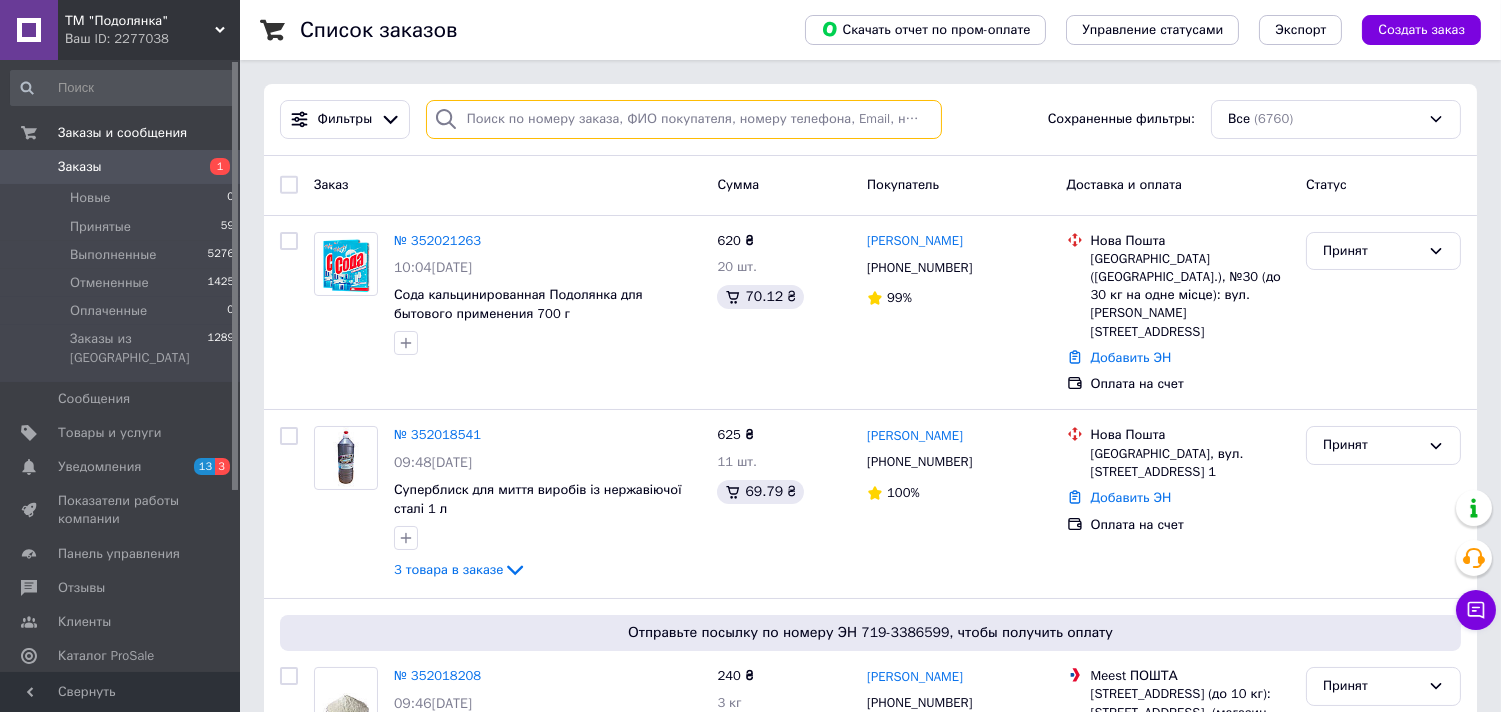 paste on "+380991223381" 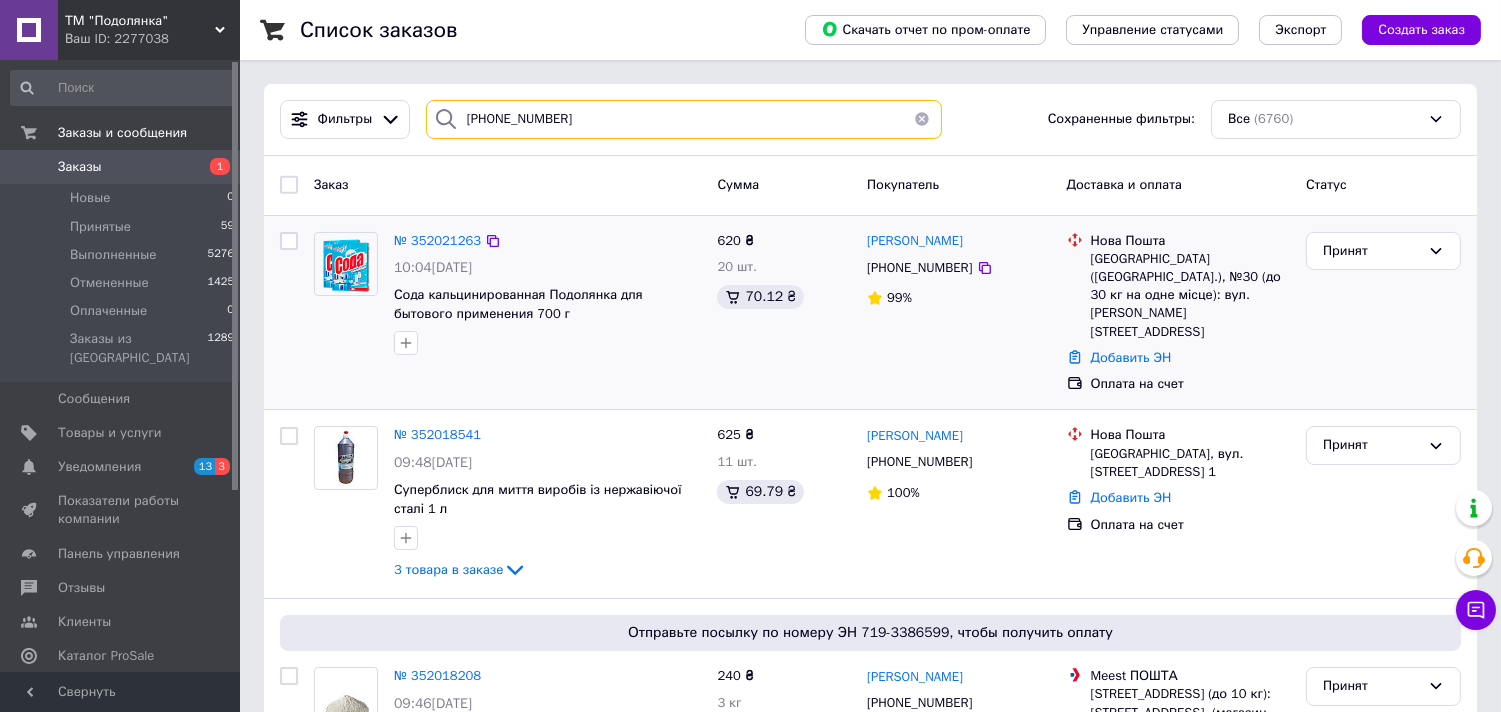 type on "+380991223381" 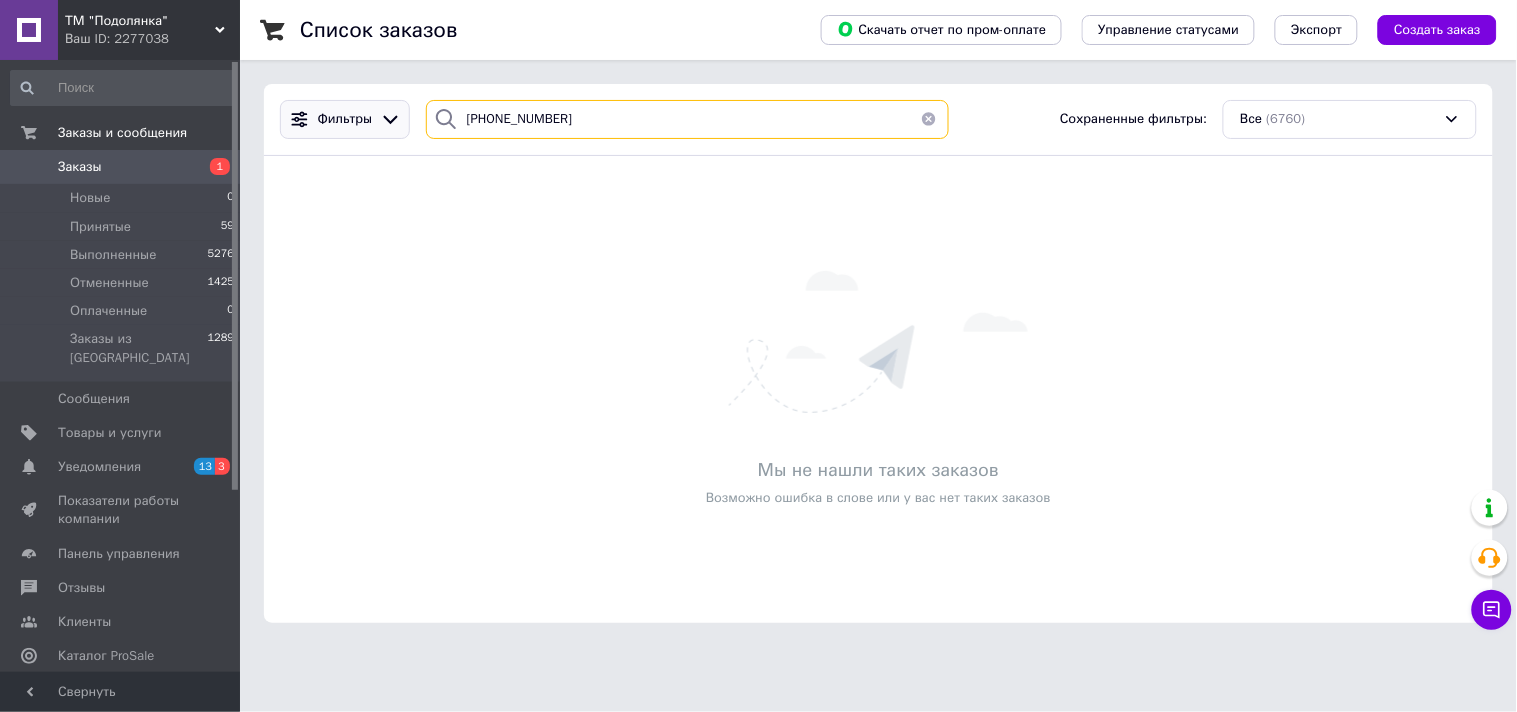 drag, startPoint x: 345, startPoint y: 132, endPoint x: 282, endPoint y: 127, distance: 63.1981 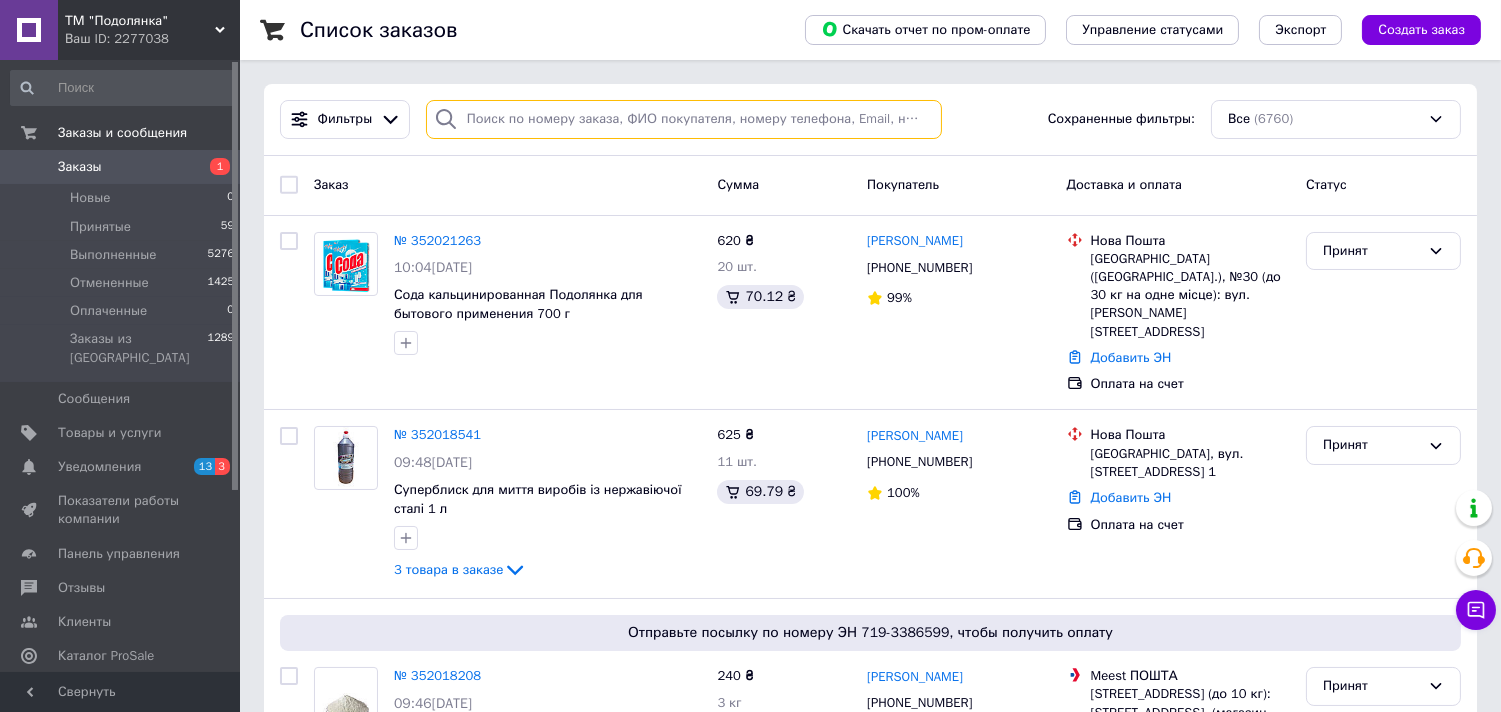 click at bounding box center (684, 119) 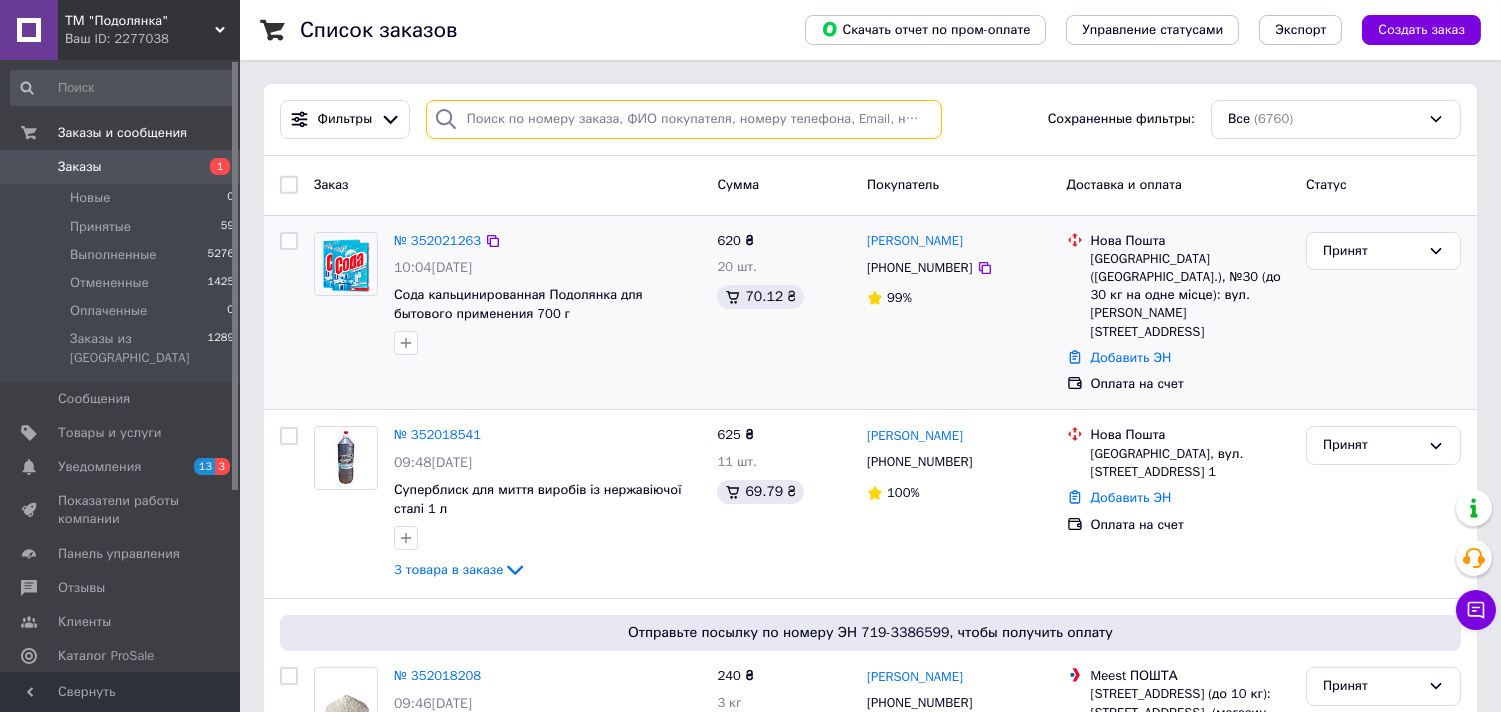 paste on "352016595" 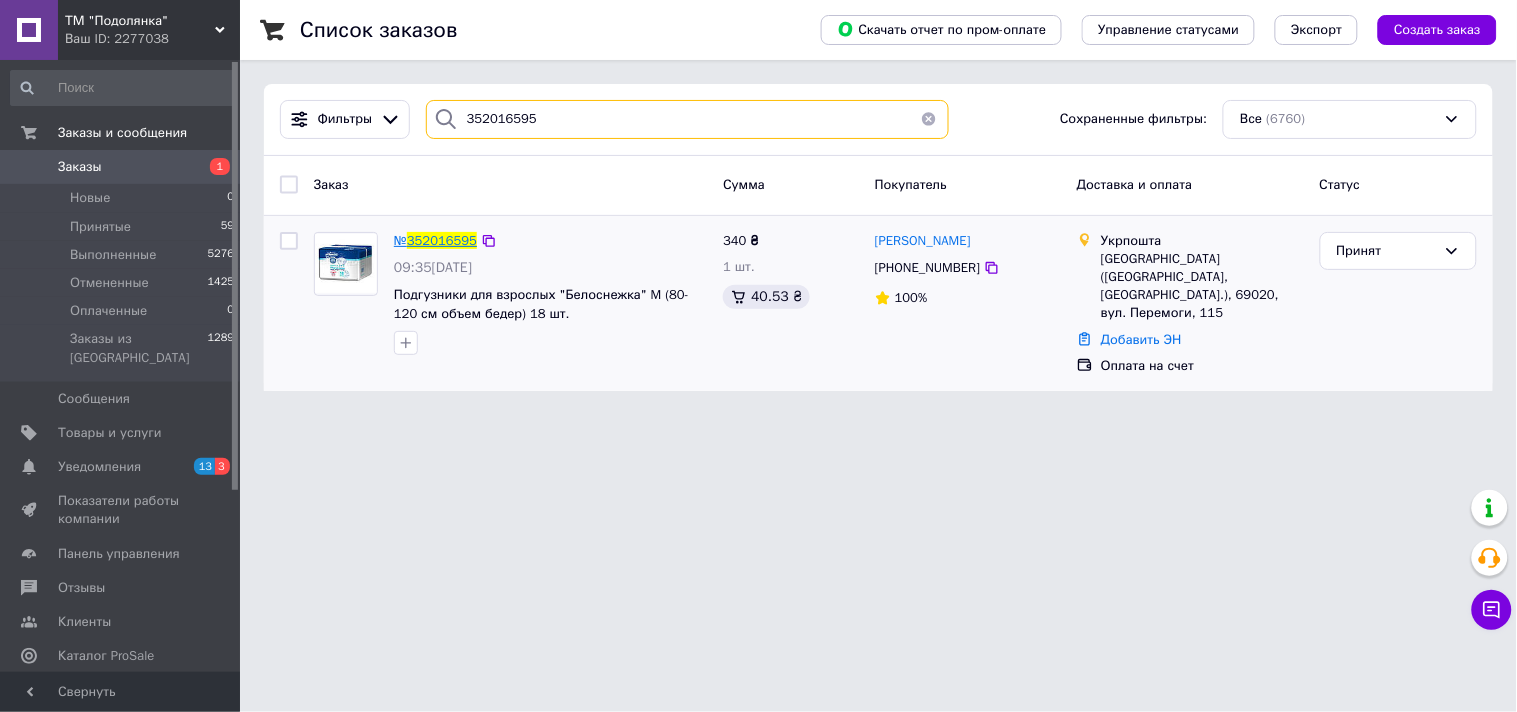 type on "352016595" 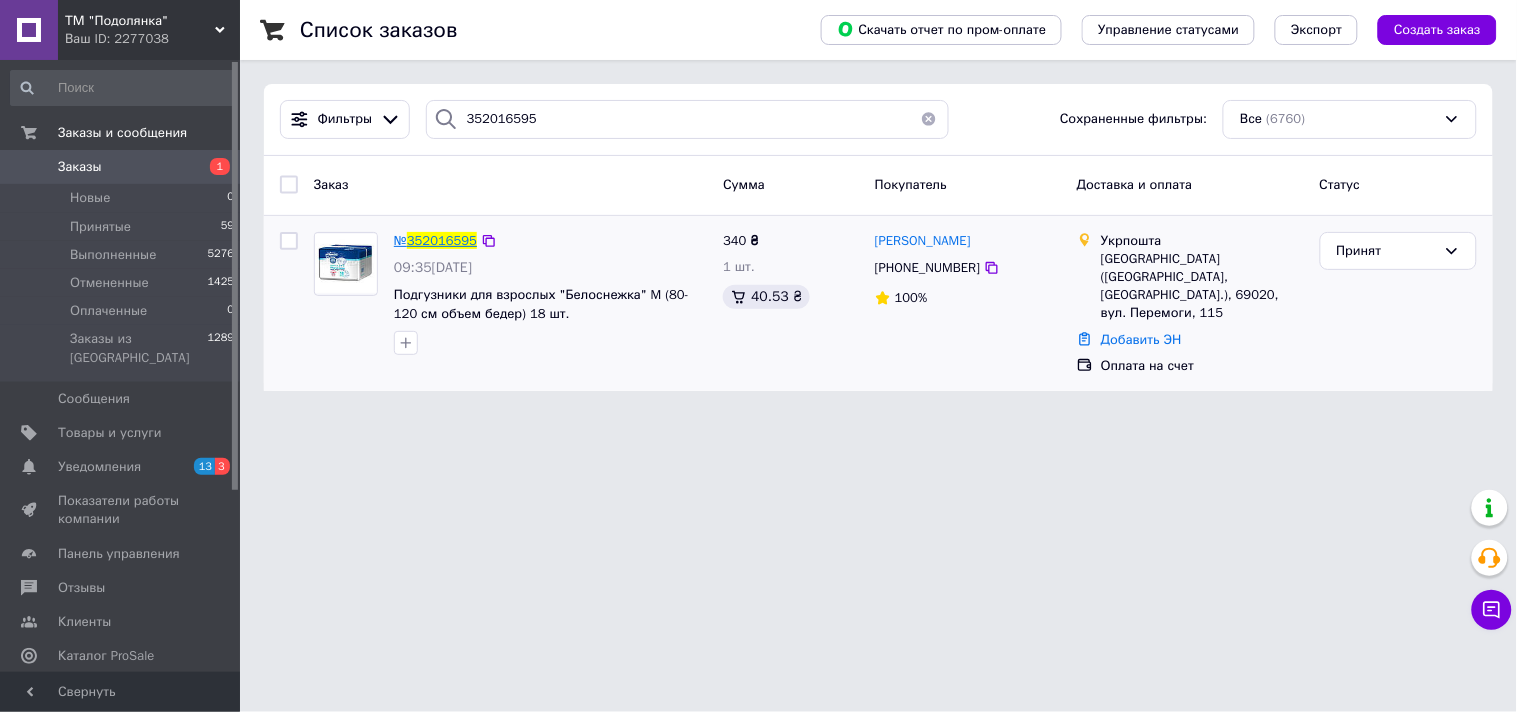 click on "352016595" at bounding box center (442, 240) 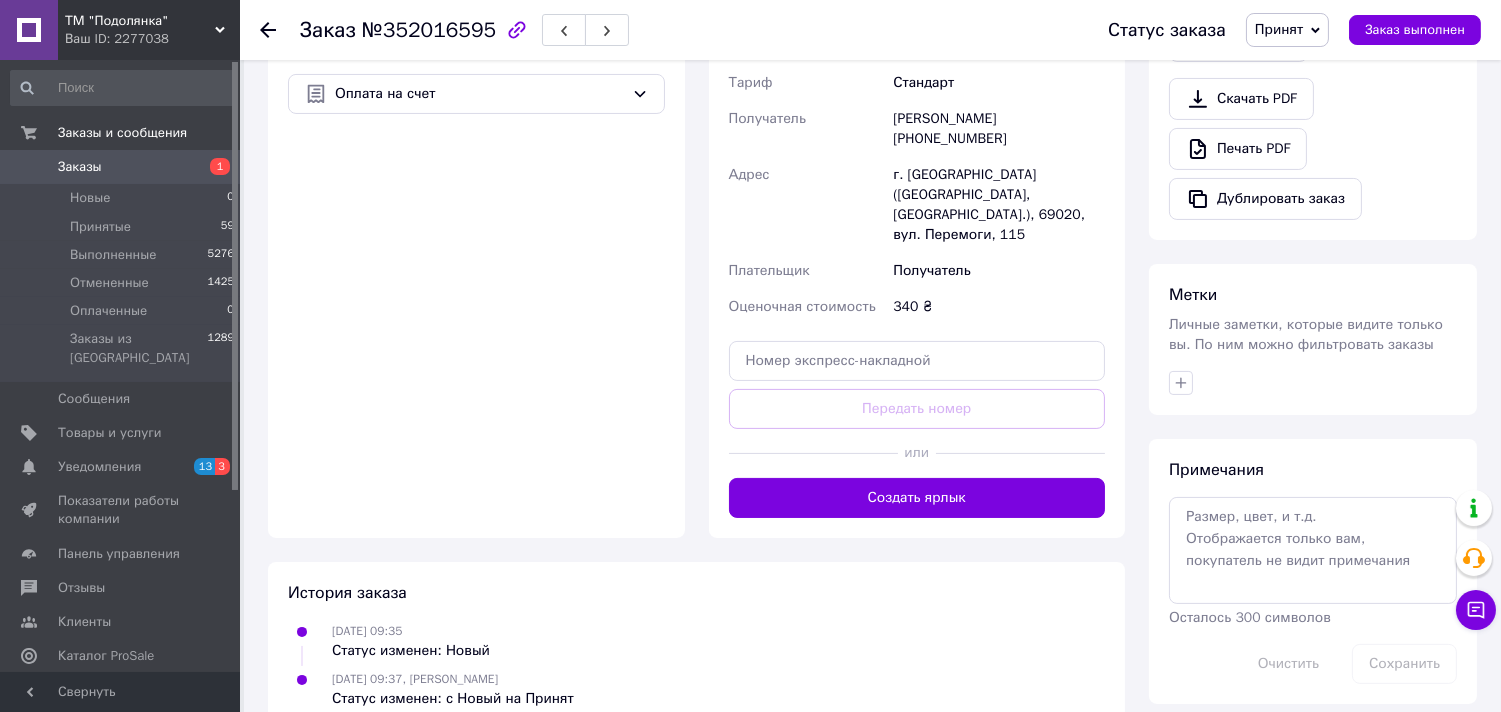 scroll, scrollTop: 135, scrollLeft: 0, axis: vertical 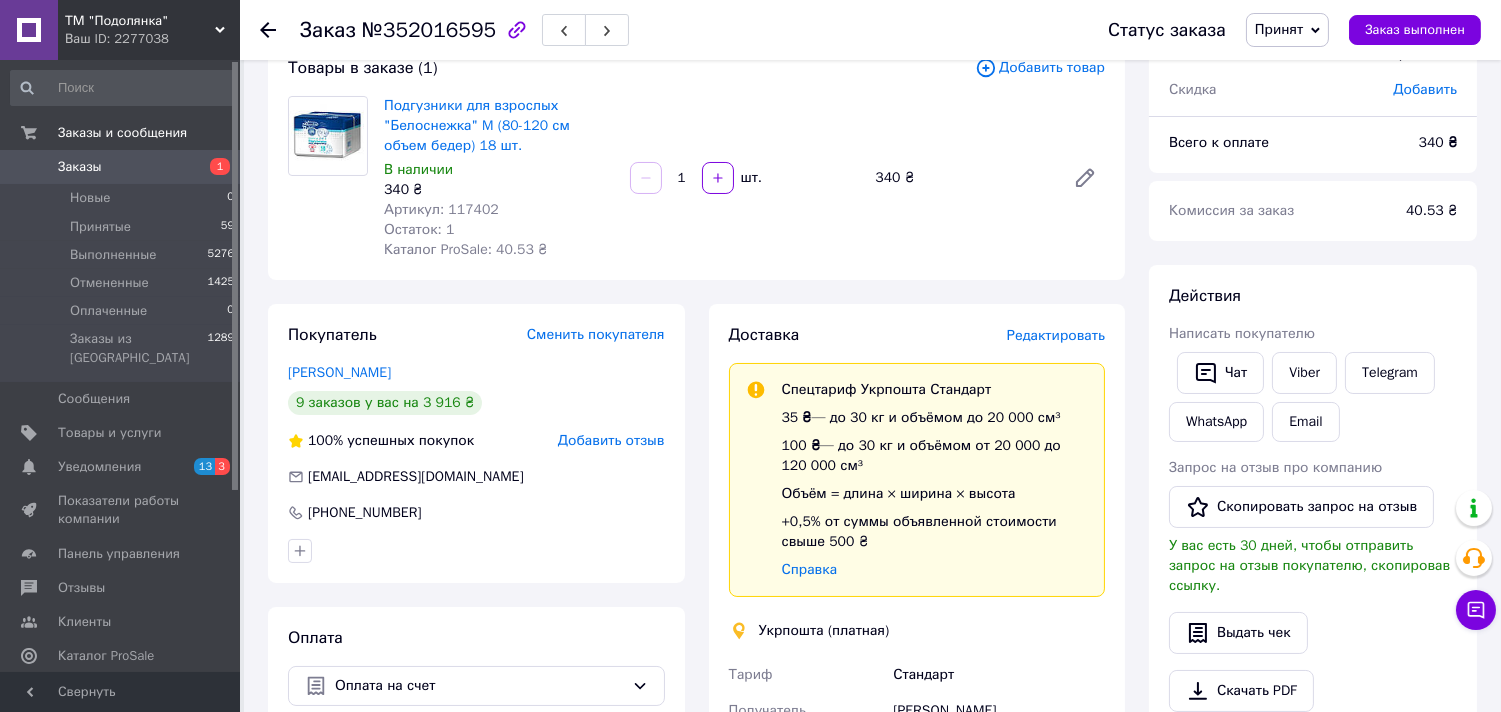 click on "Редактировать" at bounding box center (1056, 335) 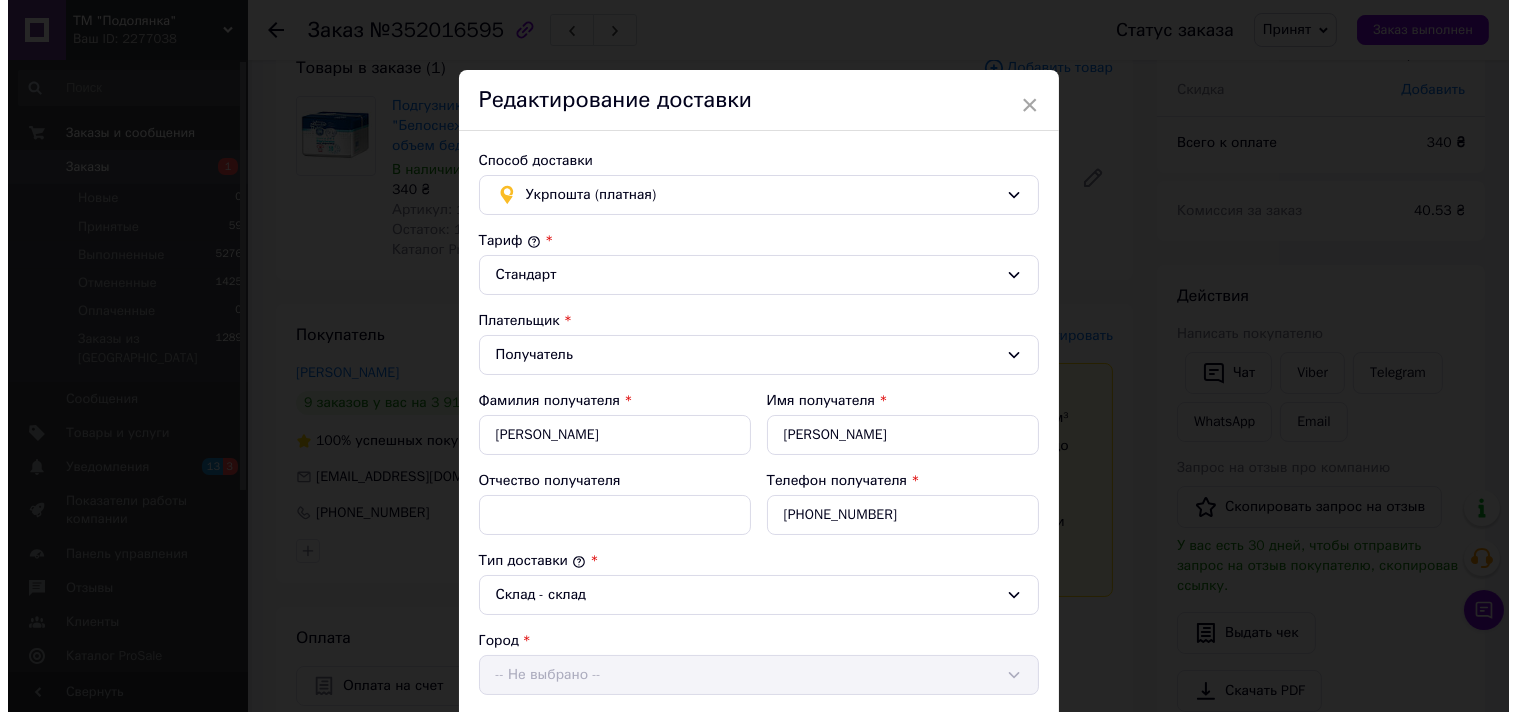 scroll, scrollTop: 727, scrollLeft: 0, axis: vertical 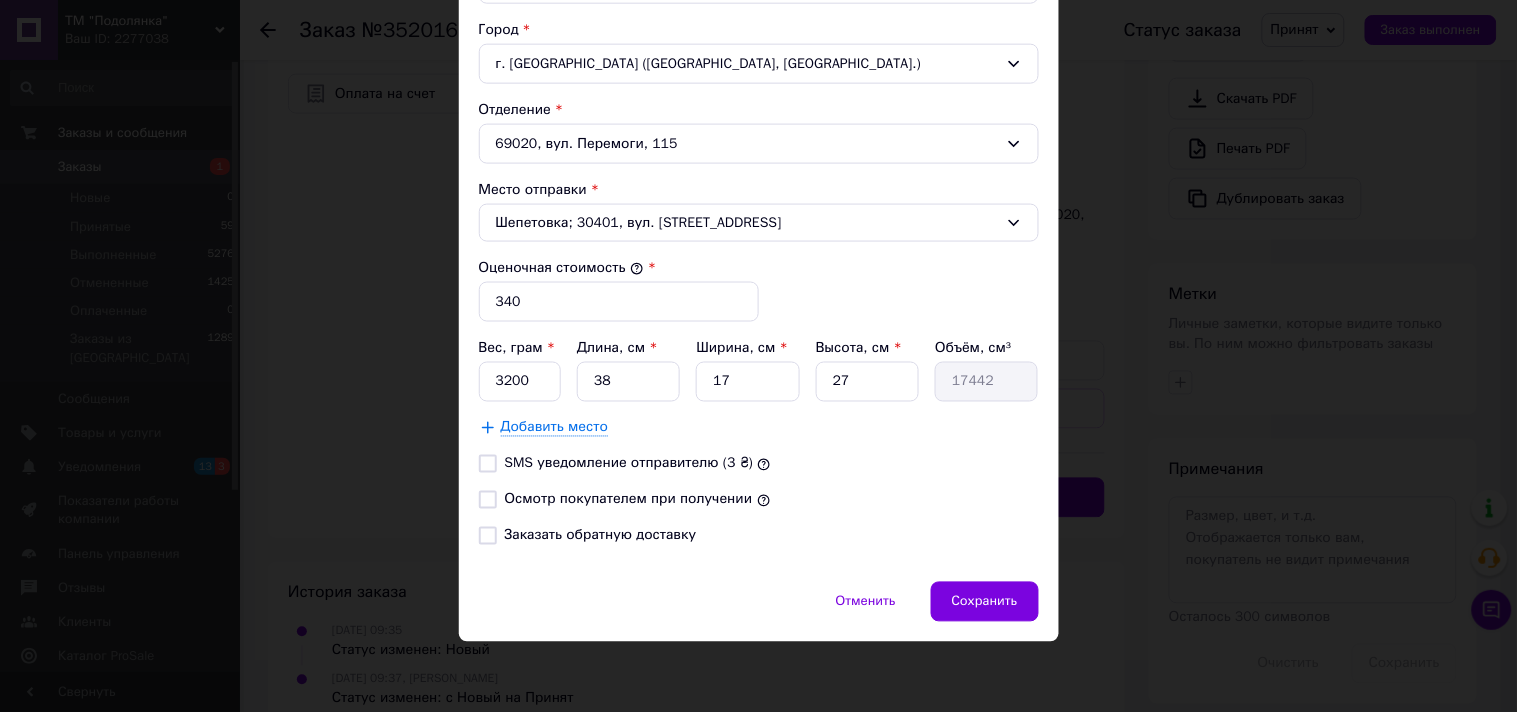 drag, startPoint x: 695, startPoint y: 497, endPoint x: 706, endPoint y: 507, distance: 14.866069 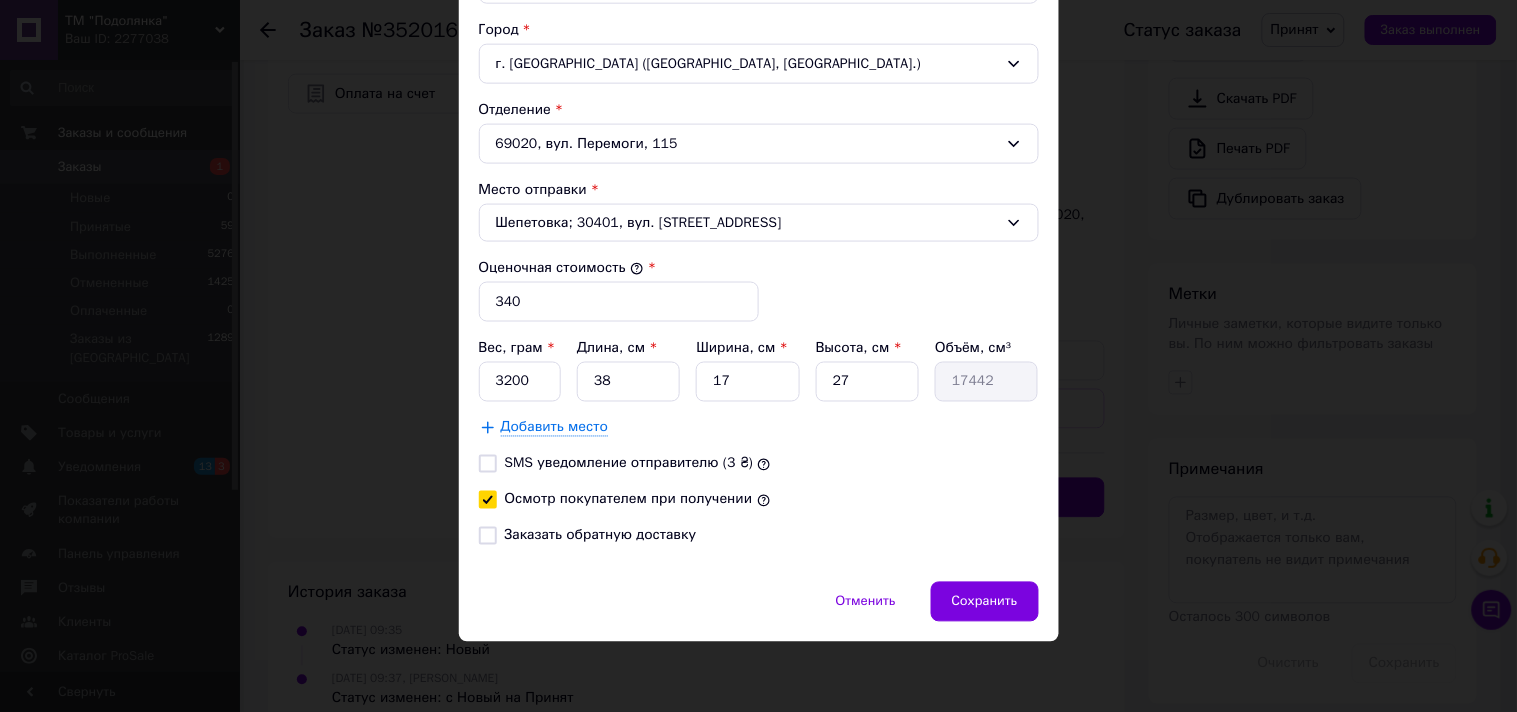 checkbox on "true" 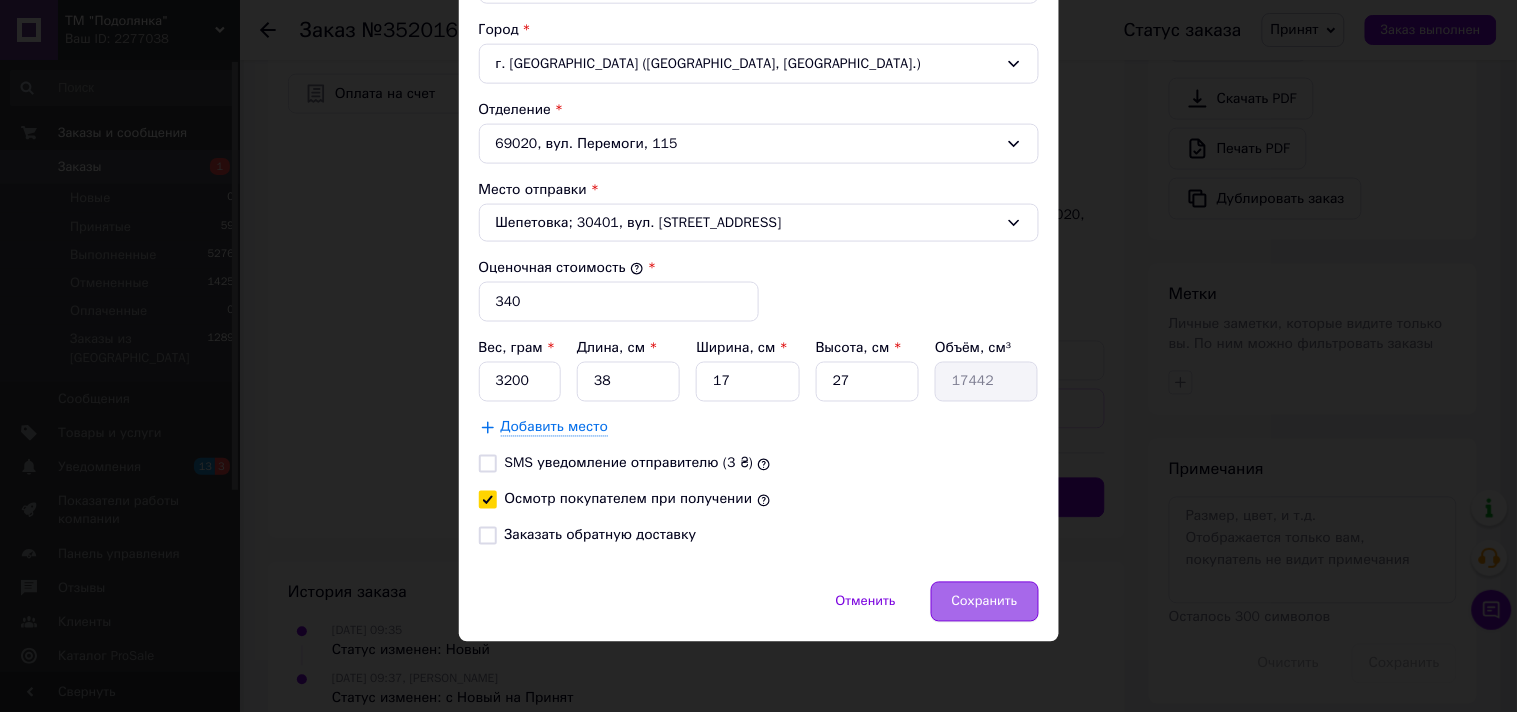 click on "Сохранить" at bounding box center (985, 602) 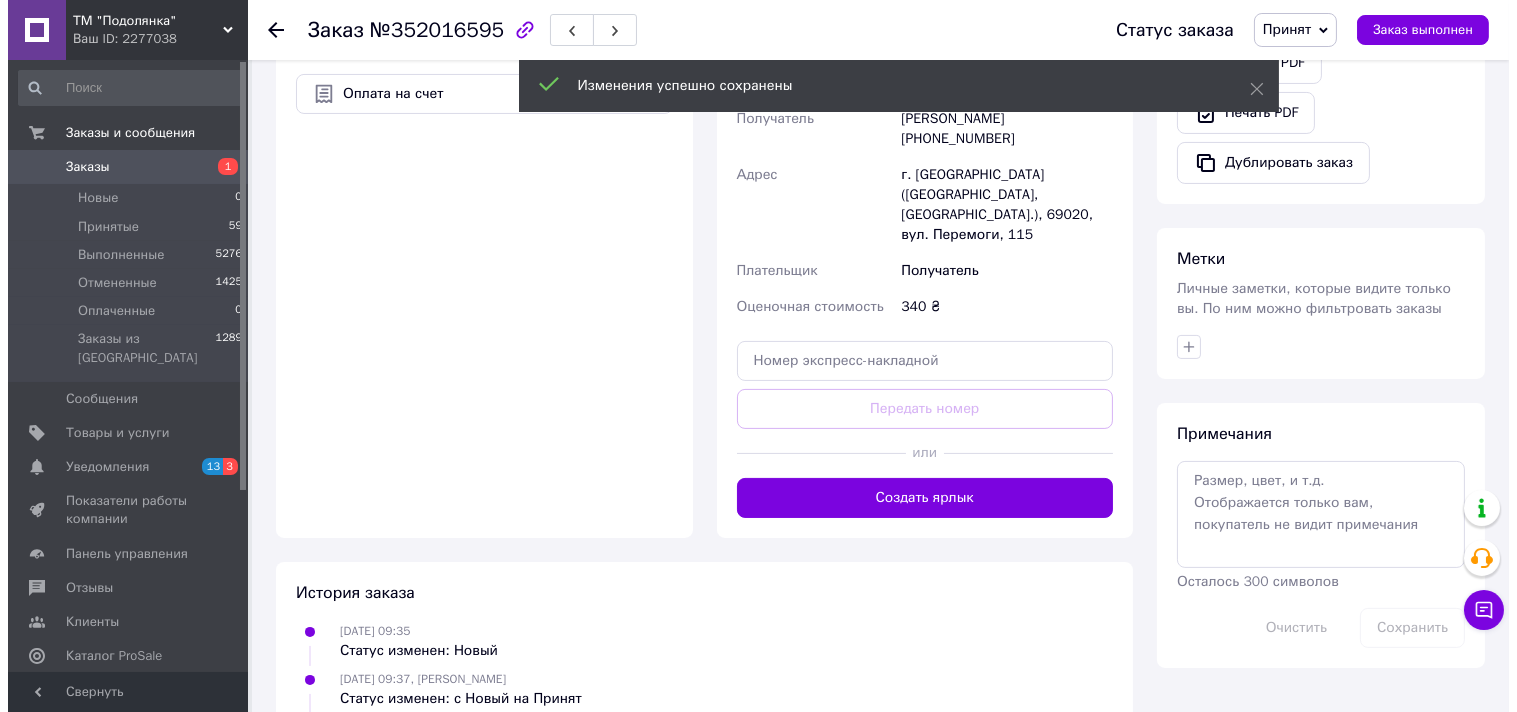scroll, scrollTop: 135, scrollLeft: 0, axis: vertical 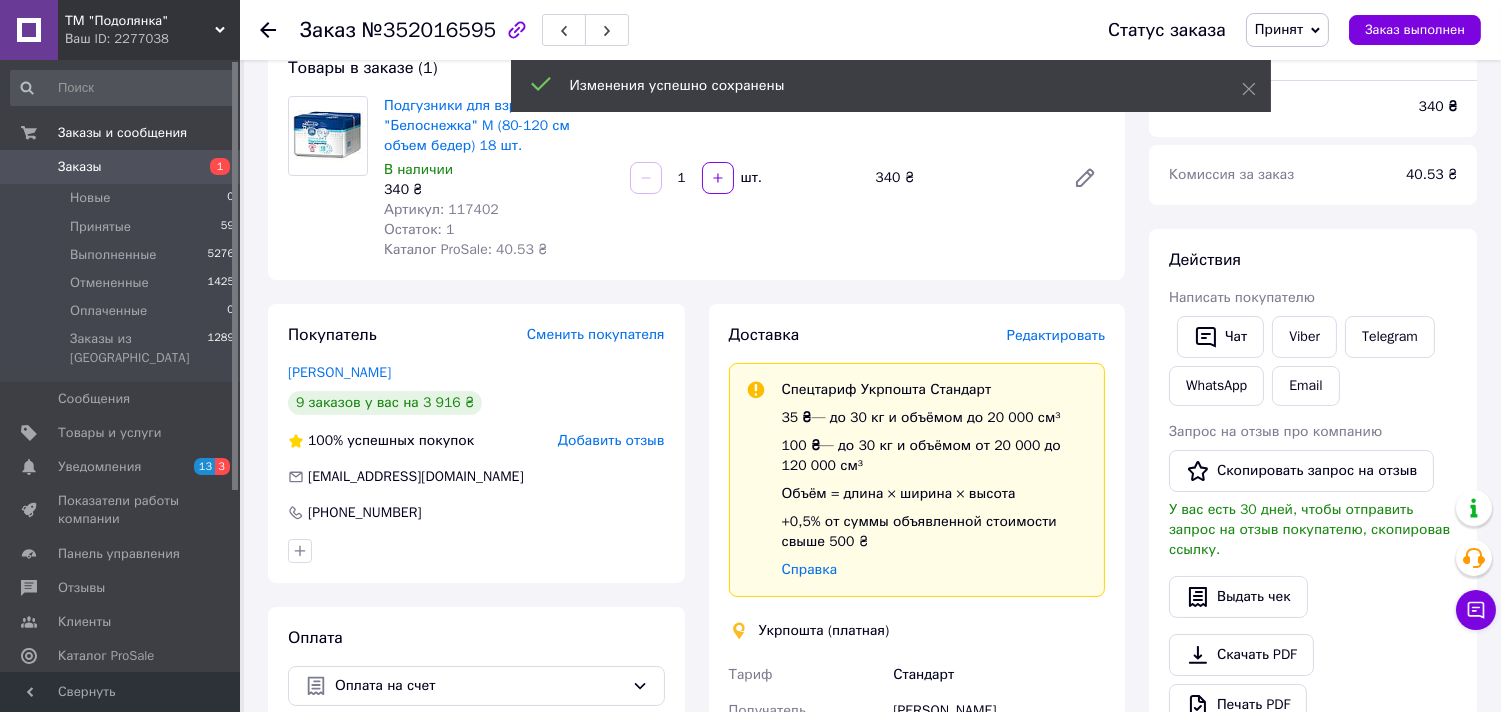 click on "Редактировать" at bounding box center (1056, 335) 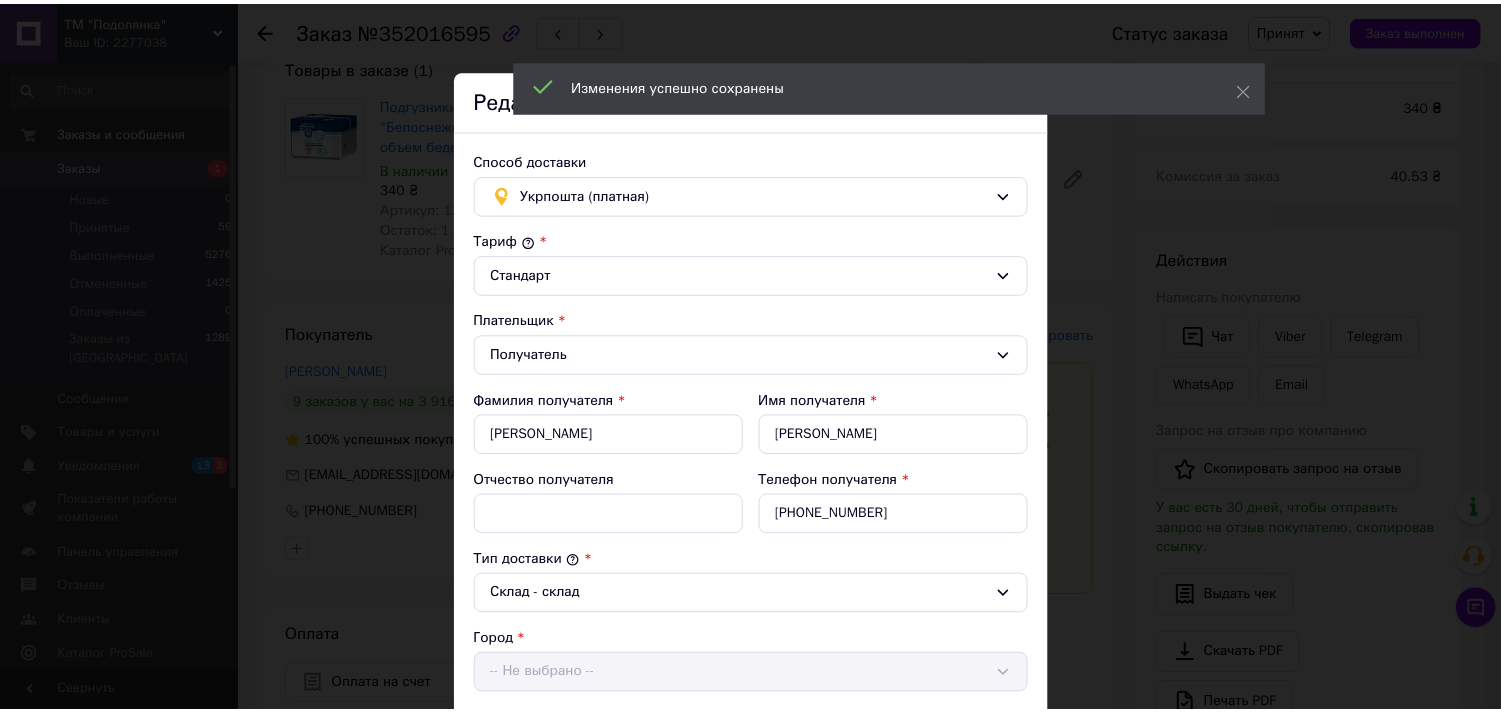 scroll, scrollTop: 613, scrollLeft: 0, axis: vertical 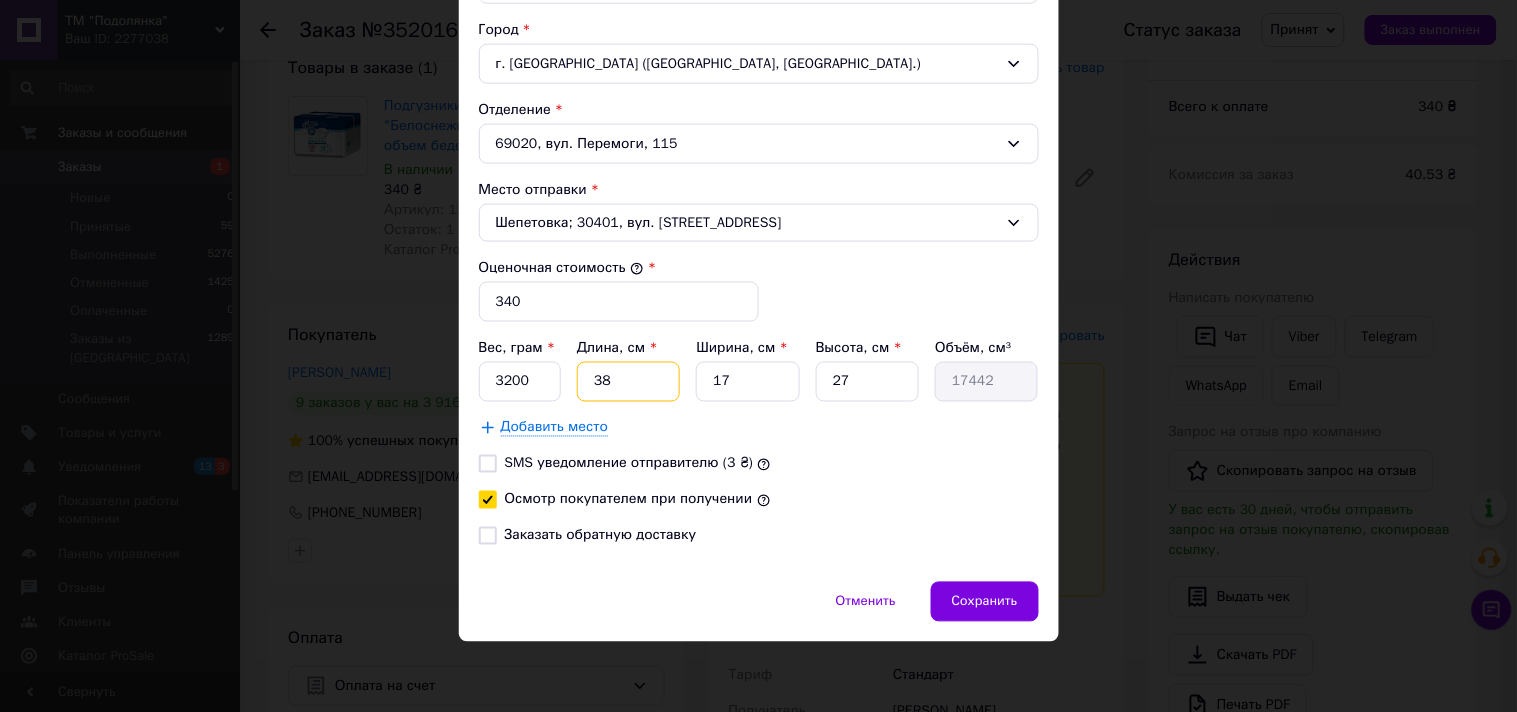 click on "38" at bounding box center [628, 382] 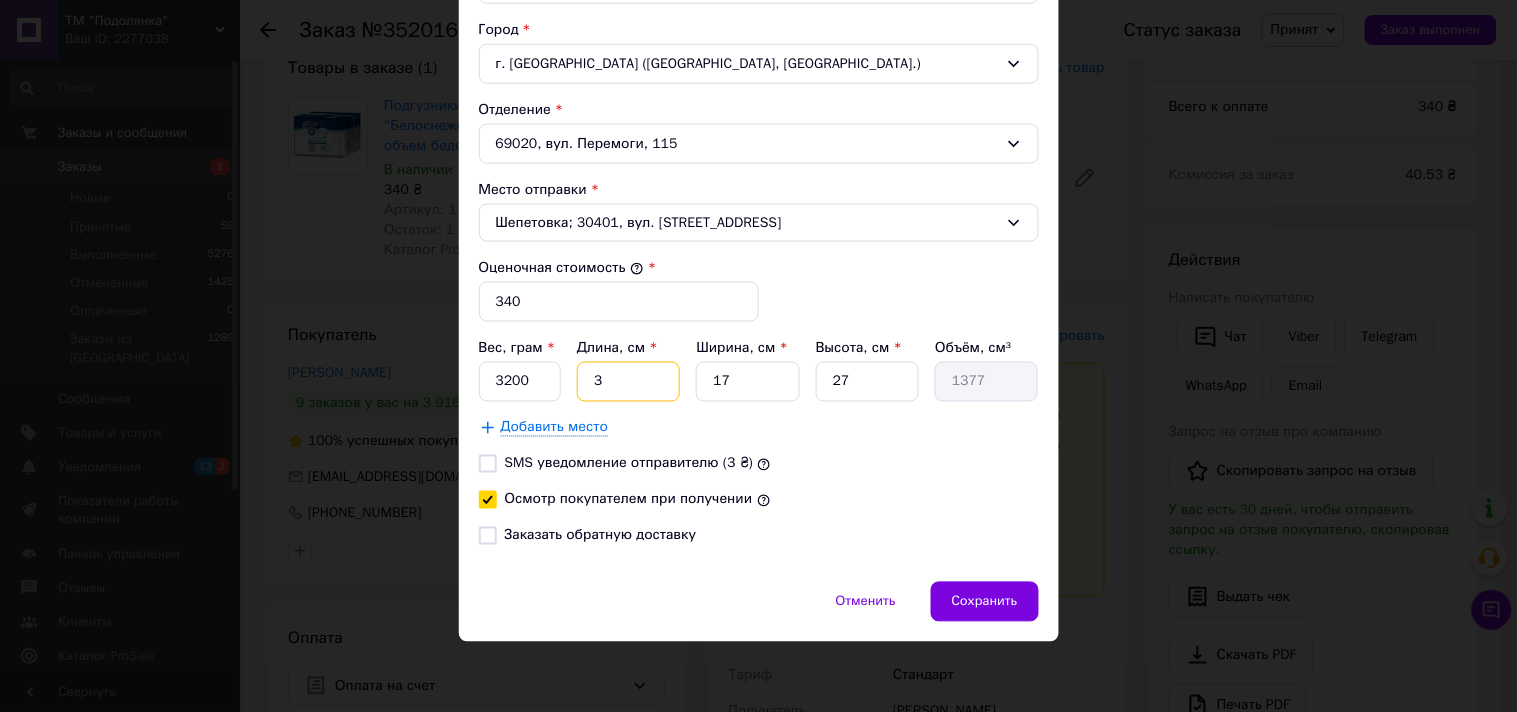 type on "35" 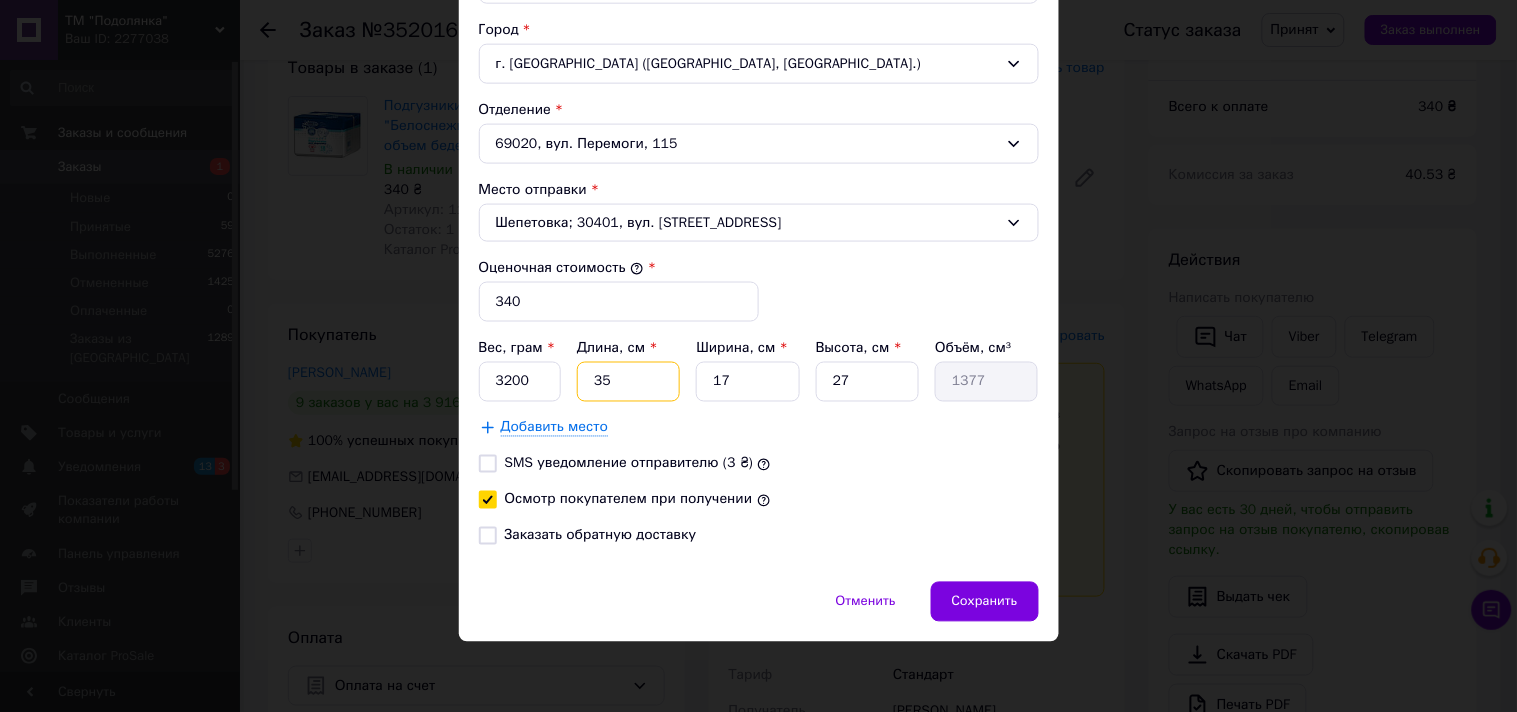 type on "16065" 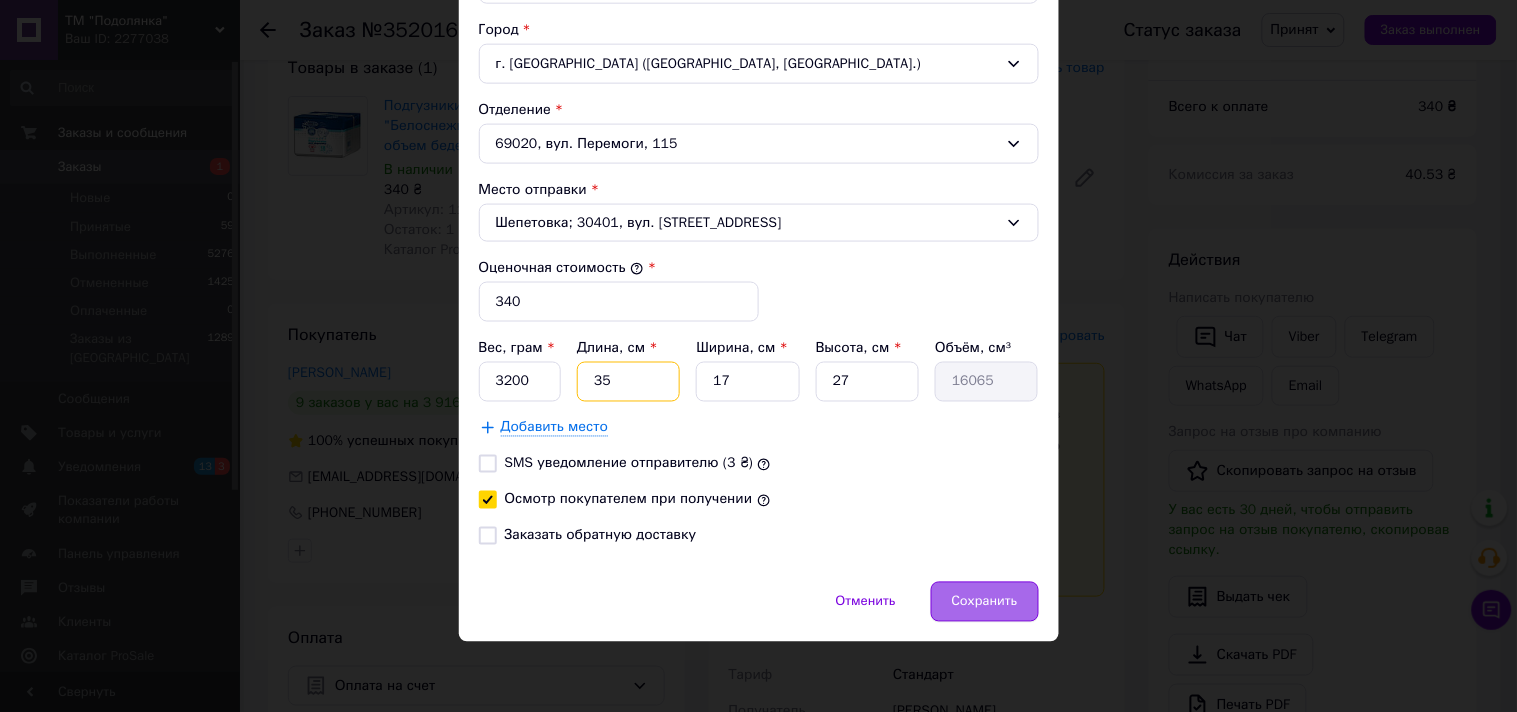 type on "35" 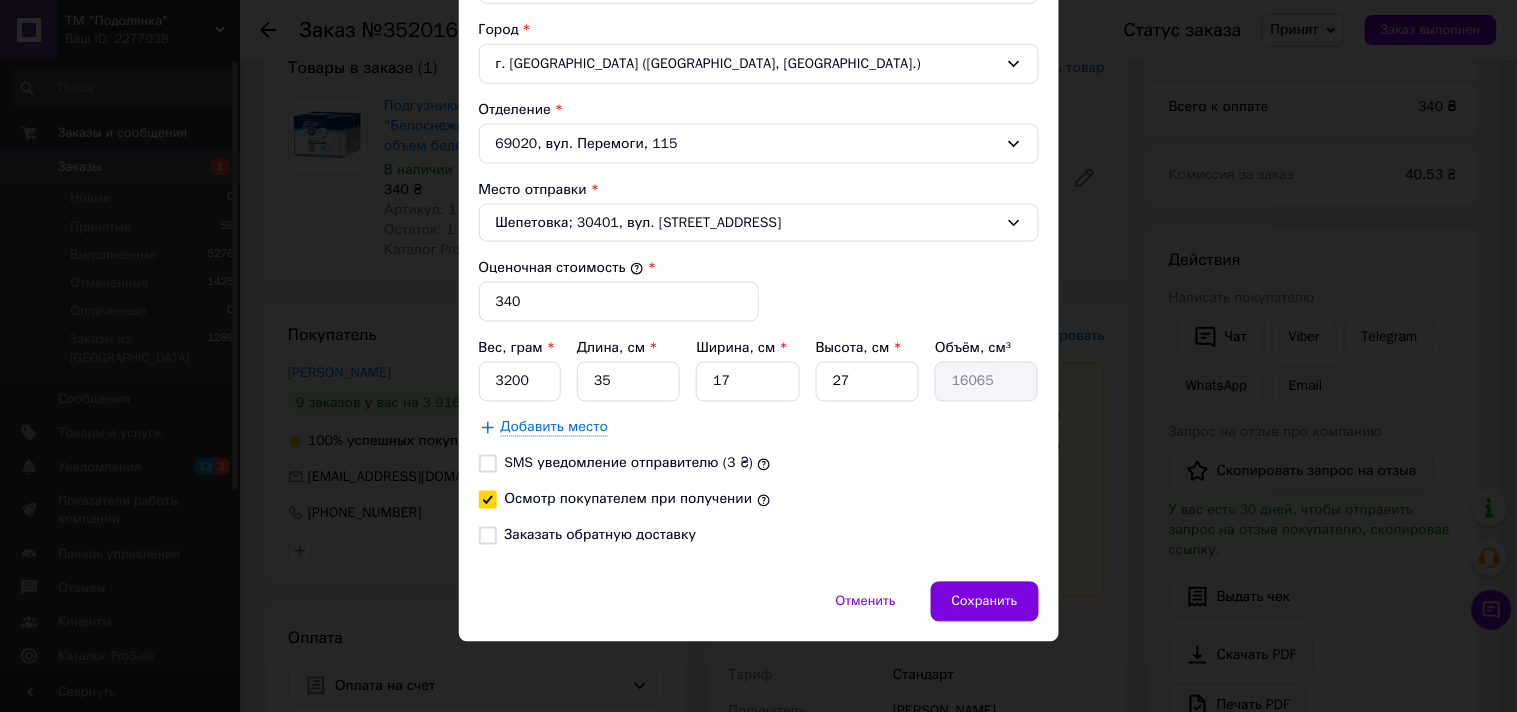 drag, startPoint x: 947, startPoint y: 598, endPoint x: 943, endPoint y: 567, distance: 31.257 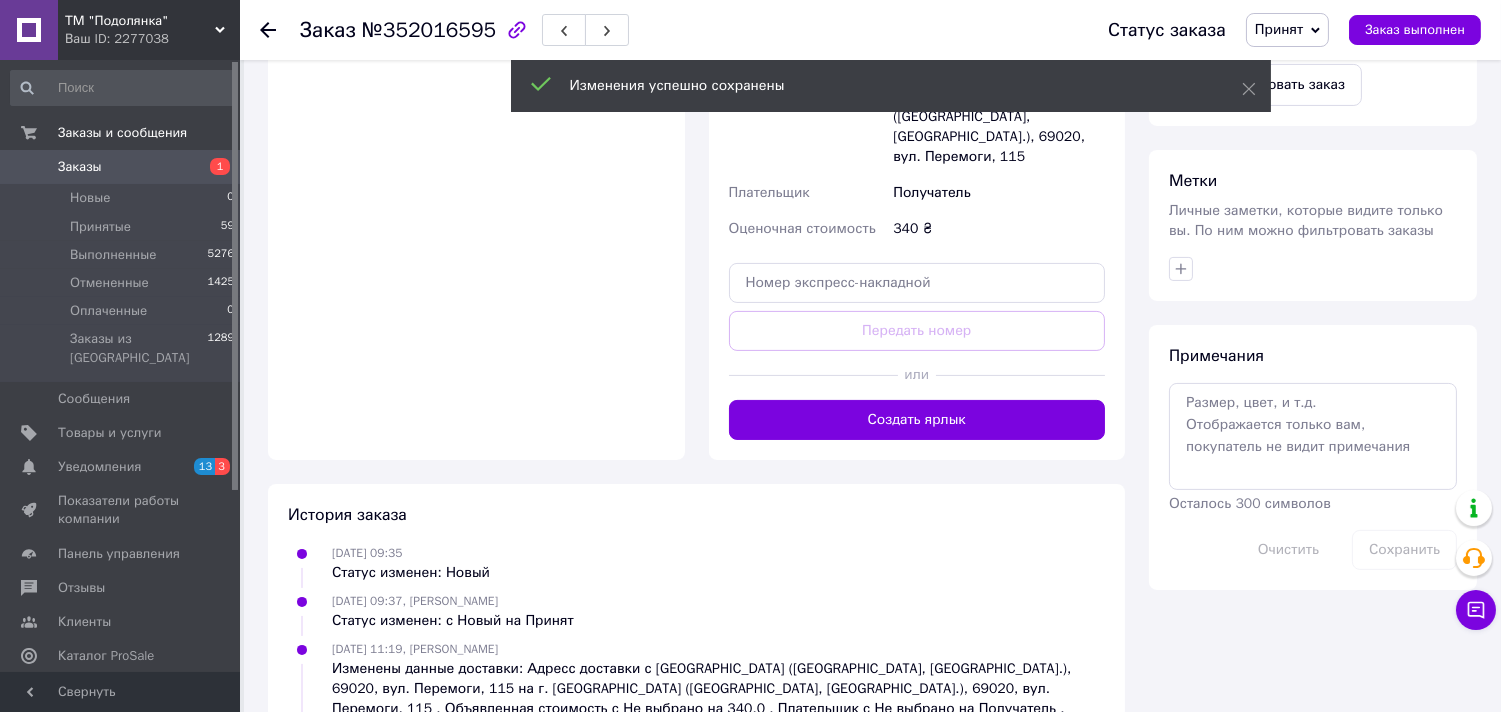 scroll, scrollTop: 884, scrollLeft: 0, axis: vertical 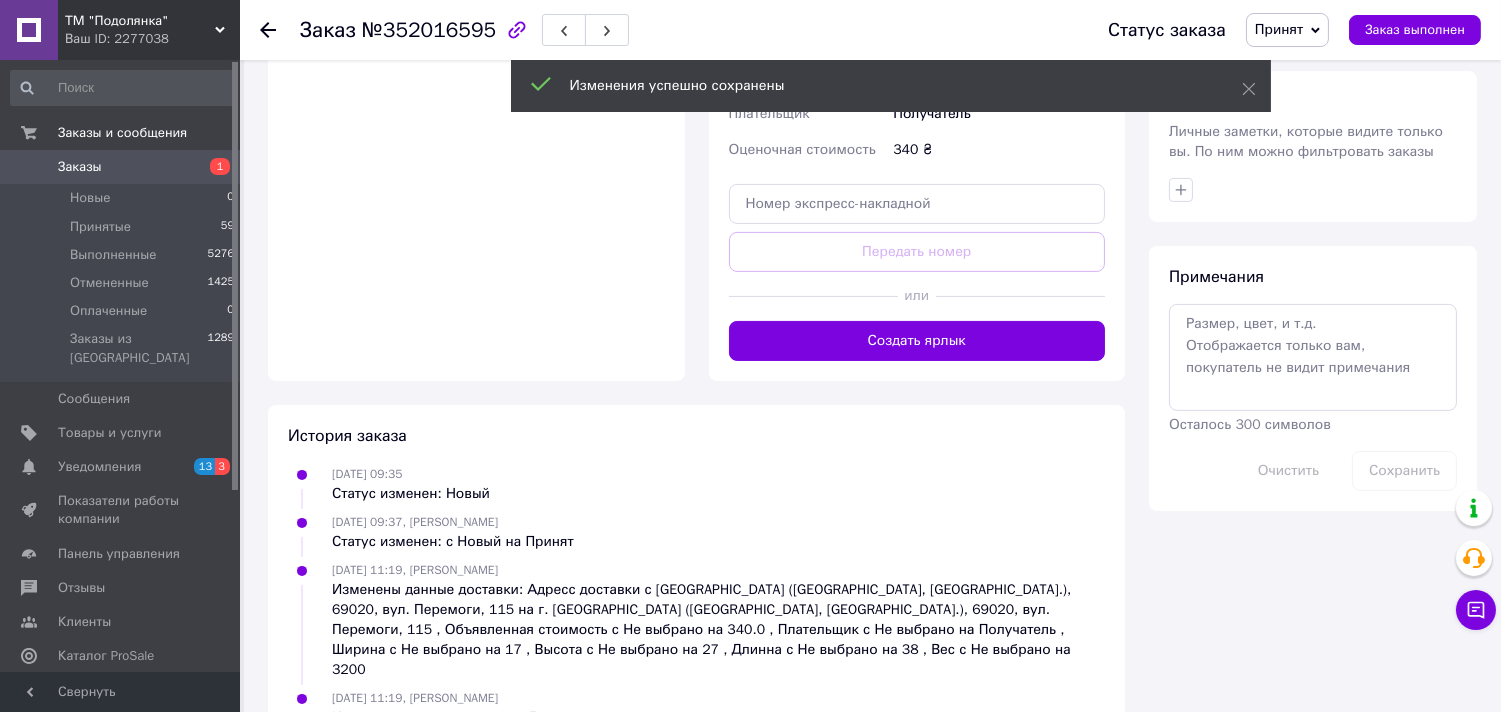 drag, startPoint x: 970, startPoint y: 312, endPoint x: 967, endPoint y: 300, distance: 12.369317 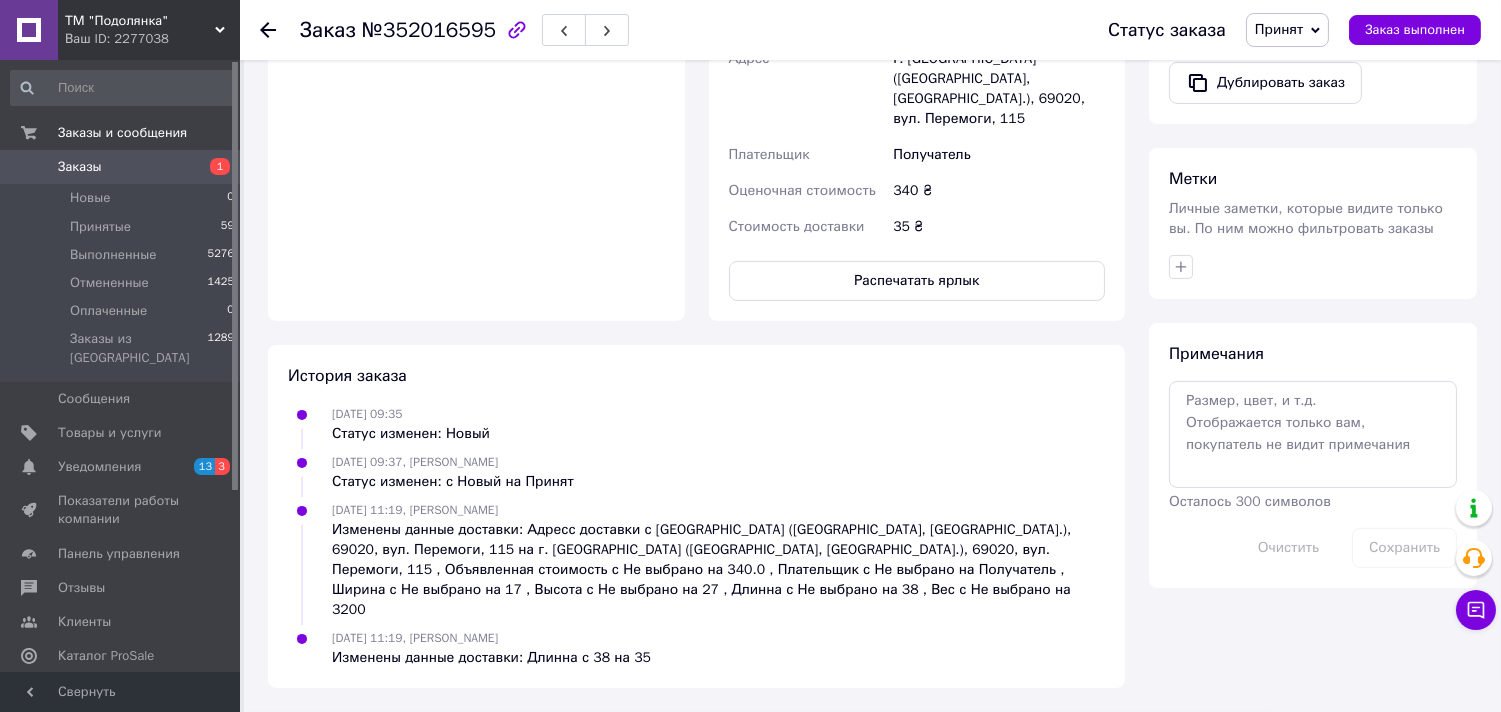 scroll, scrollTop: 858, scrollLeft: 0, axis: vertical 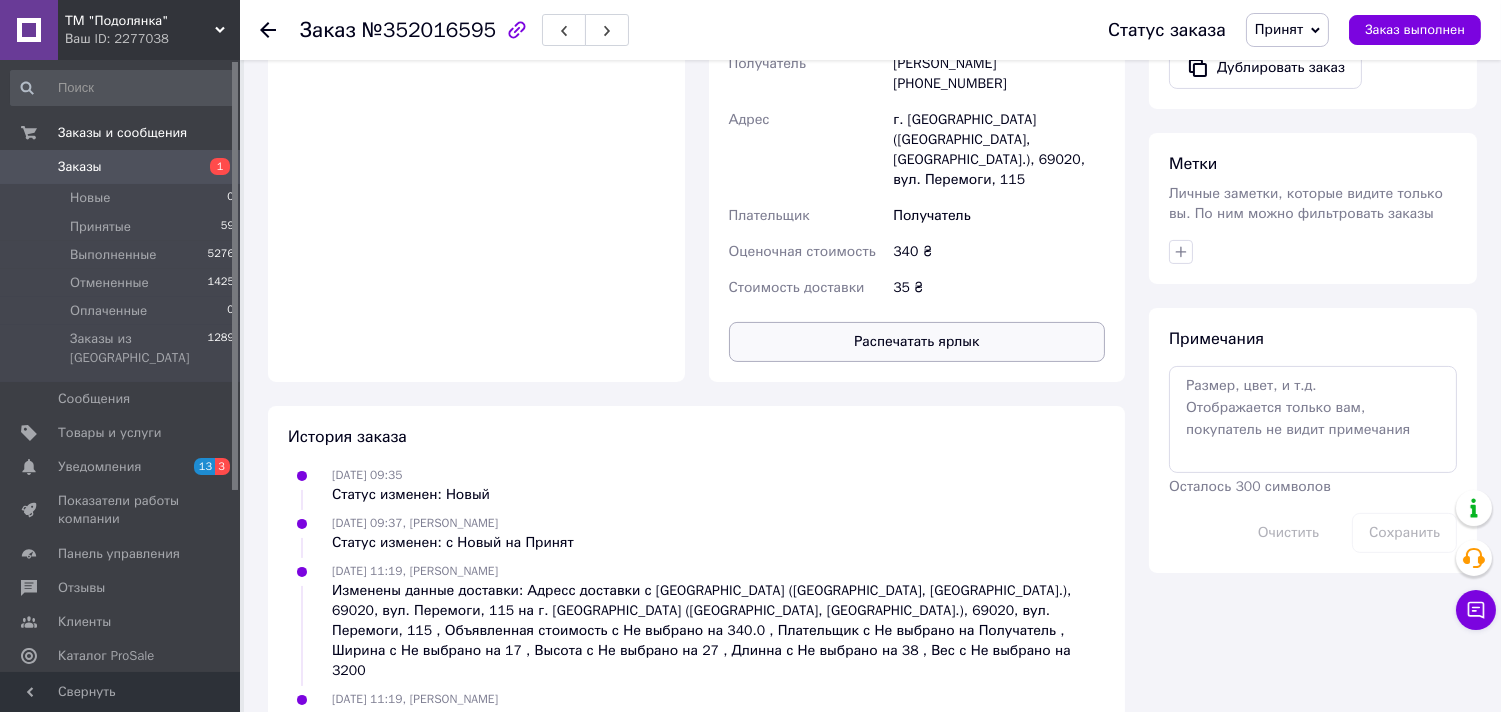 click on "Распечатать ярлык" at bounding box center (917, 342) 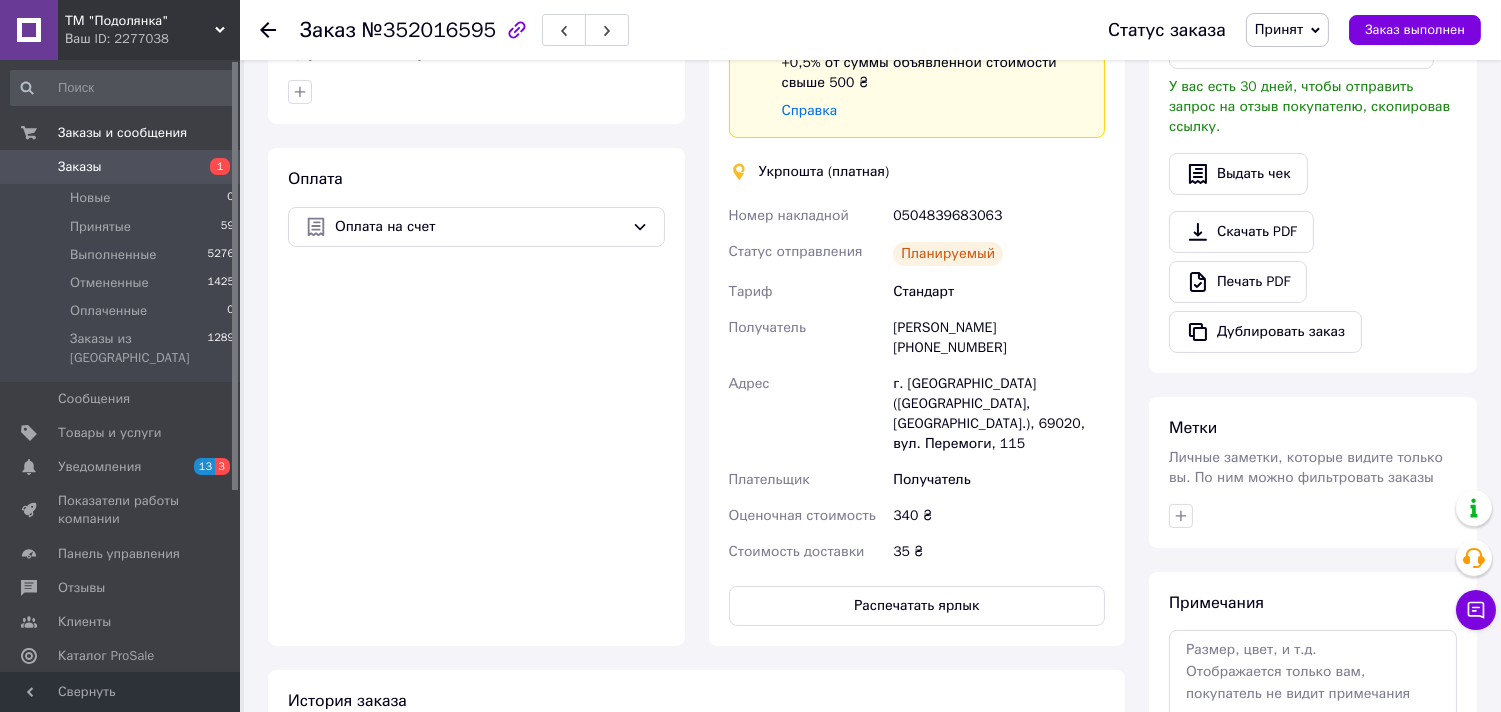 scroll, scrollTop: 562, scrollLeft: 0, axis: vertical 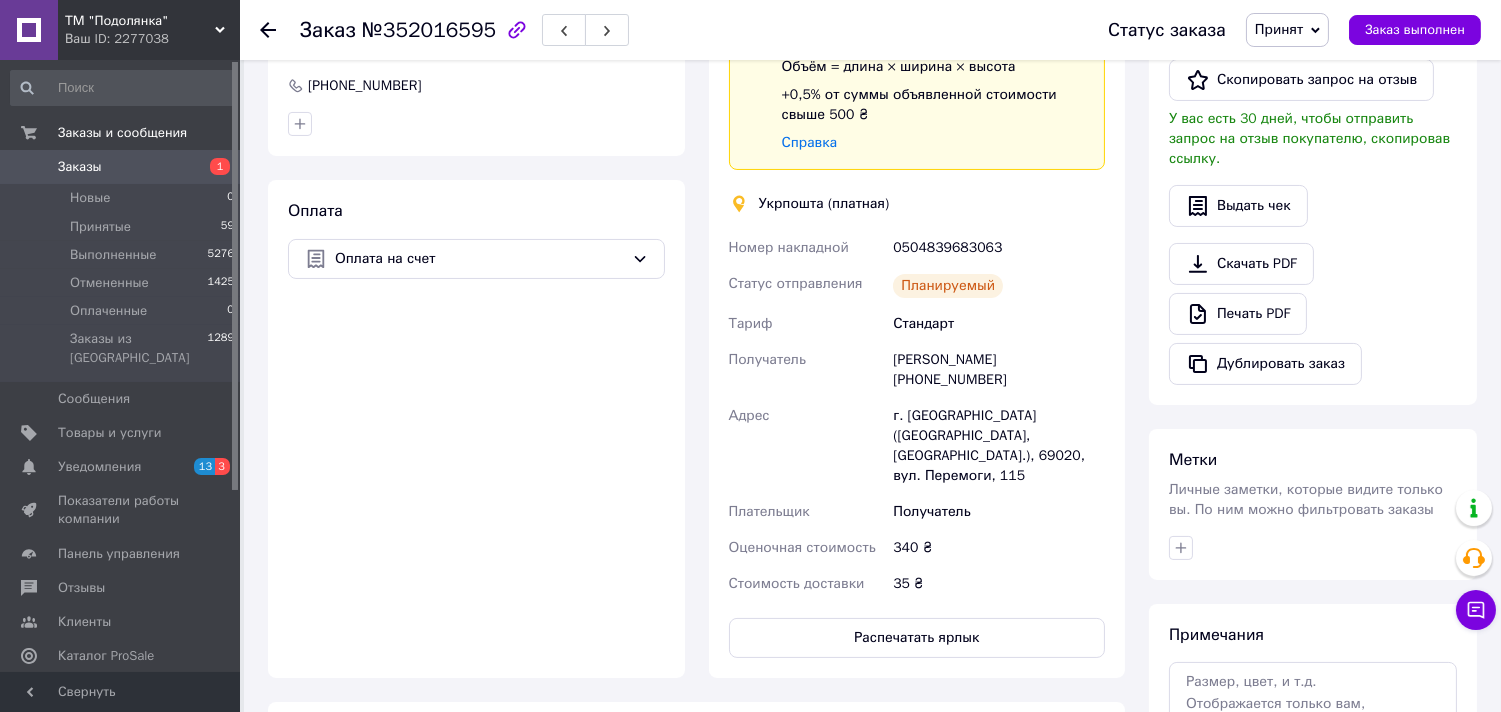 click on "Заказ №352016595 Статус заказа Принят Выполнен Отменен Оплаченный Заказ выполнен" at bounding box center [870, 30] 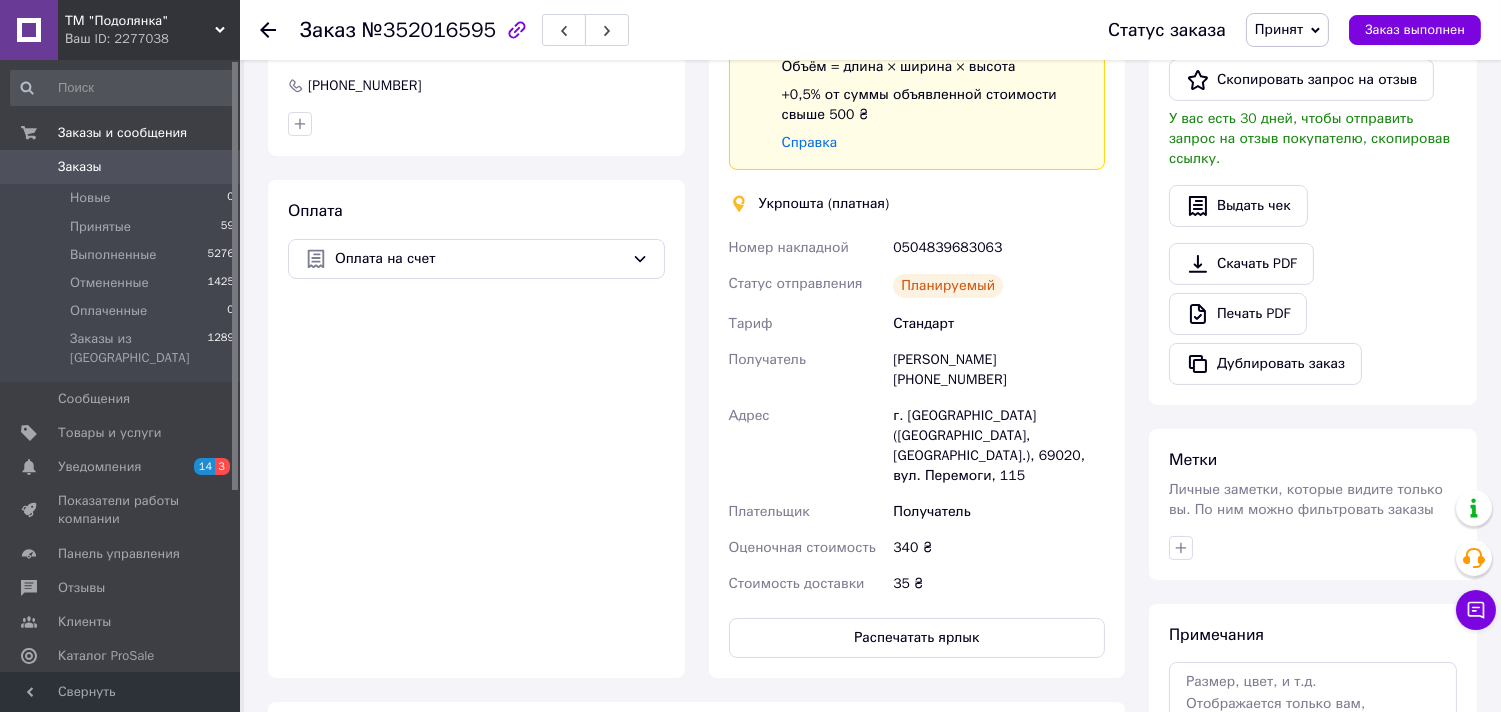 scroll, scrollTop: 0, scrollLeft: 0, axis: both 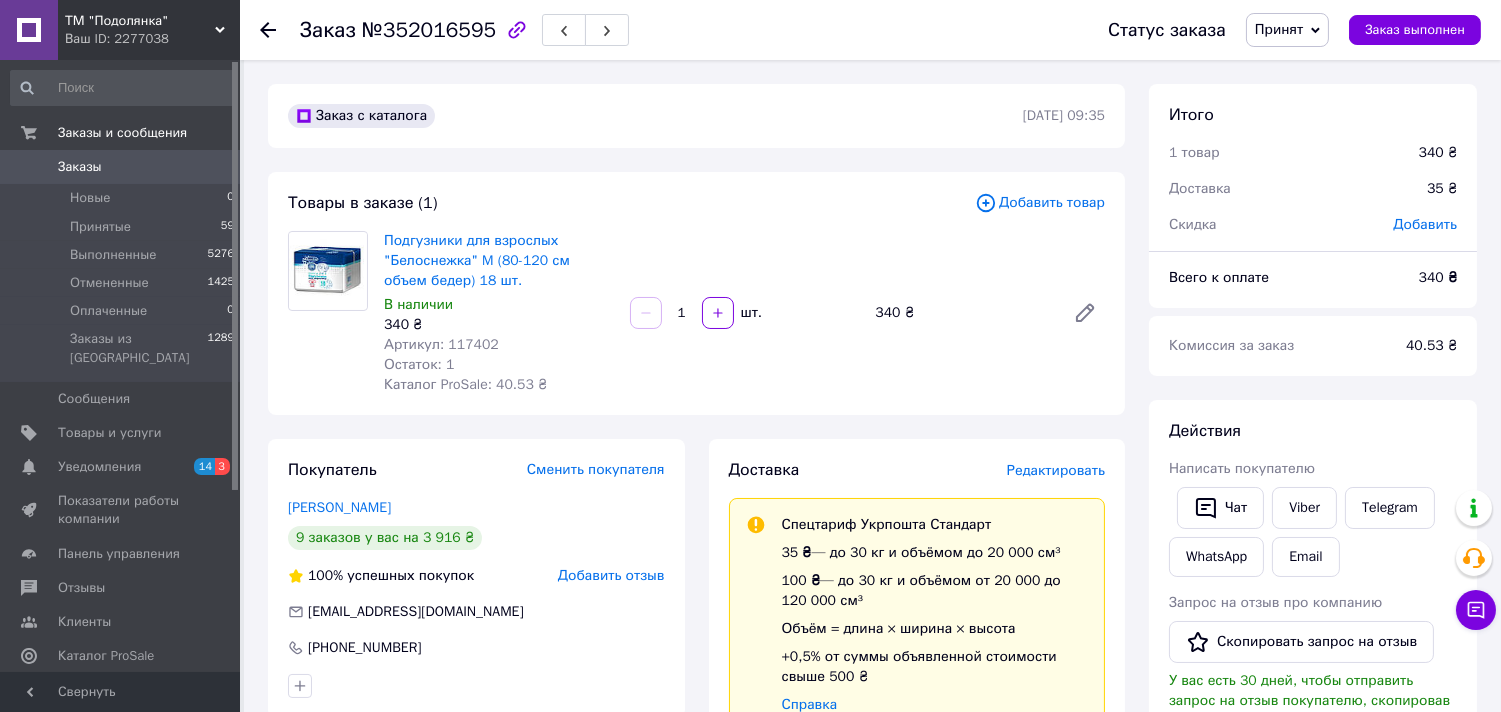 click 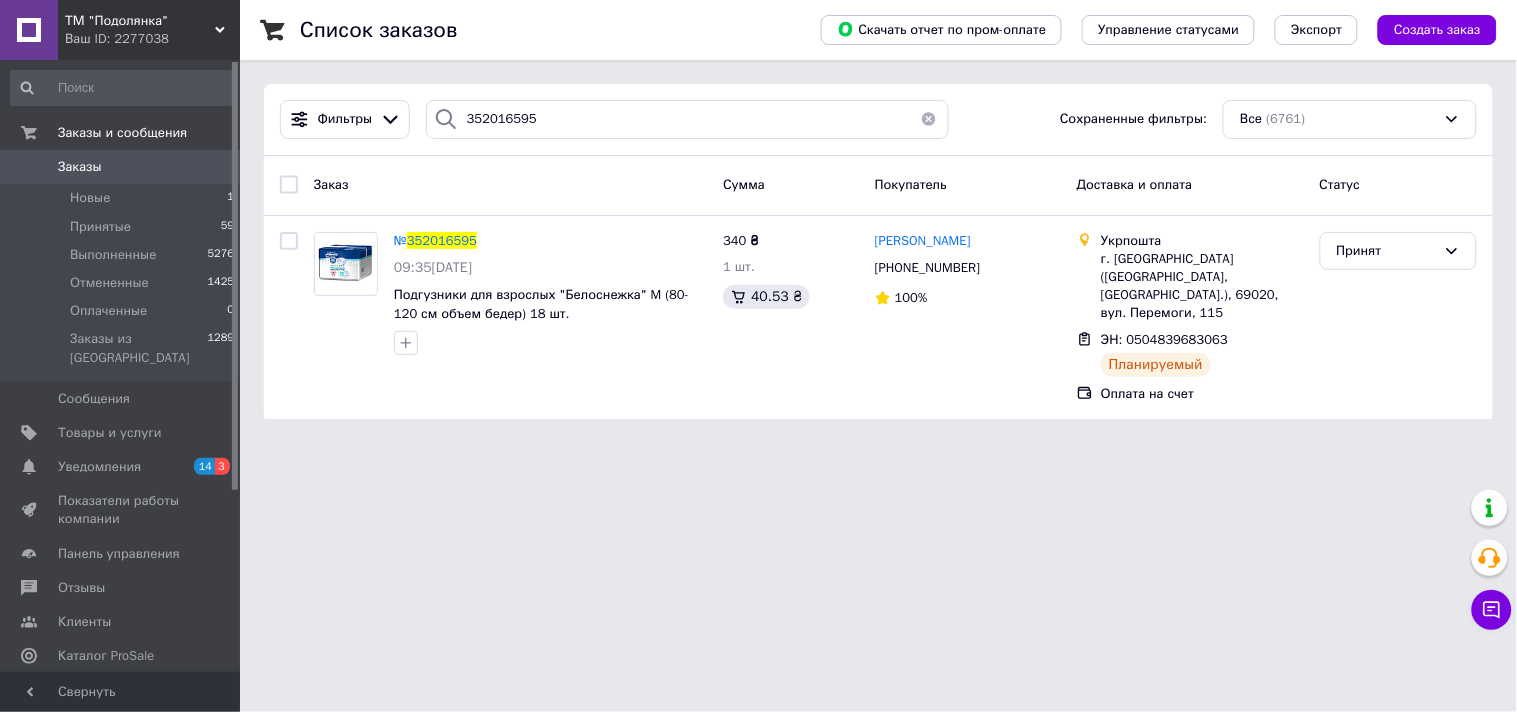 click at bounding box center [929, 119] 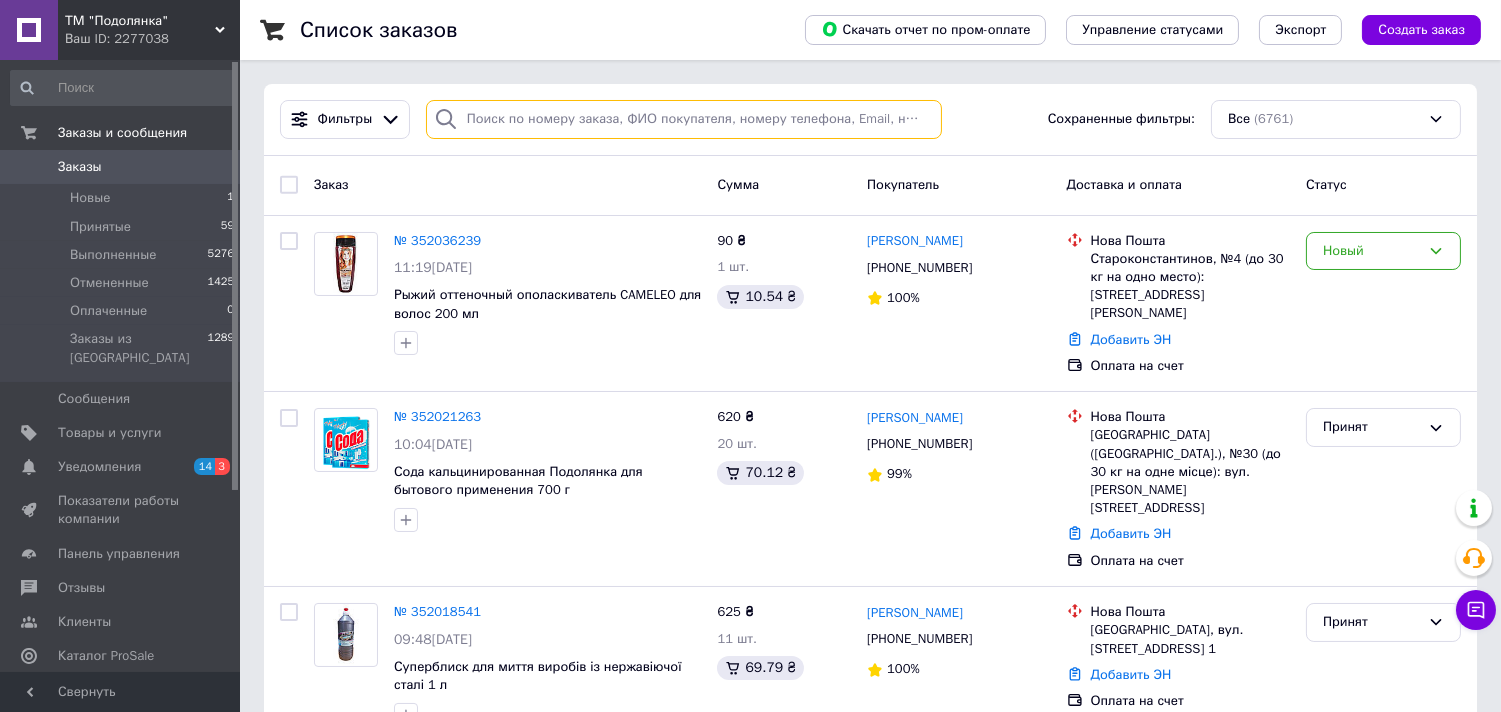 scroll, scrollTop: 296, scrollLeft: 0, axis: vertical 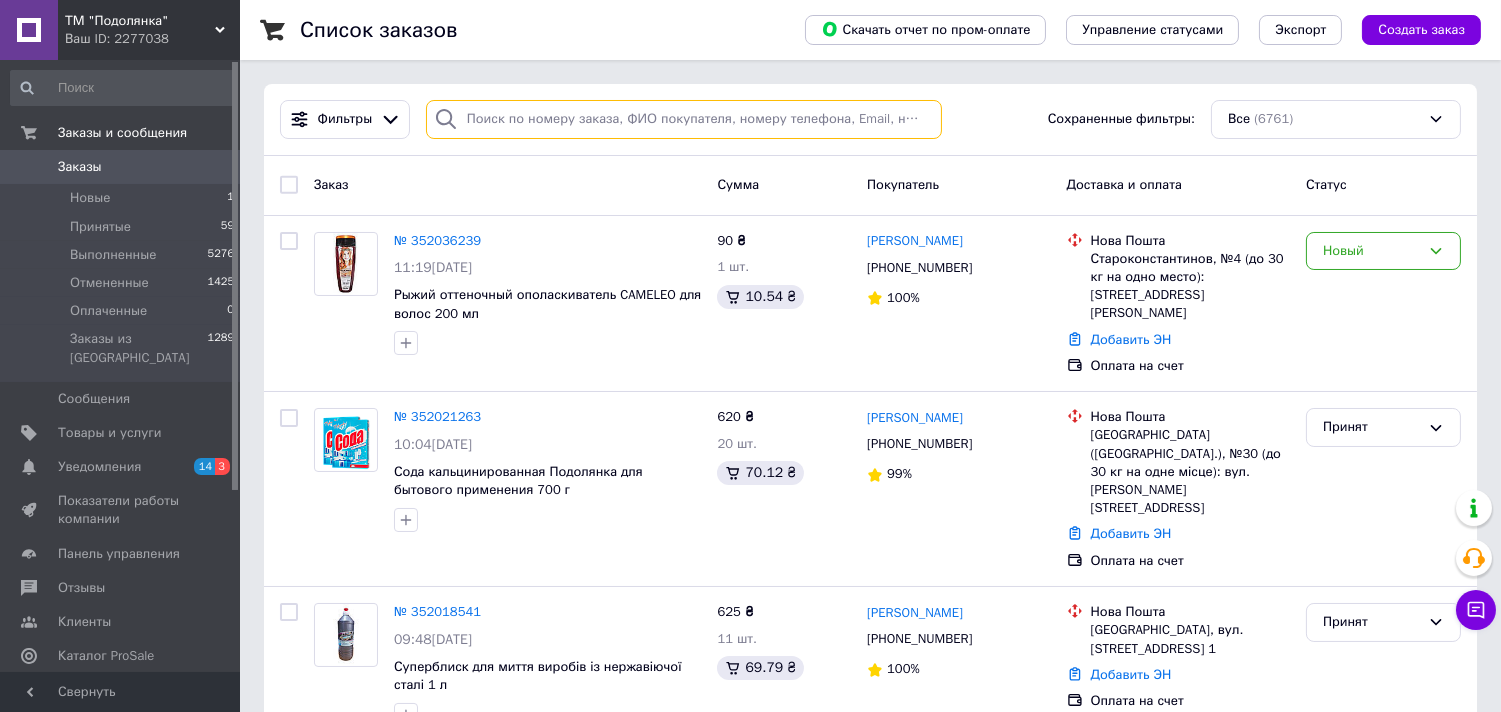 paste on "[PHONE_NUMBER]" 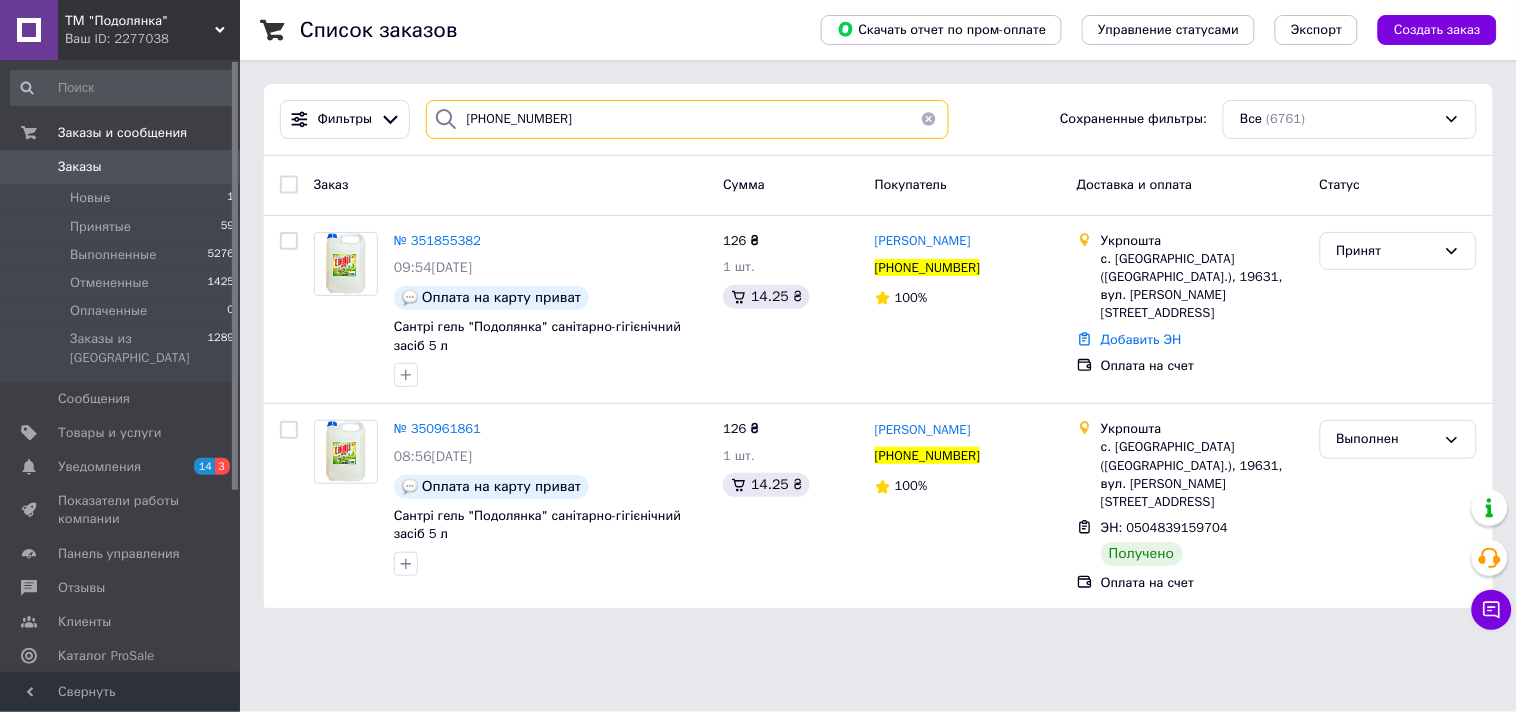 type on "[PHONE_NUMBER]" 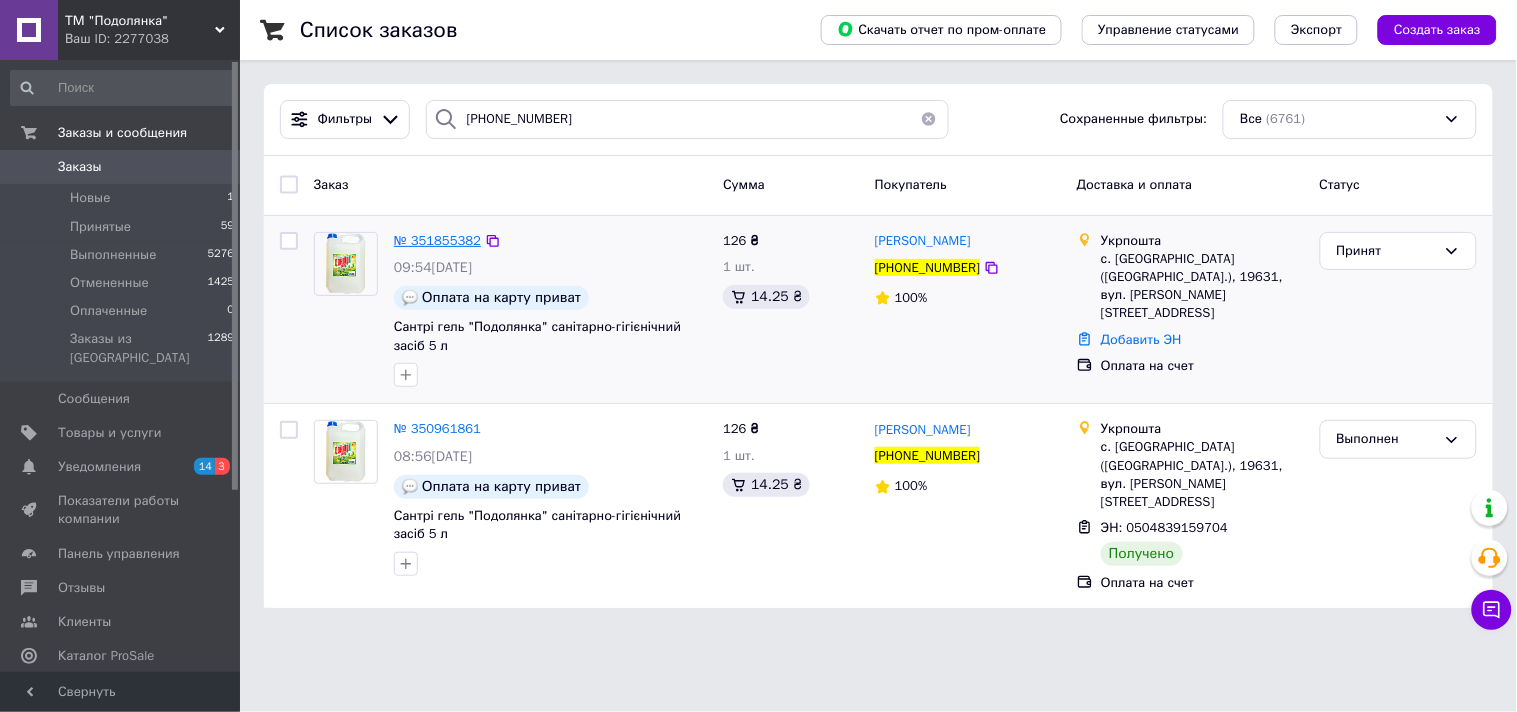 click on "№ 351855382" at bounding box center (437, 240) 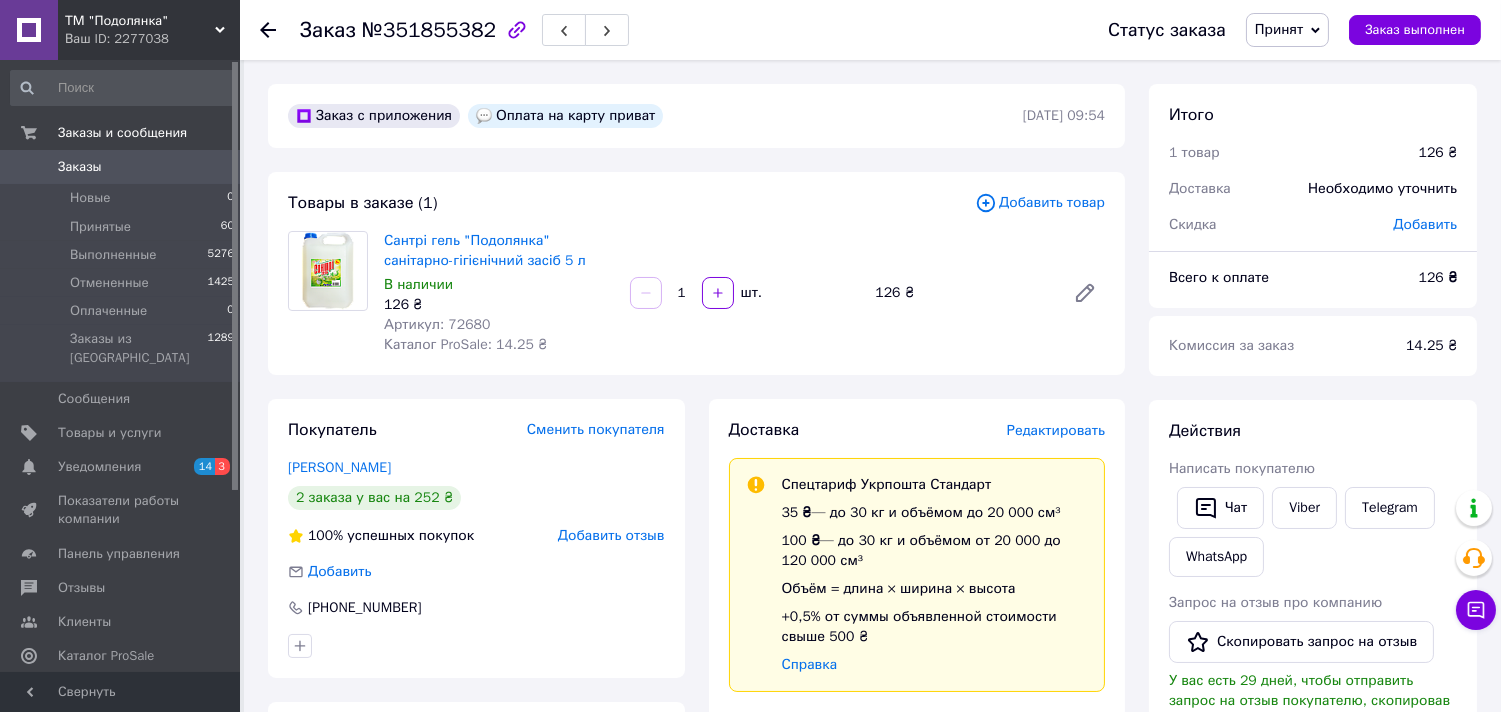 click on "Редактировать" at bounding box center [1056, 430] 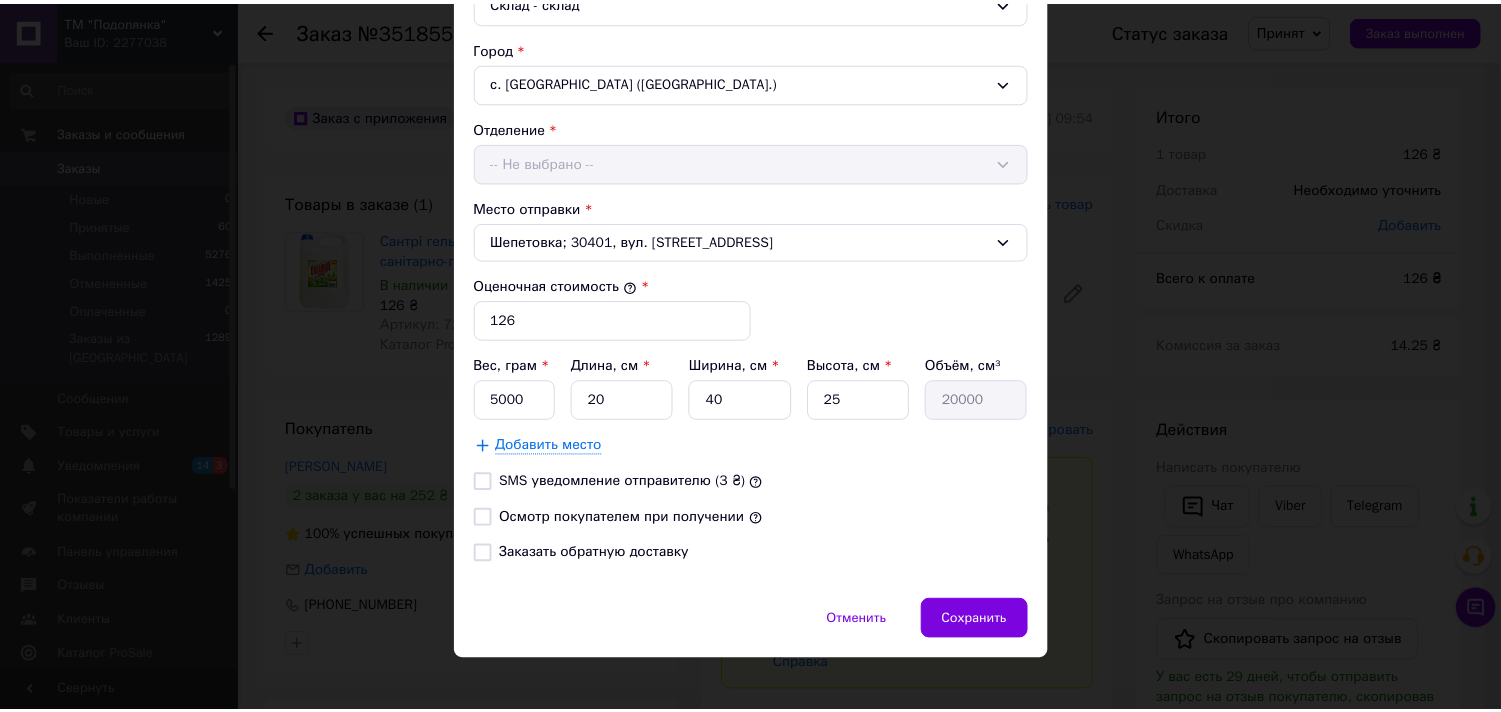 scroll, scrollTop: 613, scrollLeft: 0, axis: vertical 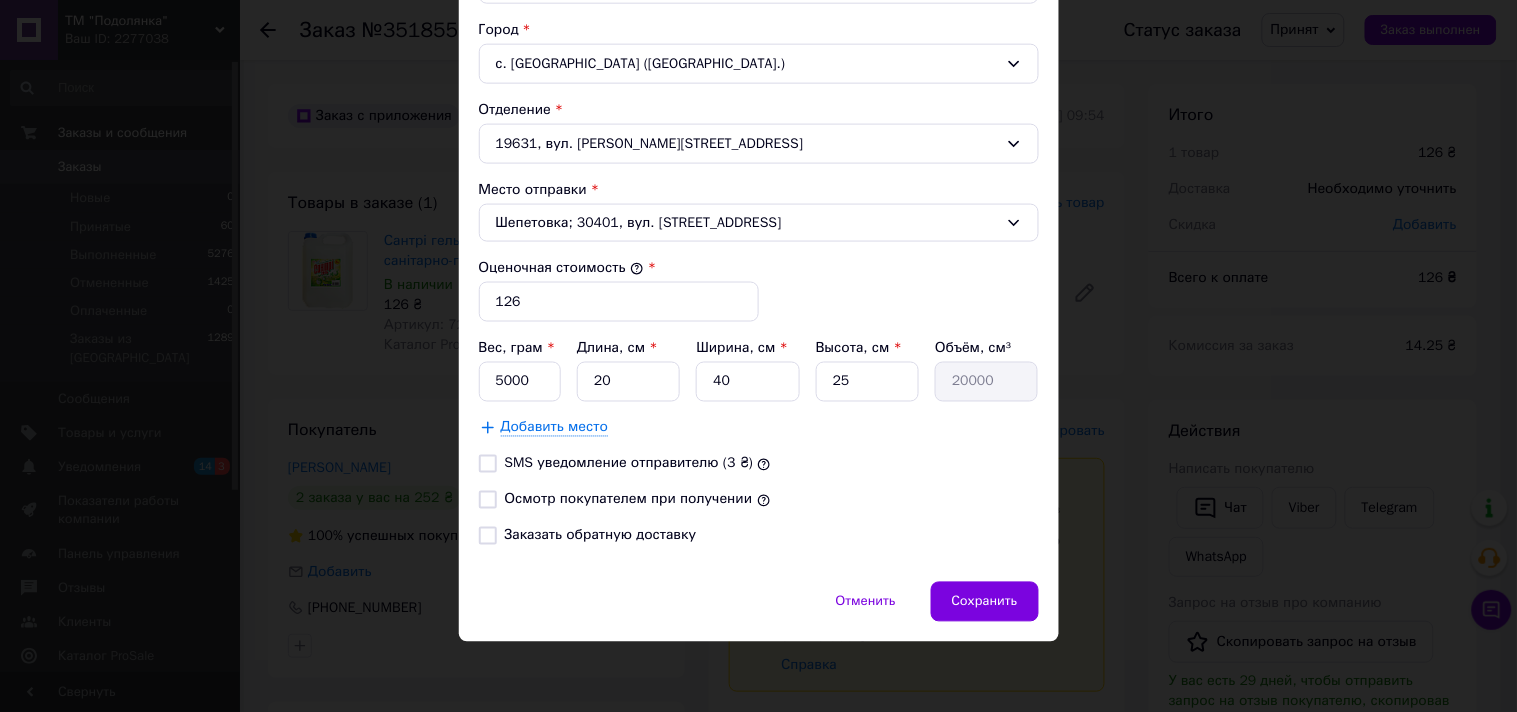 click on "Осмотр покупателем при получении" at bounding box center [629, 499] 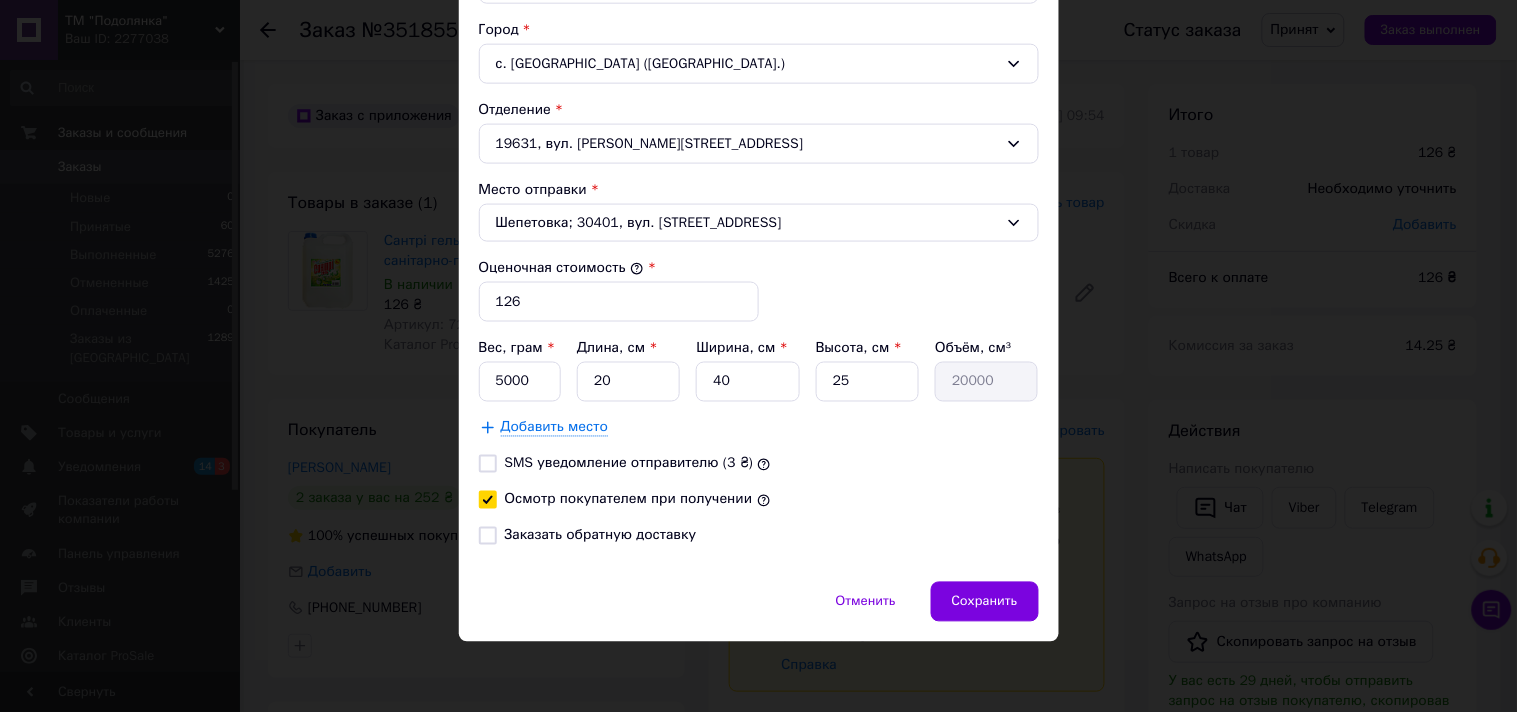 checkbox on "true" 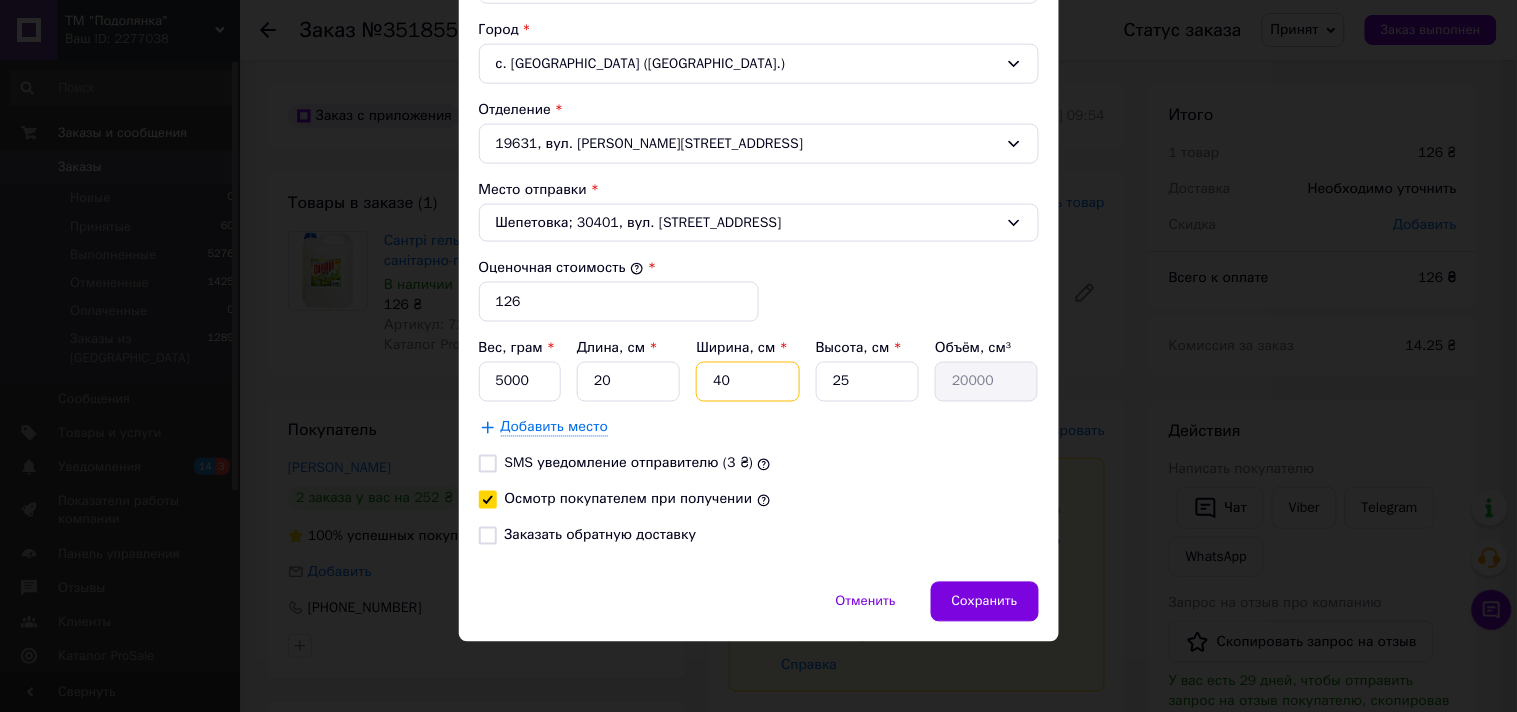 click on "40" at bounding box center (747, 382) 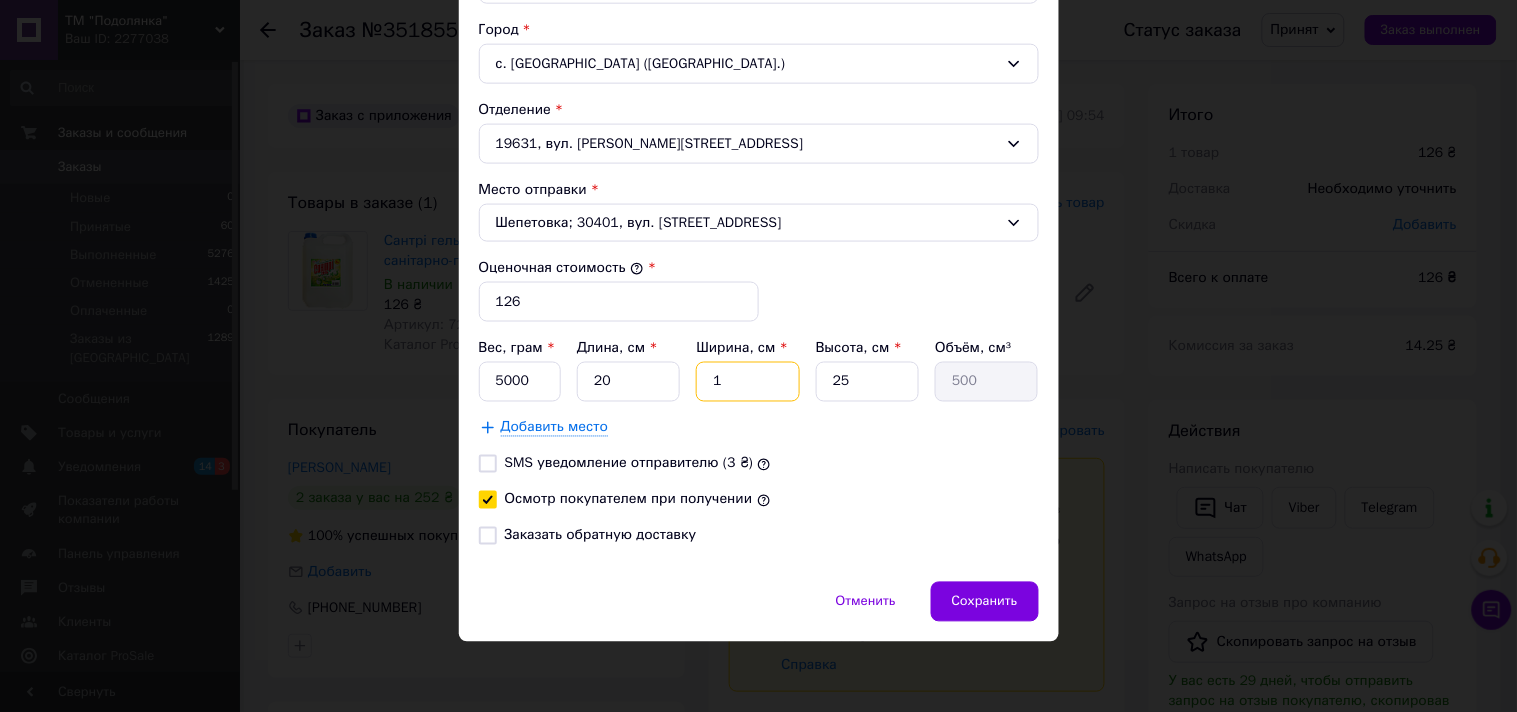 type on "14" 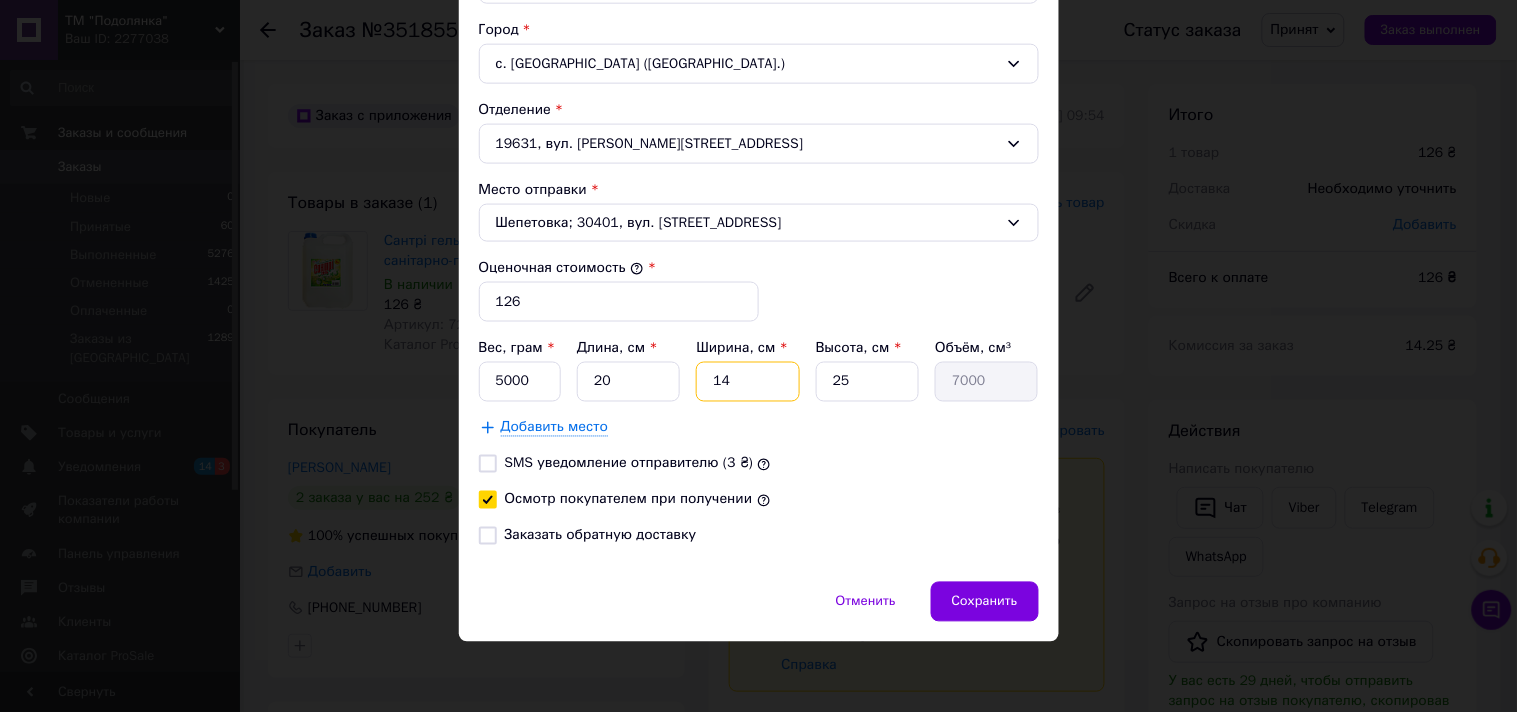 type on "14" 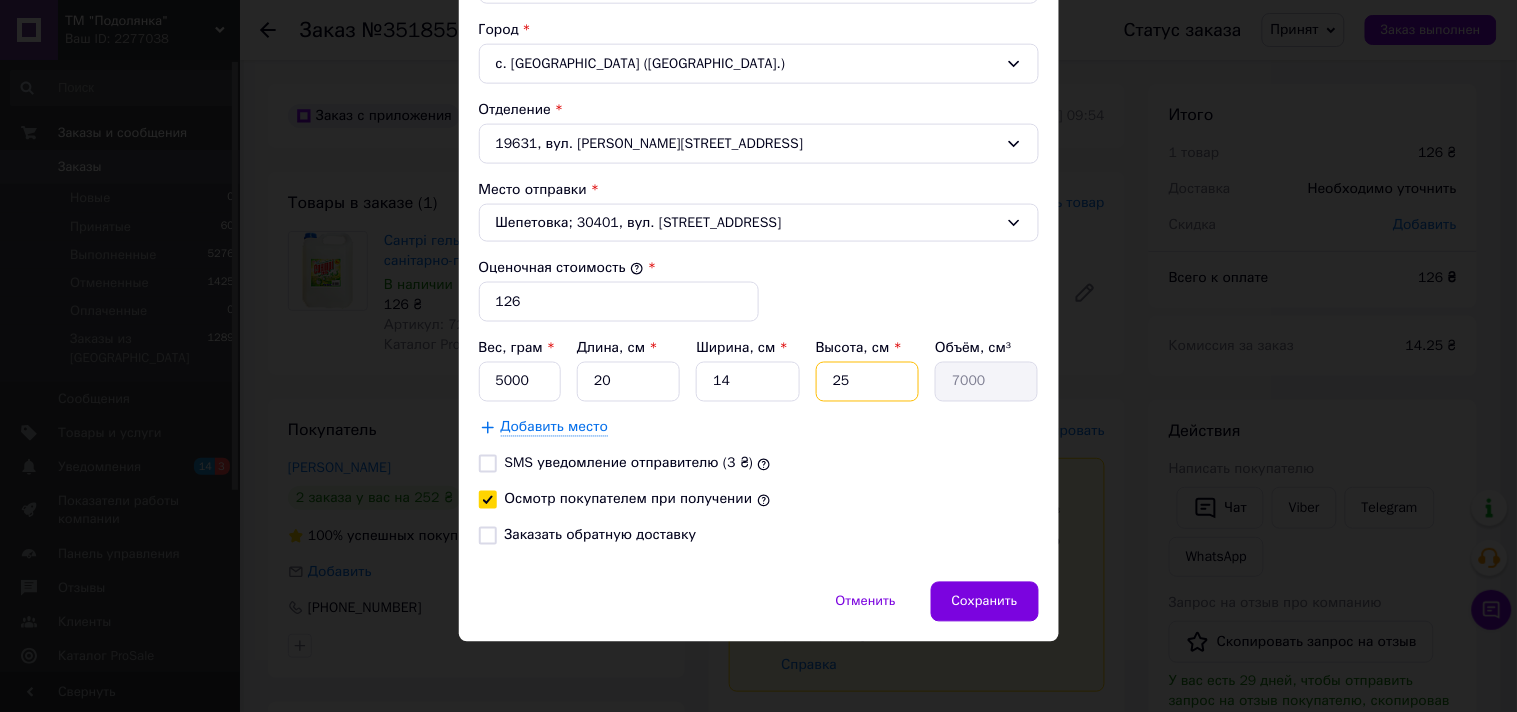 click on "25" at bounding box center [867, 382] 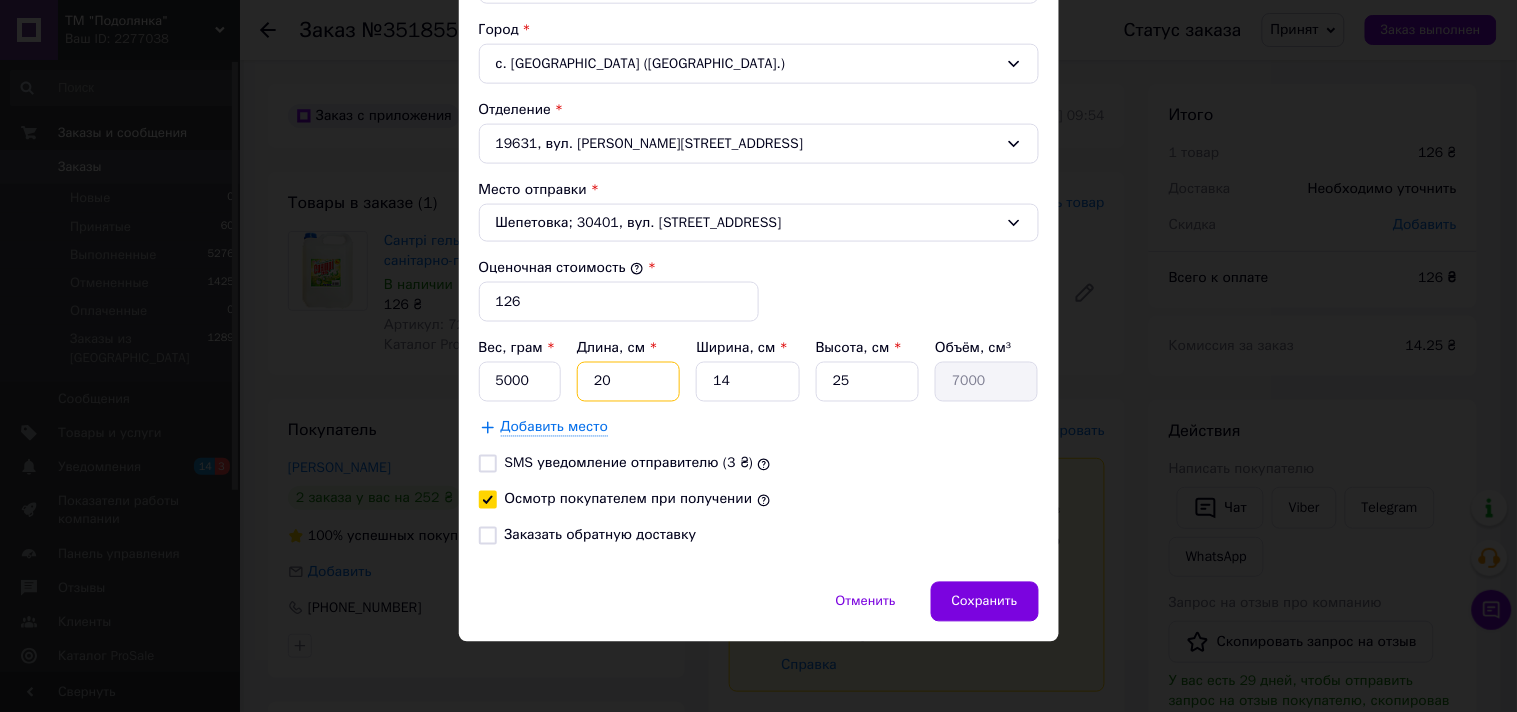 click on "20" at bounding box center (628, 382) 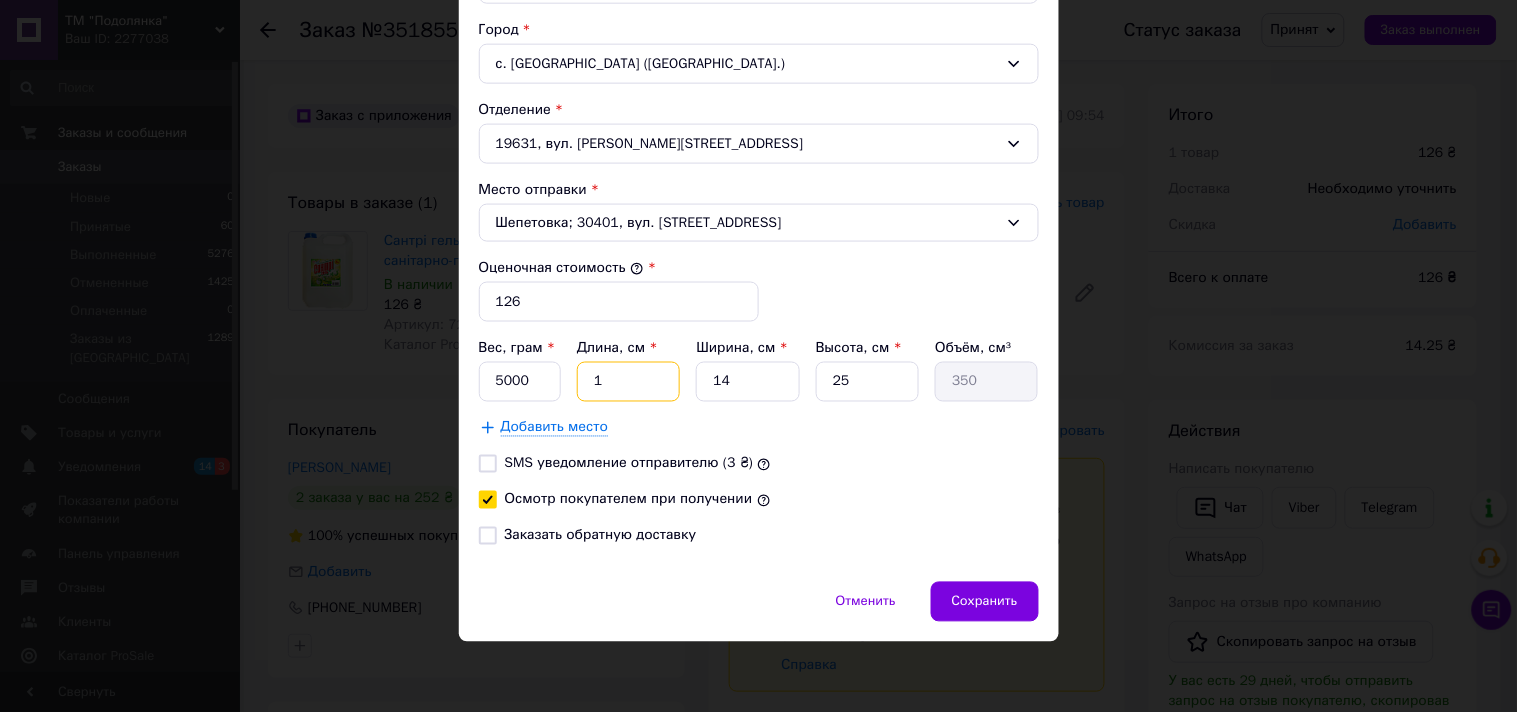 type on "15" 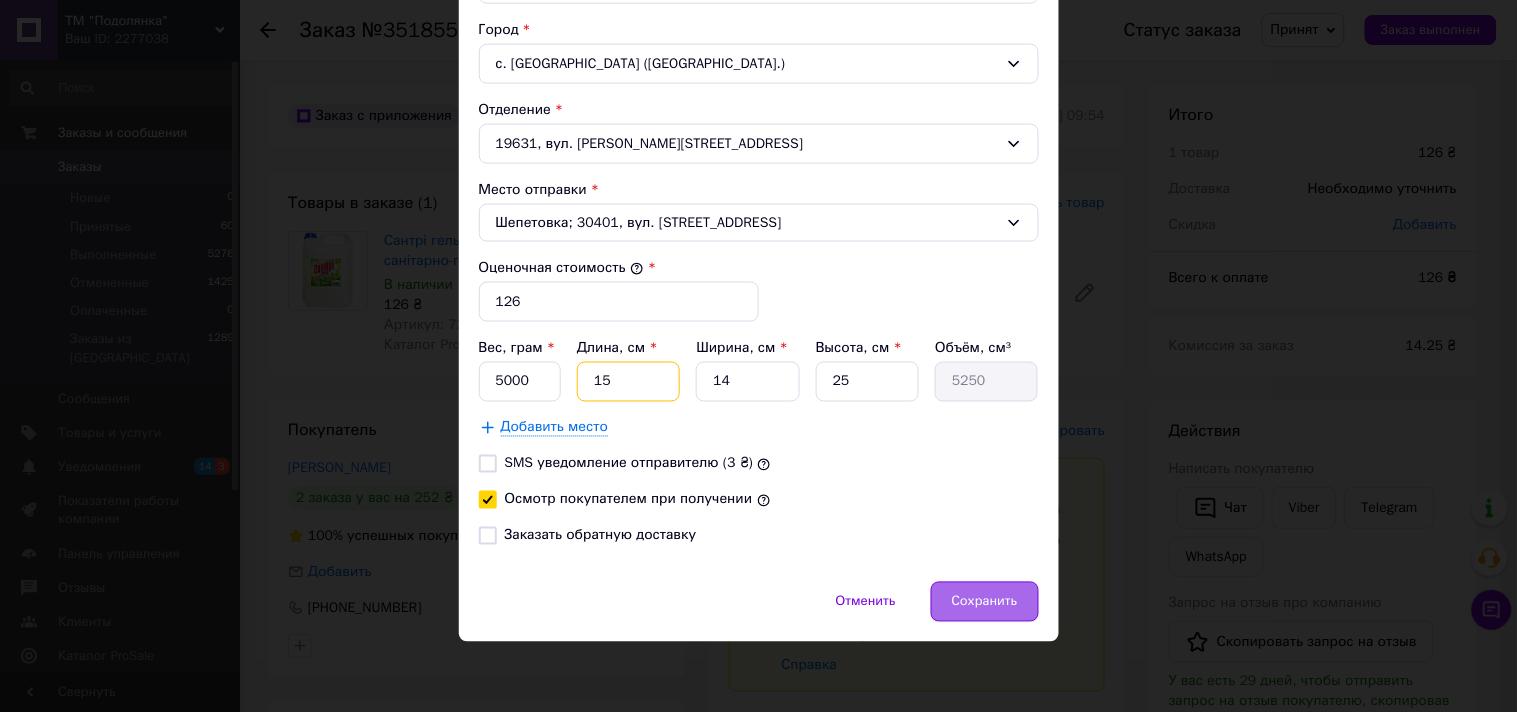 type on "15" 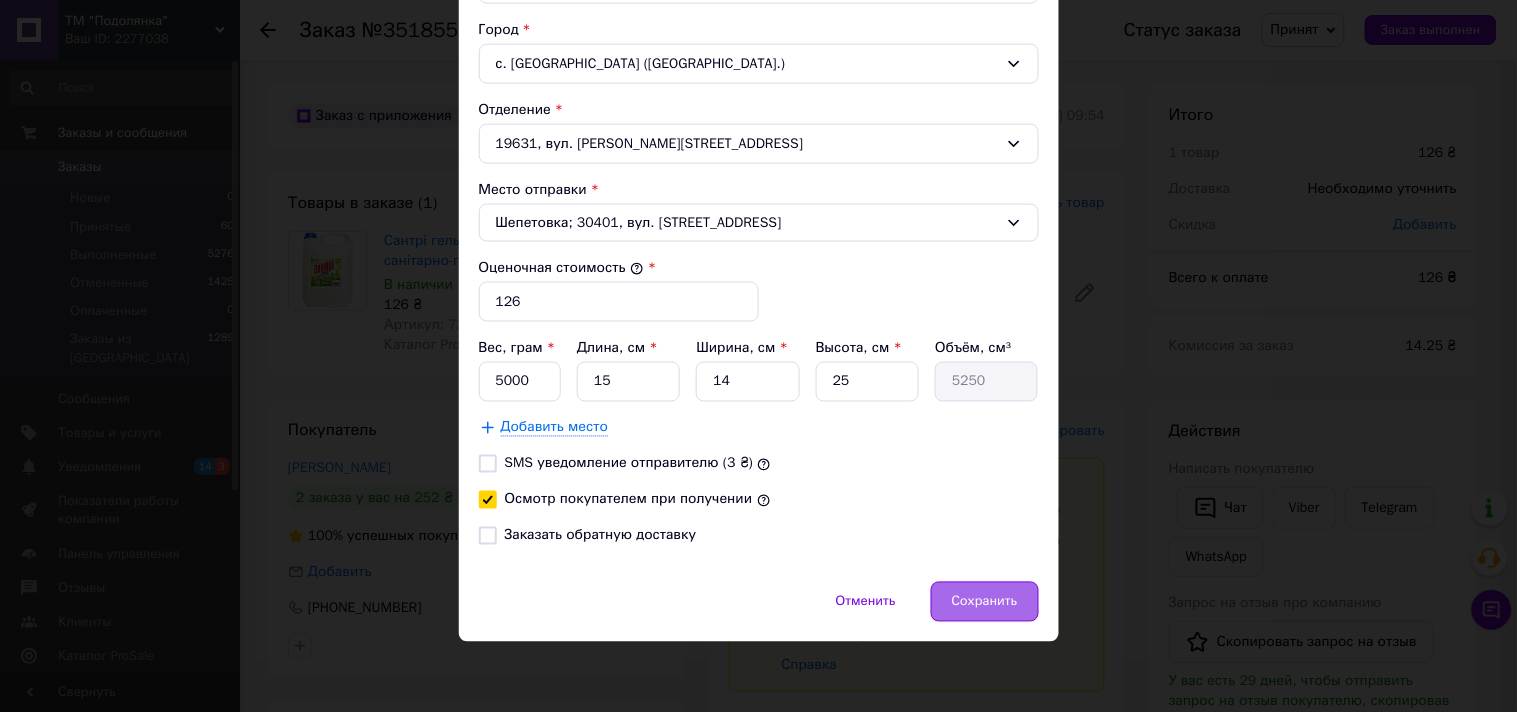 click on "Сохранить" at bounding box center (985, 602) 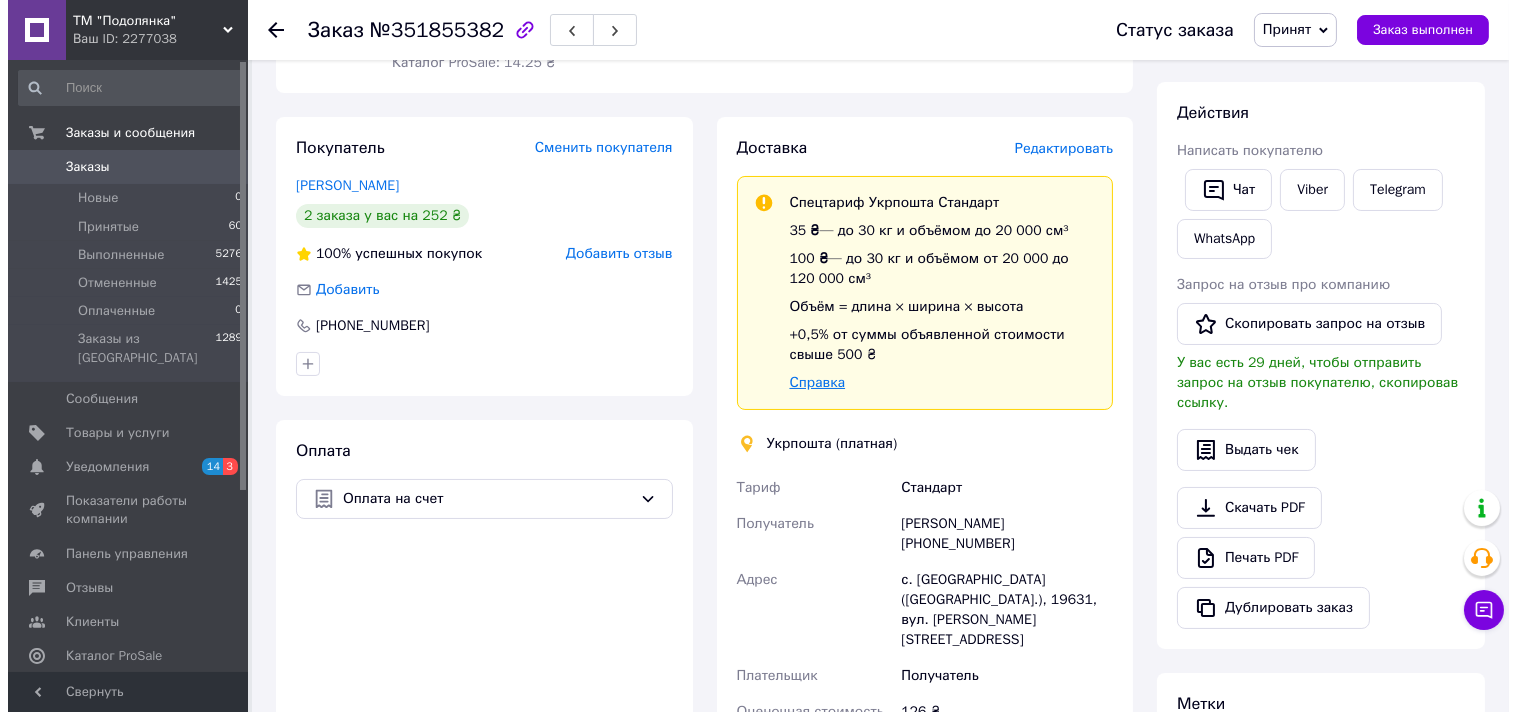 scroll, scrollTop: 296, scrollLeft: 0, axis: vertical 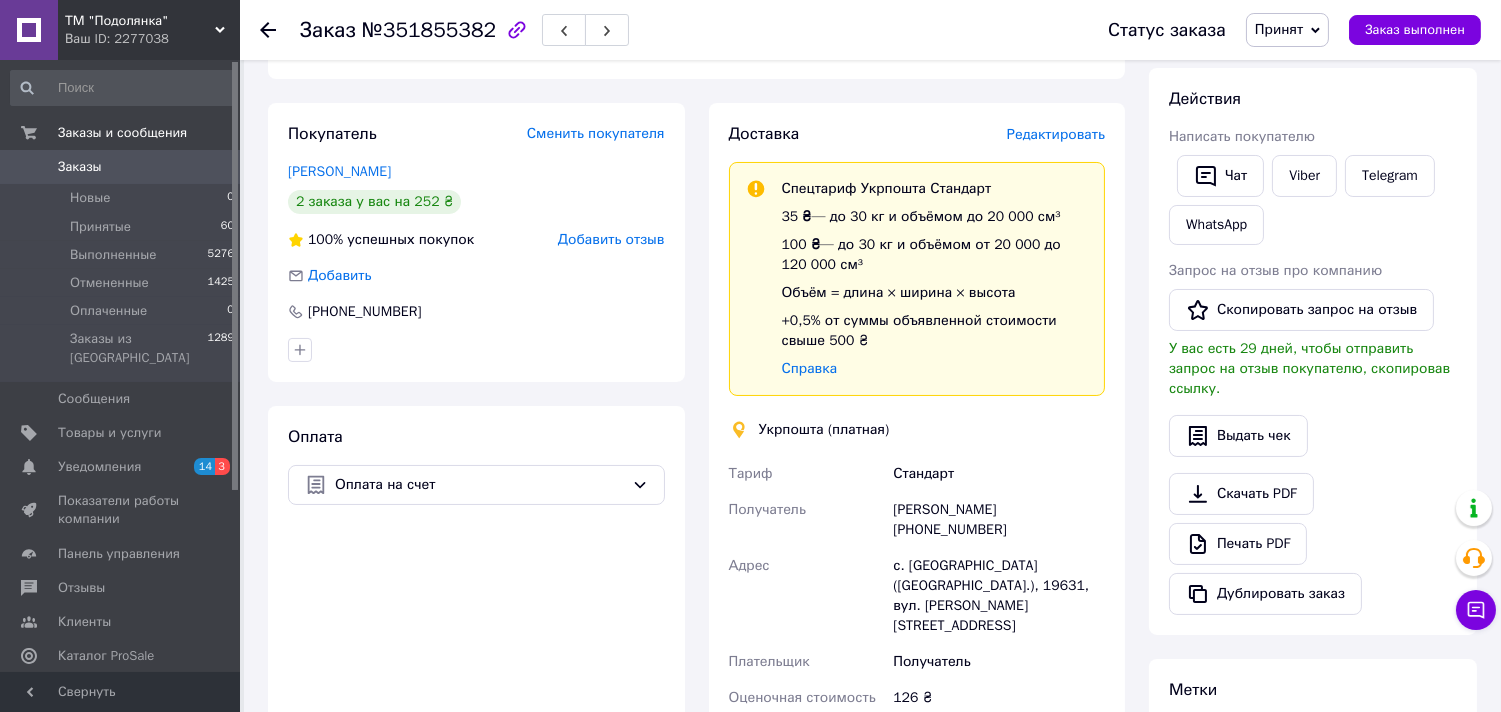 click on "Доставка Редактировать Спецтариф Укрпошта Стандарт 35 ₴  — до 30 кг и объёмом до 20 000 см³ 100 ₴  — до 30 кг и объёмом от 20 000 до 120 000 см³ Объём = длина × ширина × высота +0,5% от суммы объявленной стоимости свыше 500 ₴ Справка Укрпошта (платная) Тариф Стандарт Получатель Александр Третьяк +380972118841 Адрес с. Дубиевка (Черкасская обл.), 19631, вул. Березнева, 15 Плательщик Получатель Оценочная стоимость 126 ₴ Передать номер или Создать ярлык Тариф     * Стандарт Плательщик   * Получатель Фамилия получателя   * Третьяк Имя получателя   * Александр Отчество получателя   * +380972118841 *" at bounding box center [917, 516] 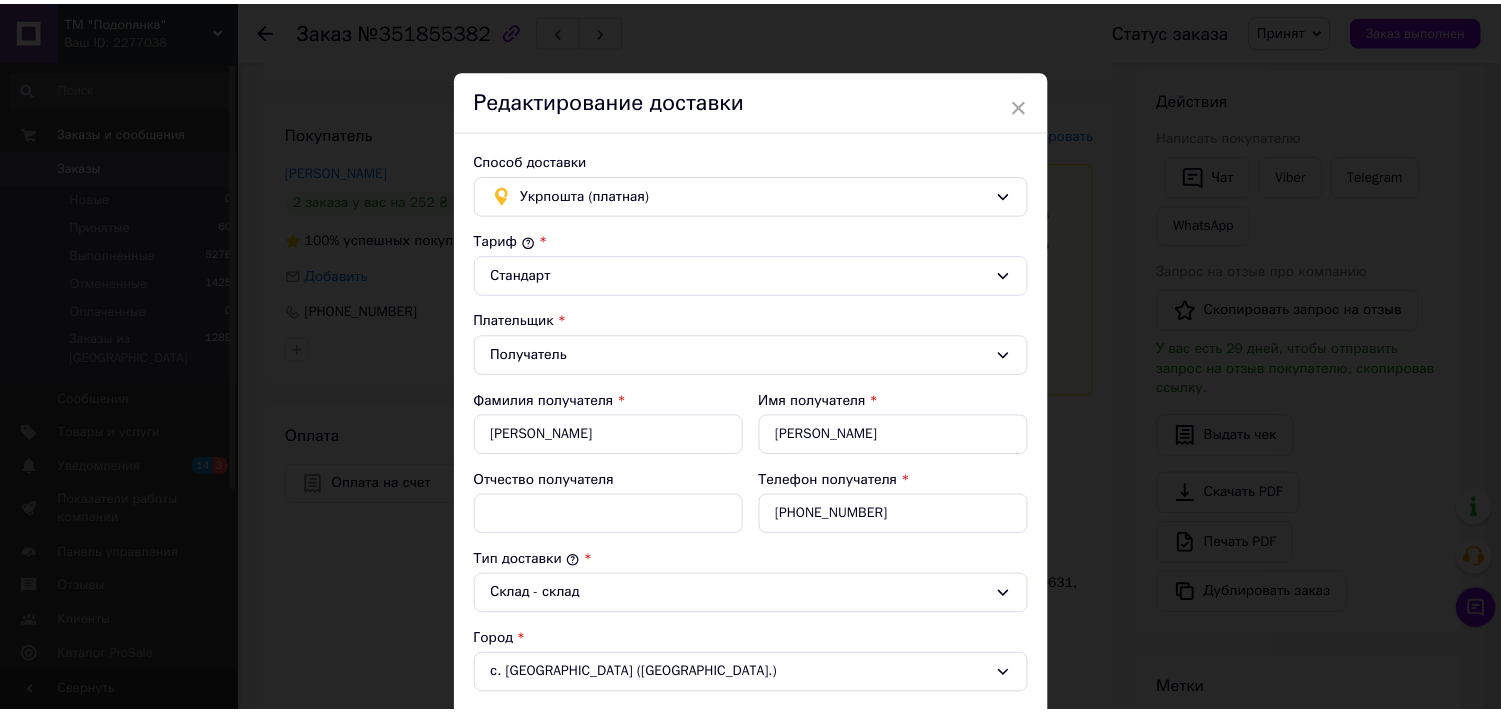scroll, scrollTop: 613, scrollLeft: 0, axis: vertical 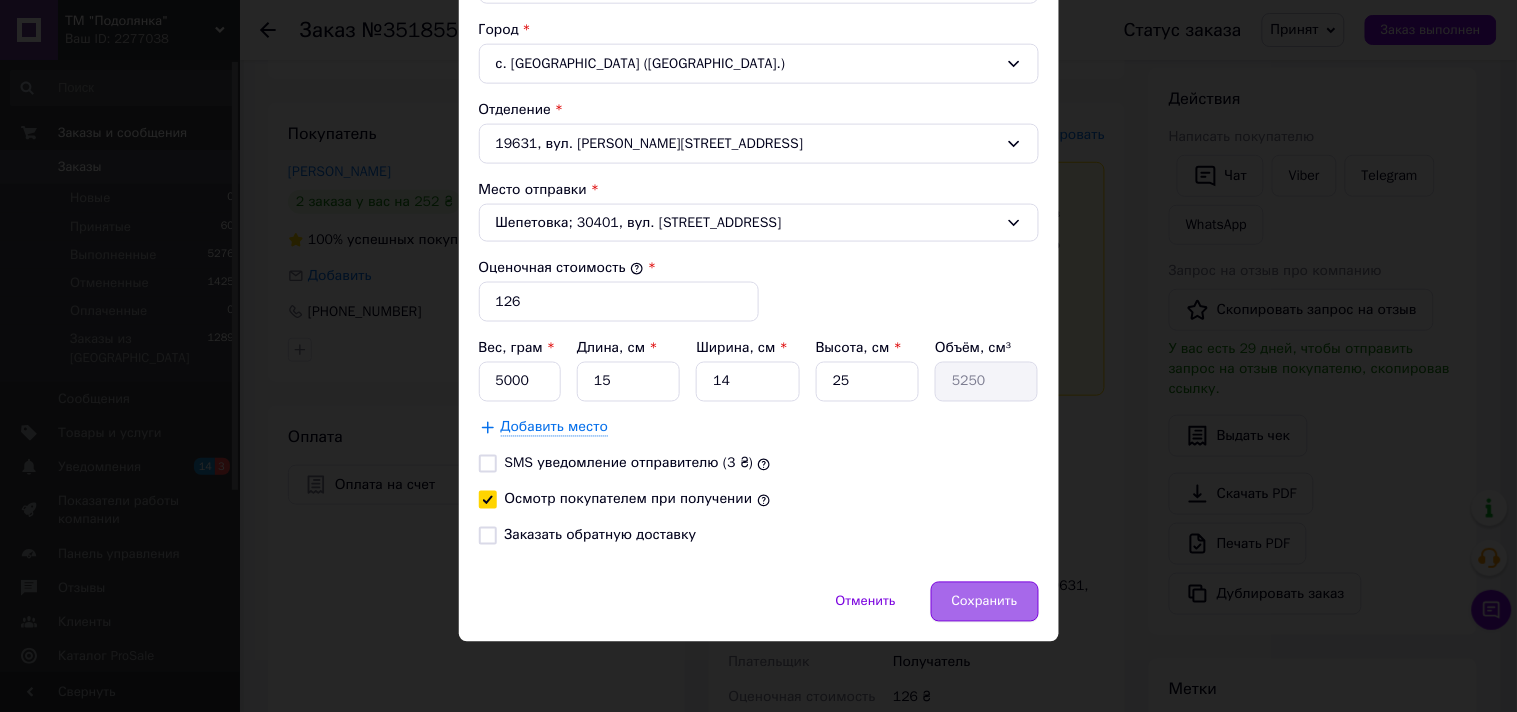 click on "Сохранить" at bounding box center (985, 602) 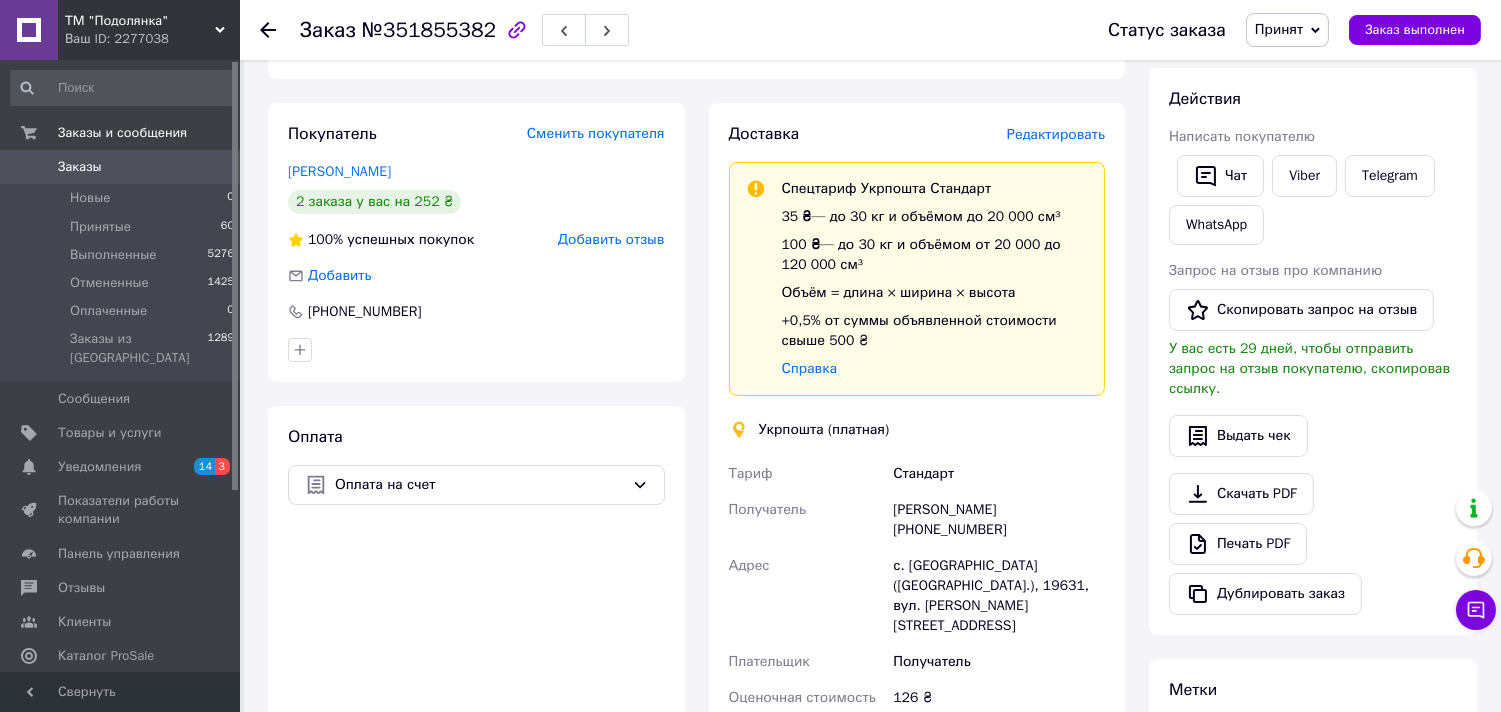 scroll, scrollTop: 592, scrollLeft: 0, axis: vertical 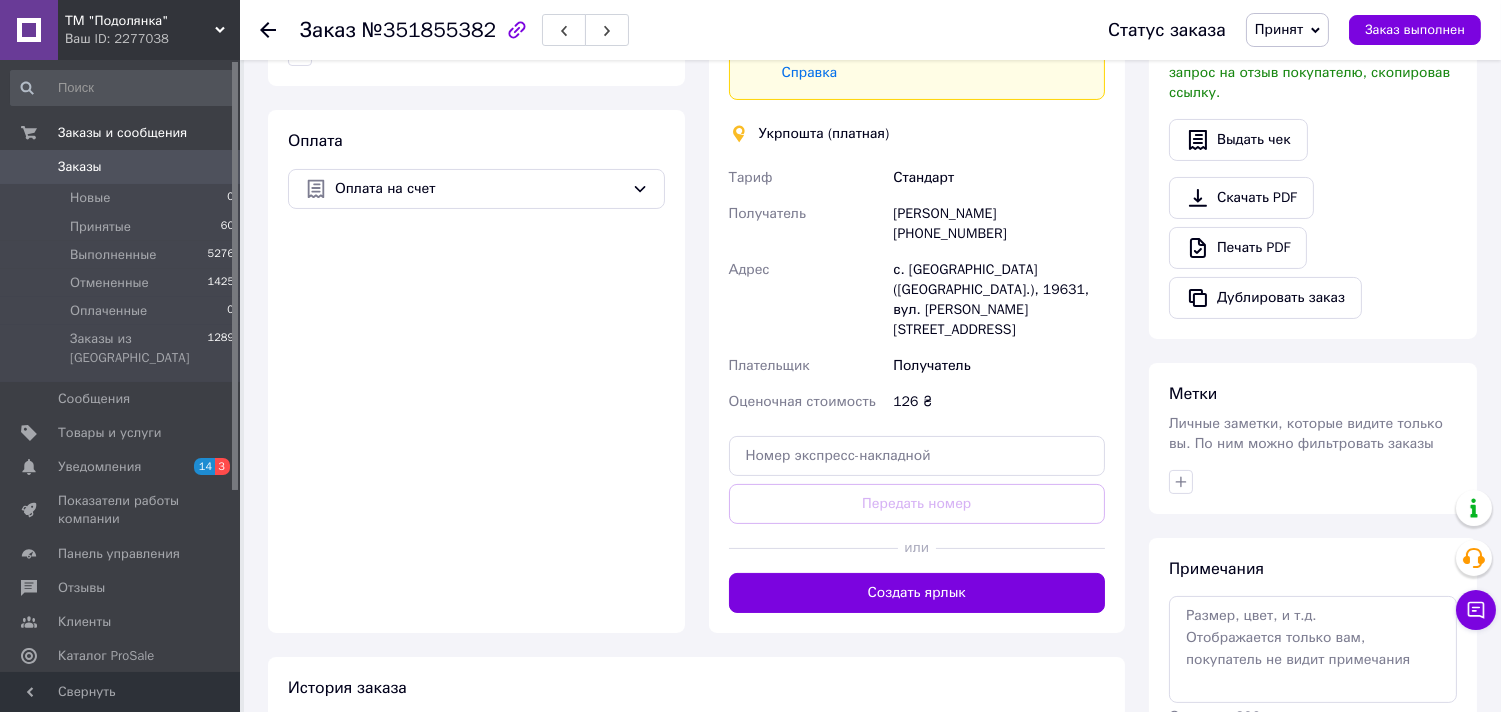 click 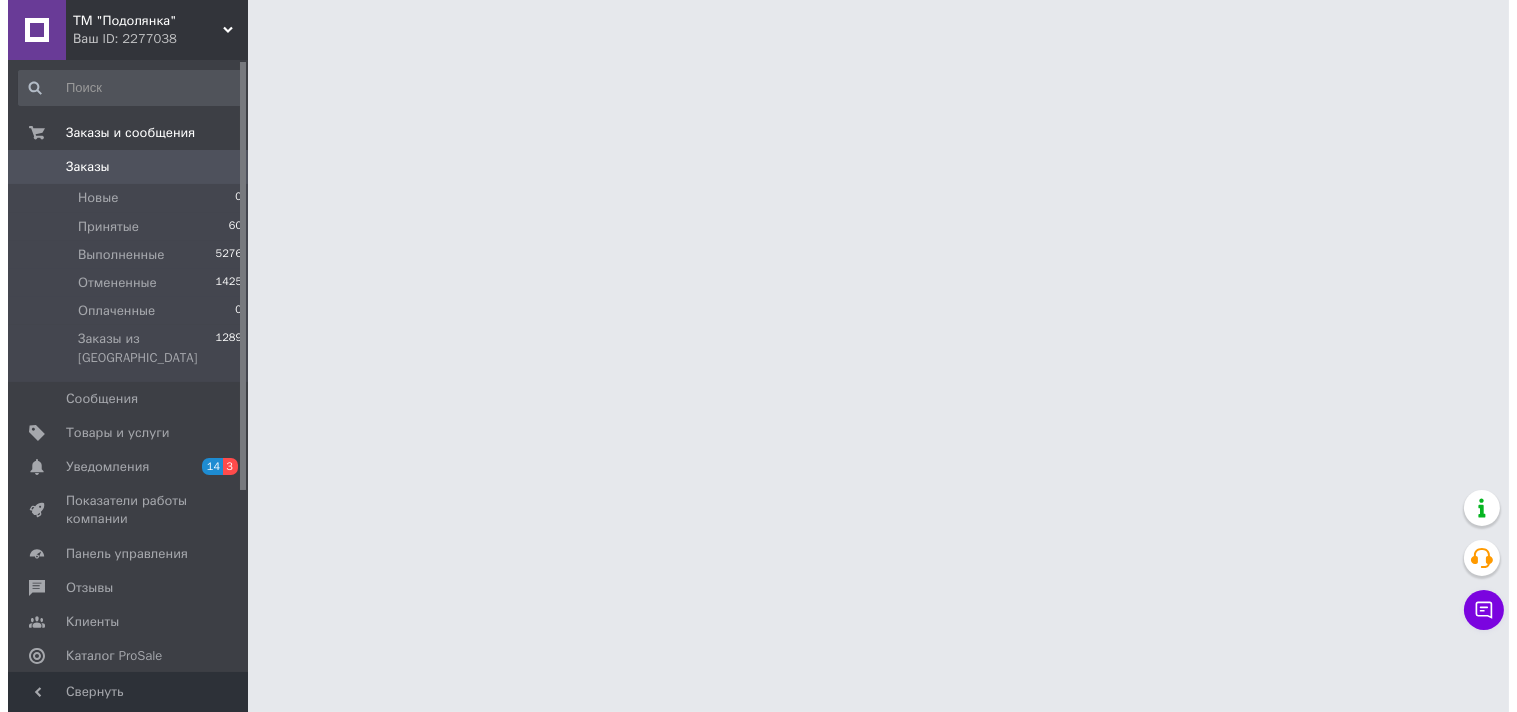 scroll, scrollTop: 0, scrollLeft: 0, axis: both 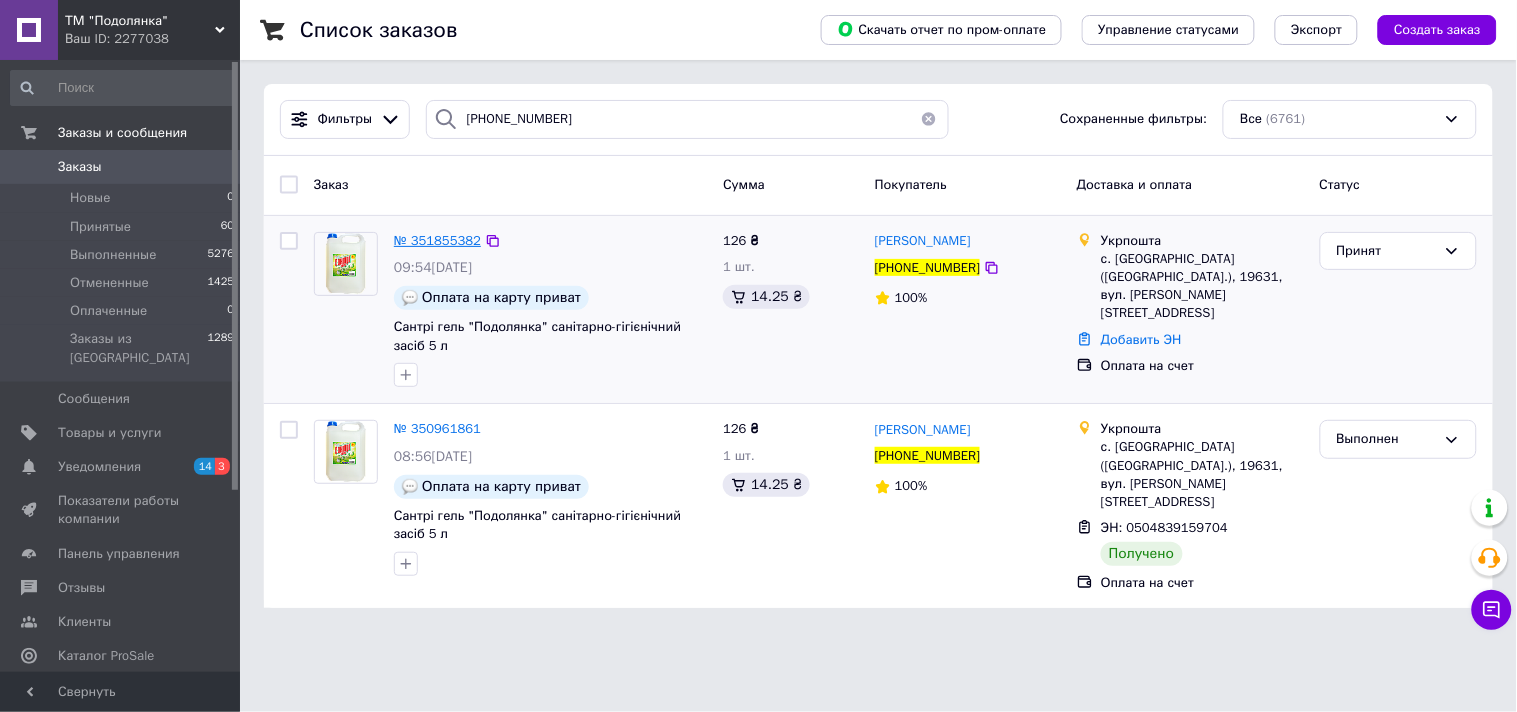 click on "№ 351855382" at bounding box center [437, 240] 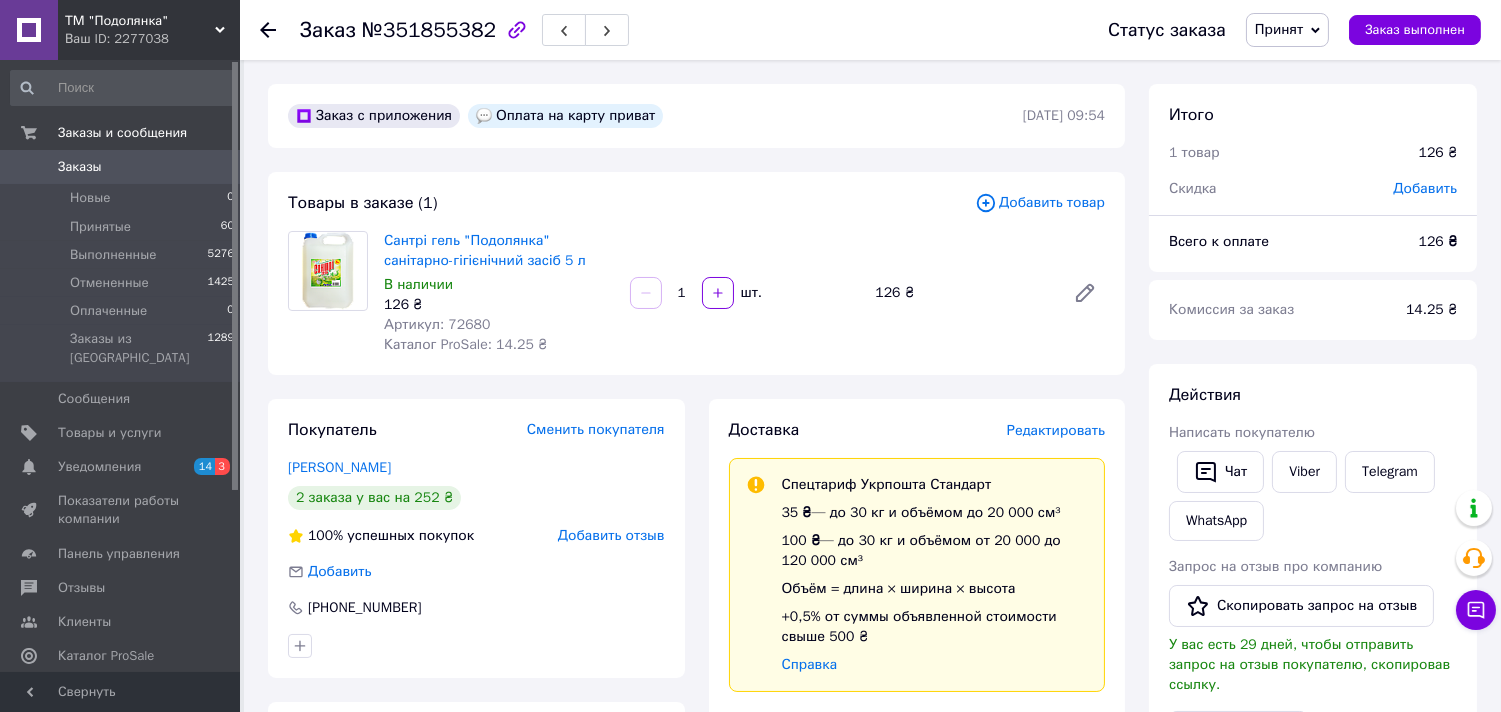 click on "Редактировать" at bounding box center [1056, 430] 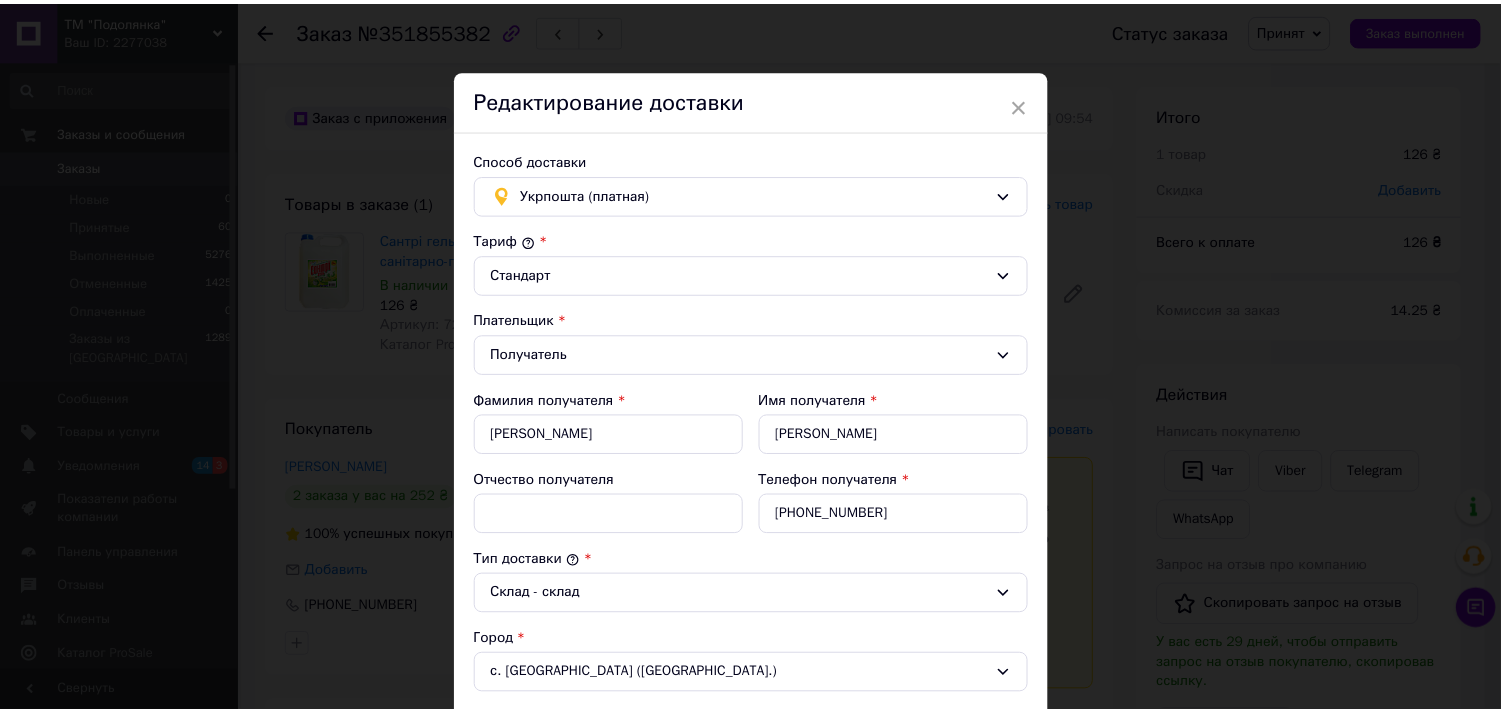 scroll, scrollTop: 613, scrollLeft: 0, axis: vertical 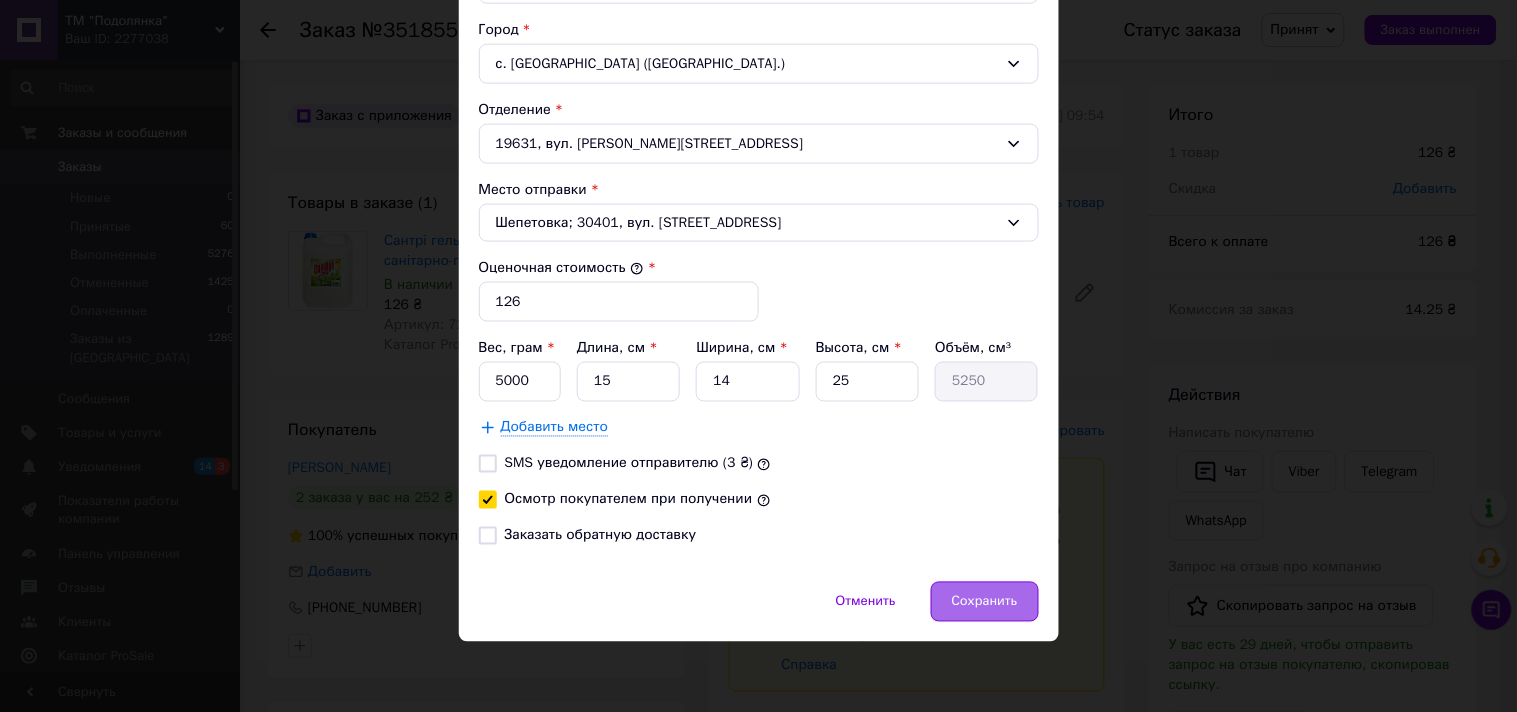 click on "Сохранить" at bounding box center (985, 602) 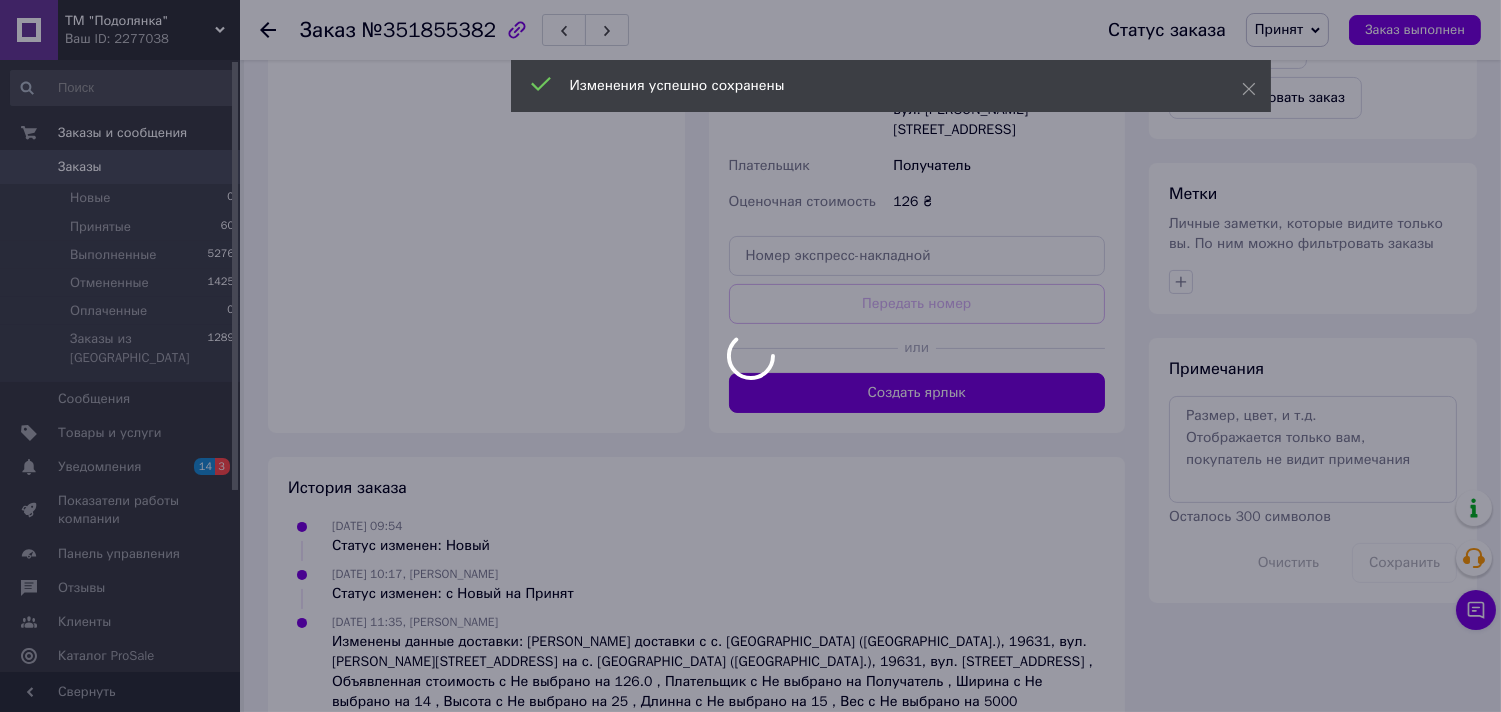 scroll, scrollTop: 795, scrollLeft: 0, axis: vertical 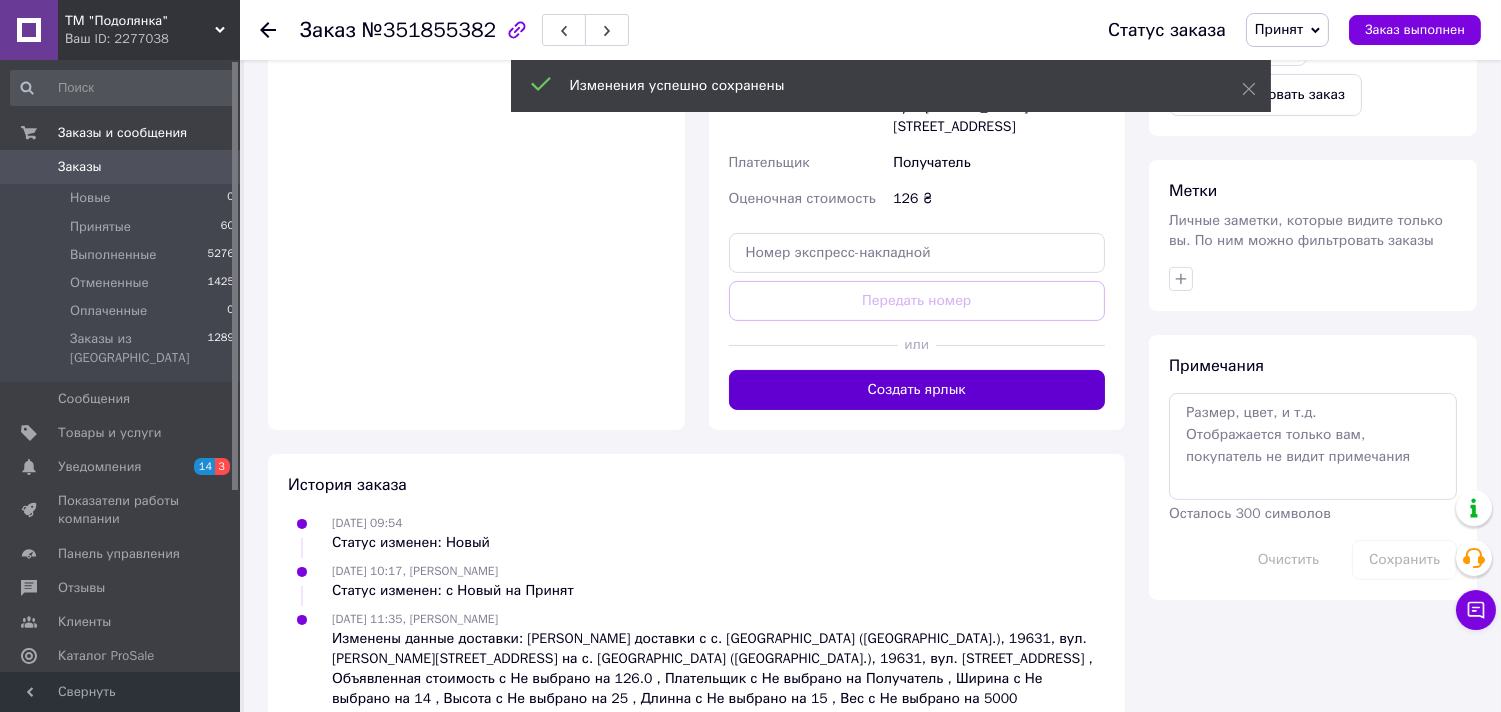 click on "Создать ярлык" at bounding box center (917, 390) 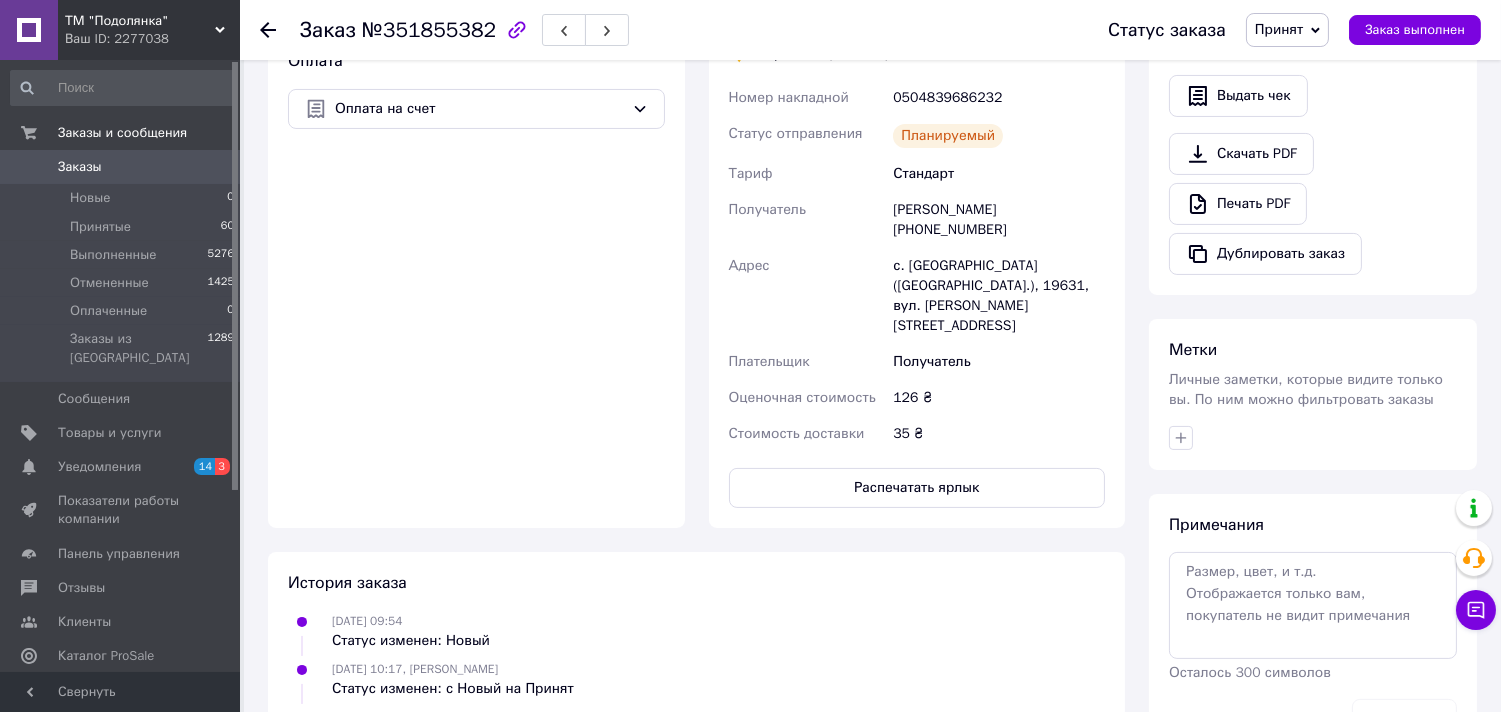 scroll, scrollTop: 770, scrollLeft: 0, axis: vertical 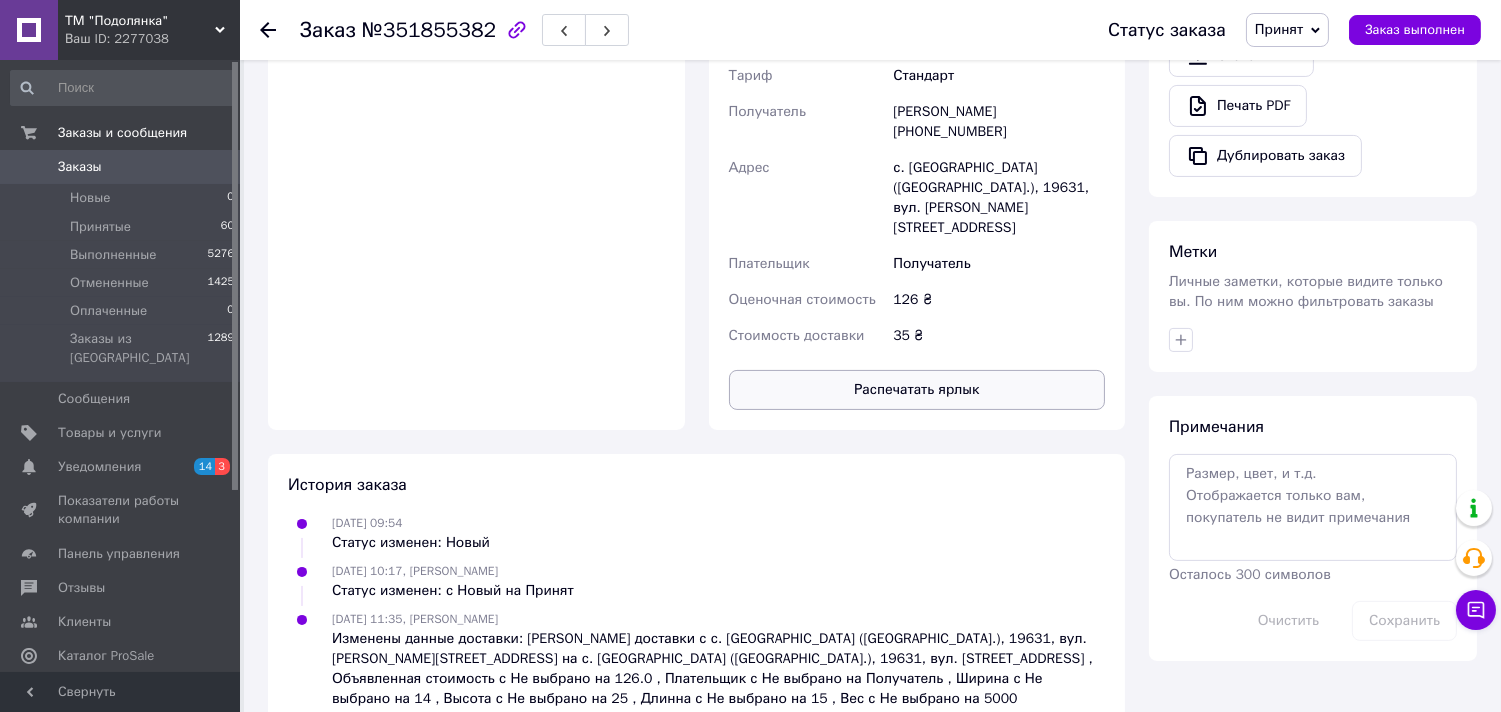click on "Распечатать ярлык" at bounding box center [917, 390] 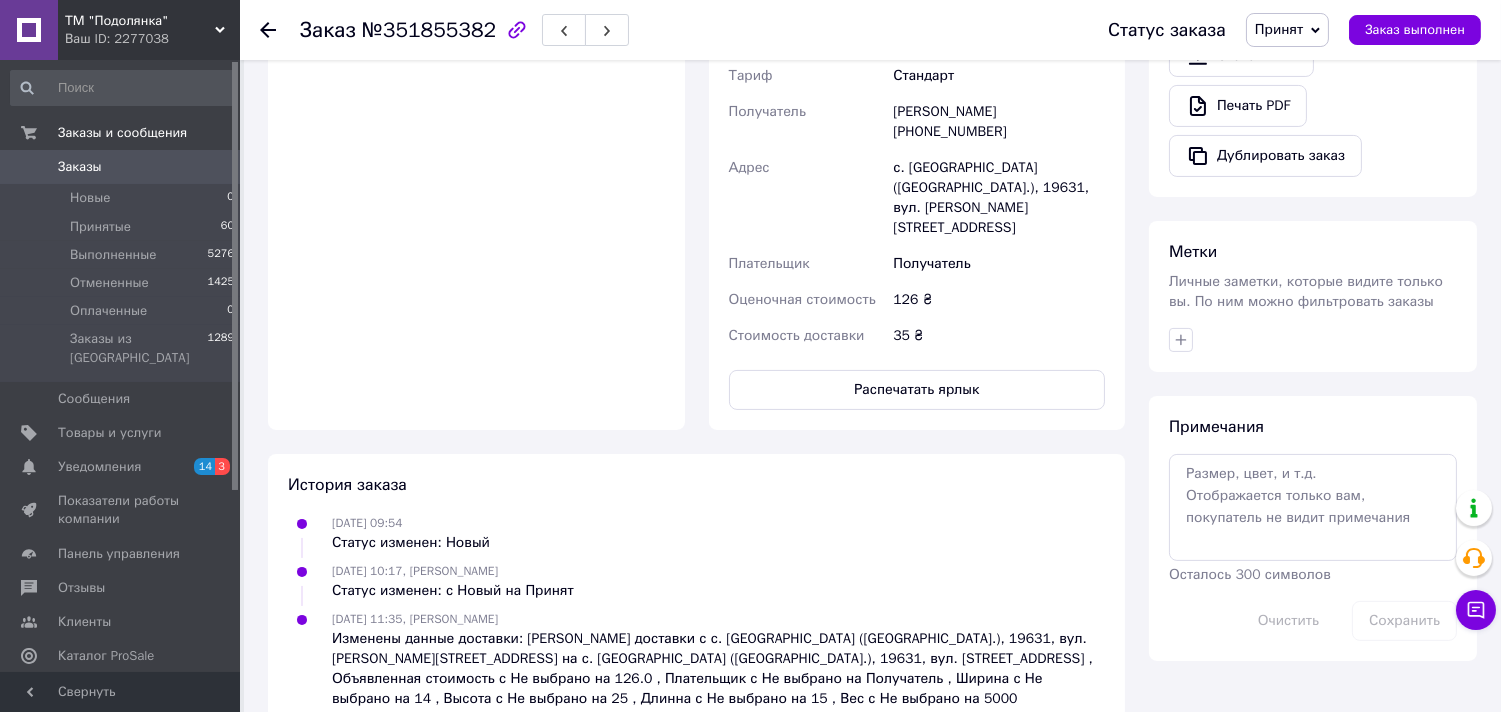 scroll, scrollTop: 177, scrollLeft: 0, axis: vertical 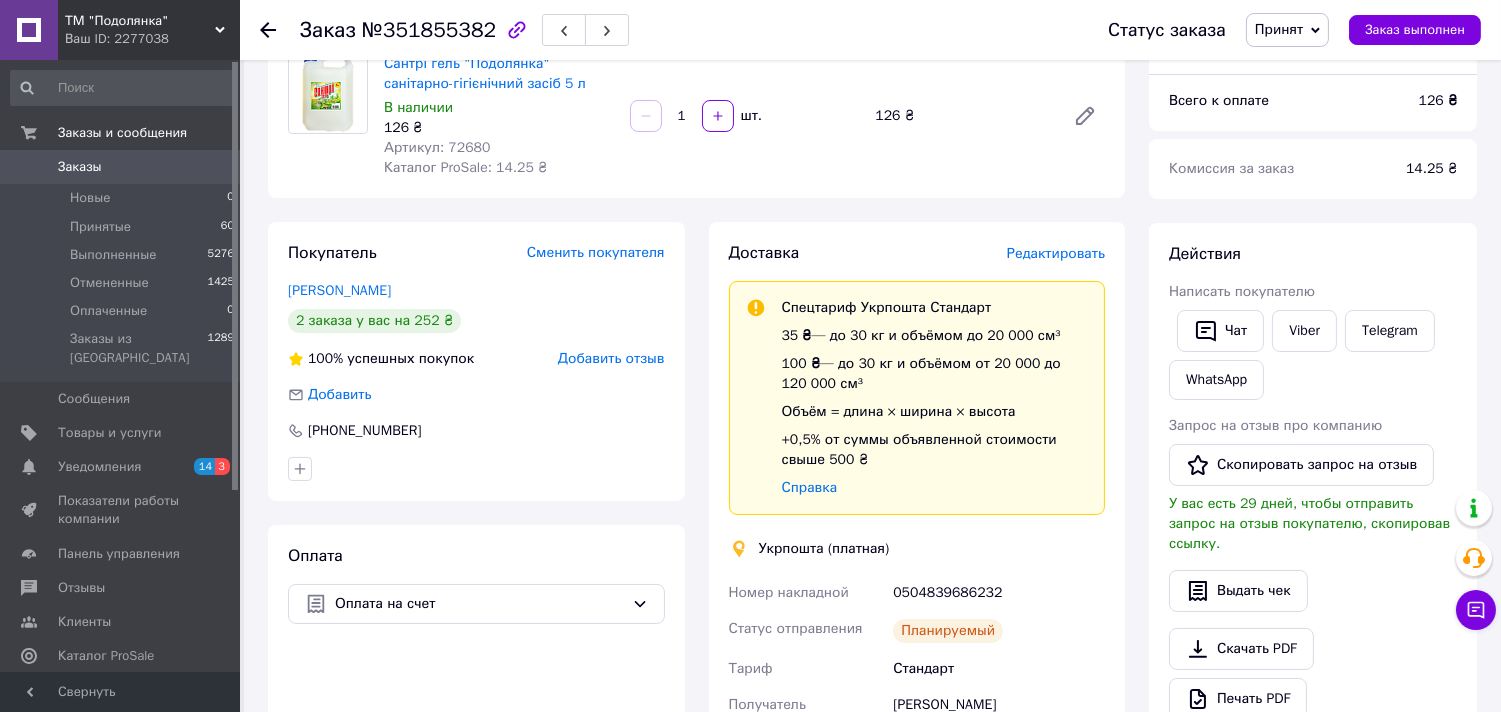 click 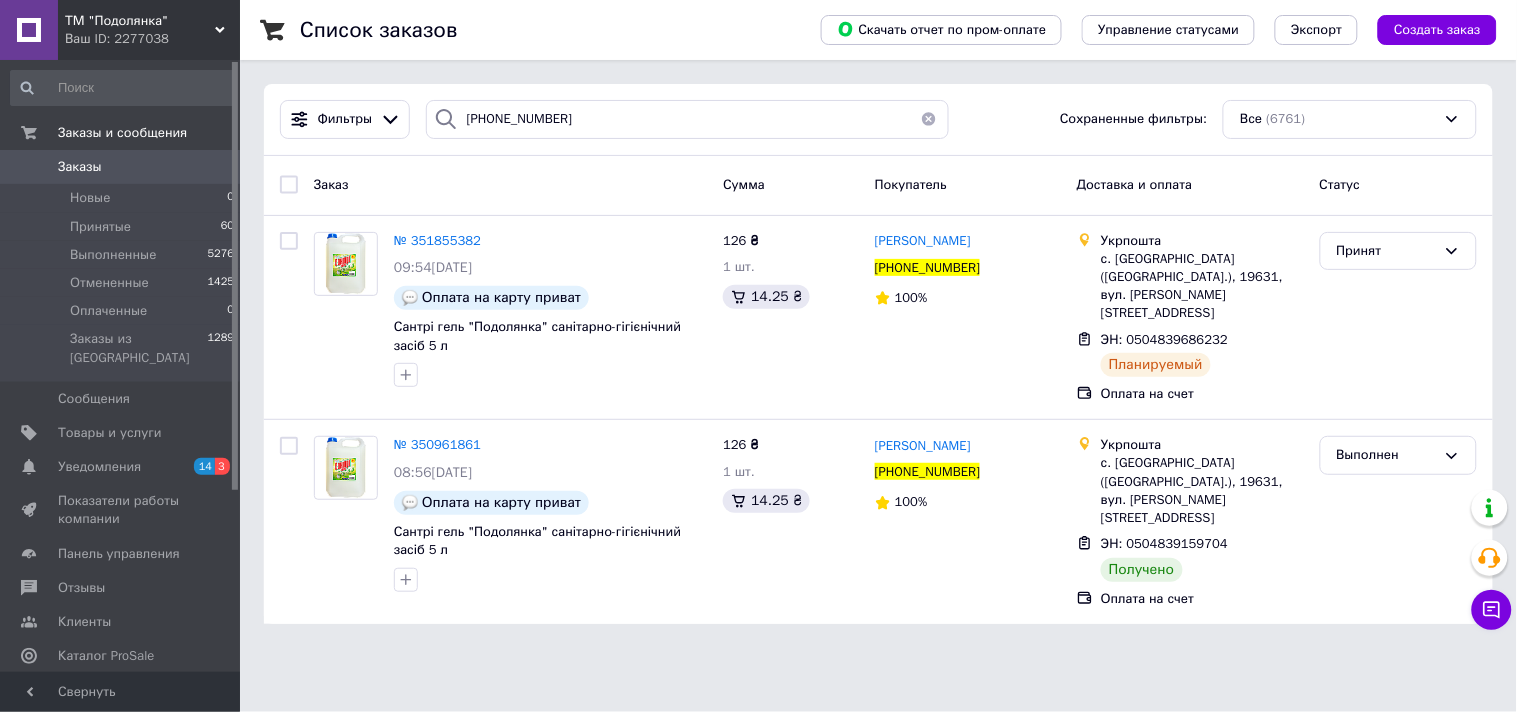 click at bounding box center [929, 119] 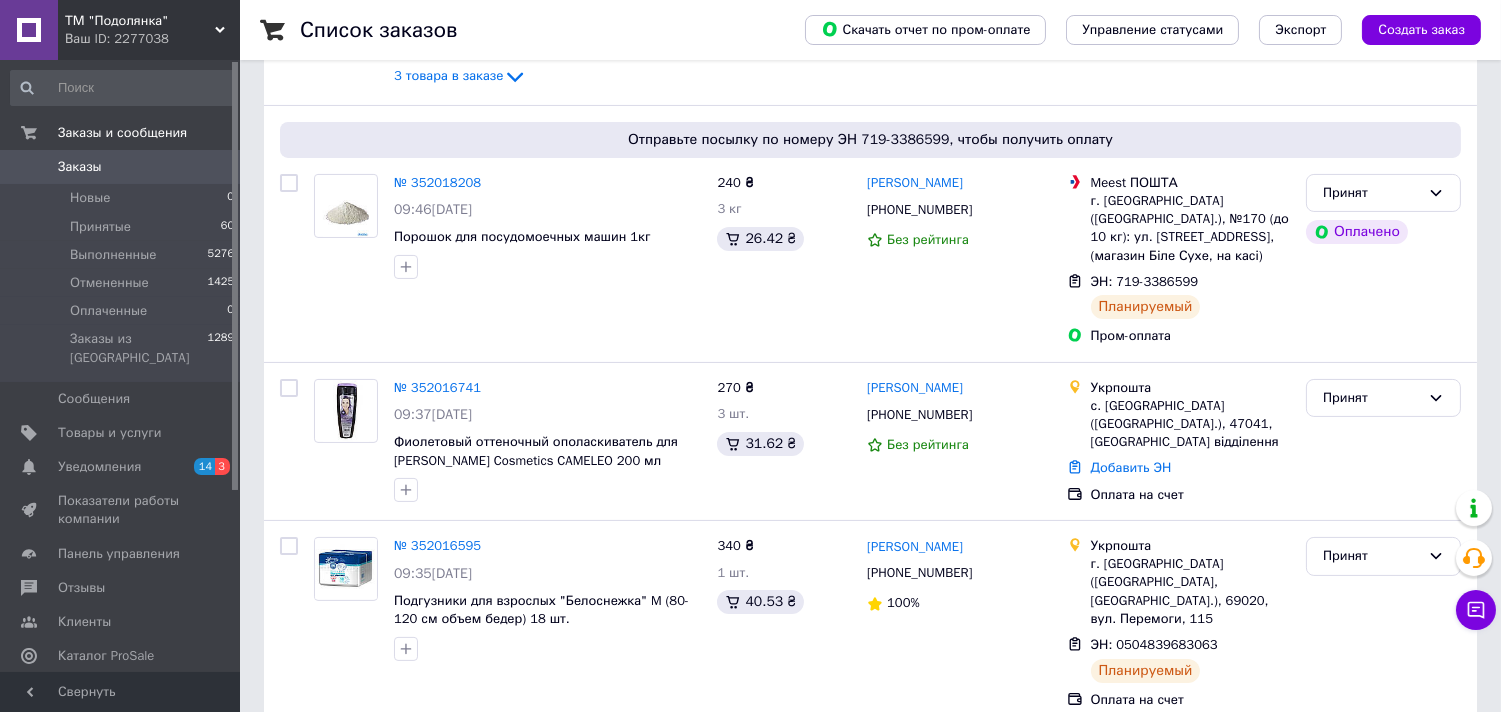 scroll, scrollTop: 888, scrollLeft: 0, axis: vertical 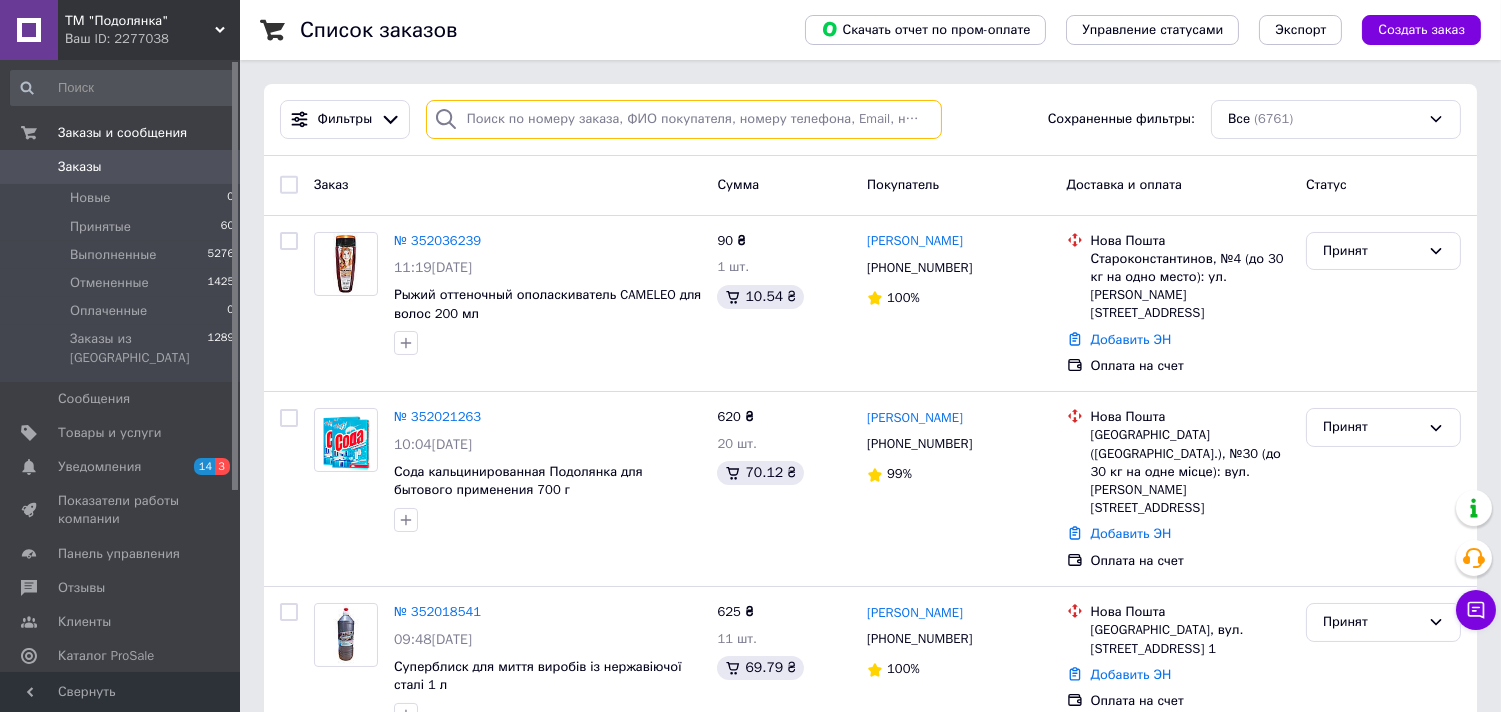 paste on "[PHONE_NUMBER]" 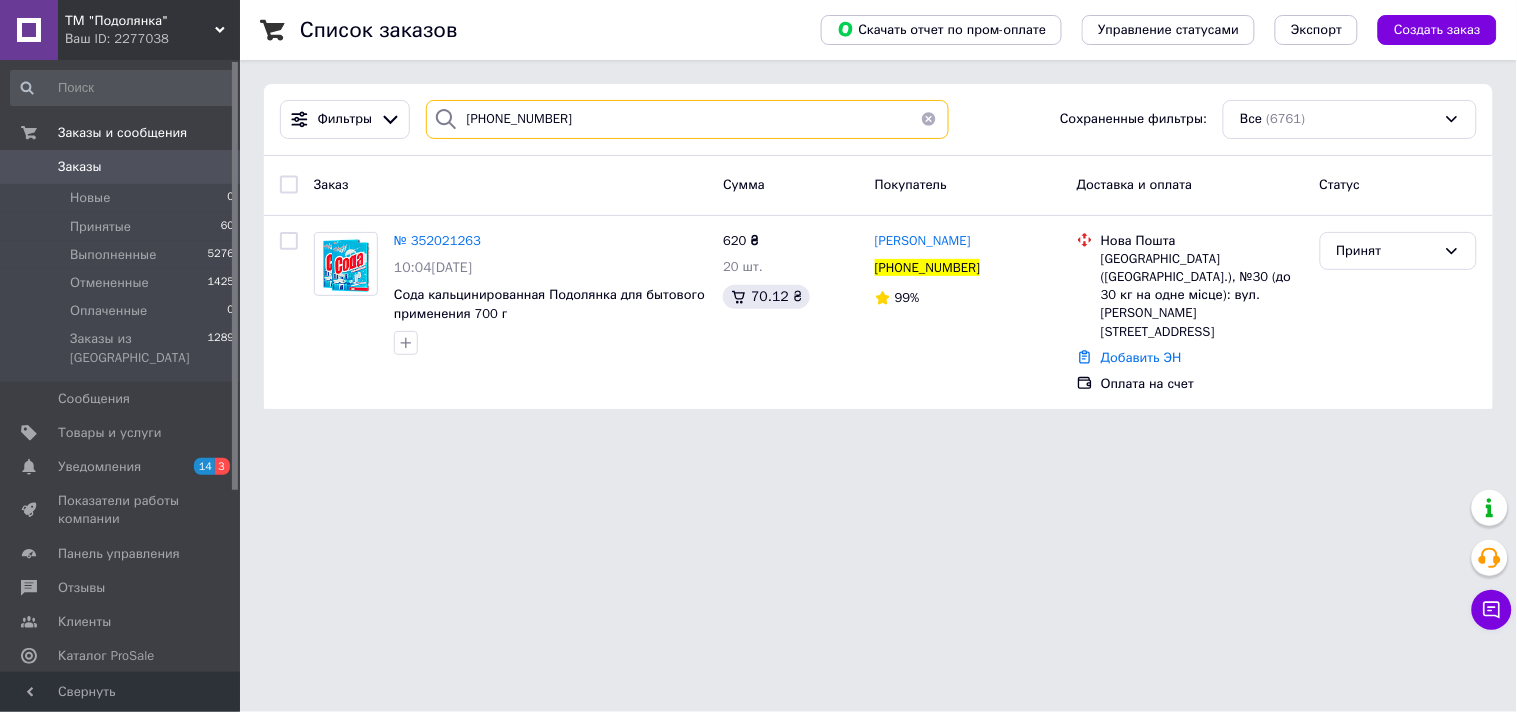 type on "[PHONE_NUMBER]" 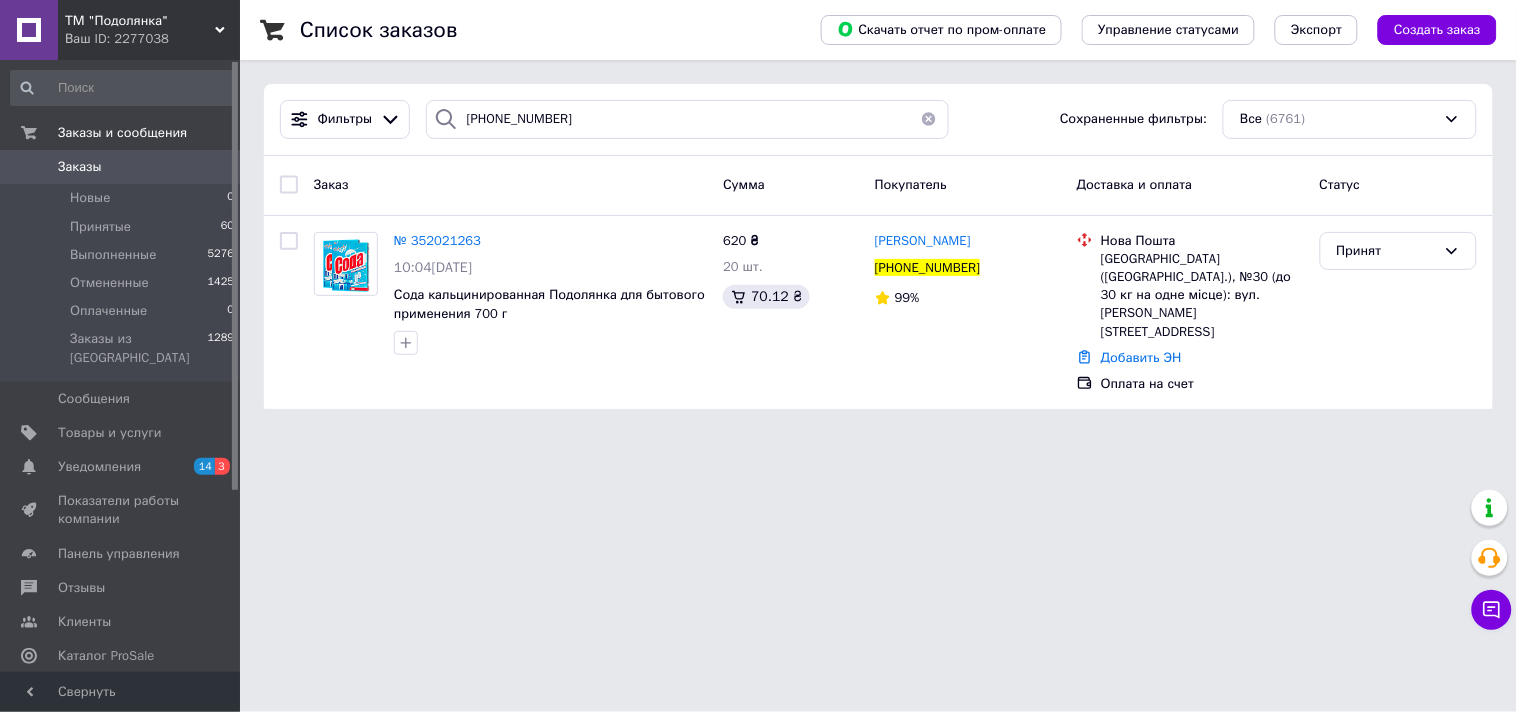 drag, startPoint x: 940, startPoint y: 116, endPoint x: 905, endPoint y: 154, distance: 51.662365 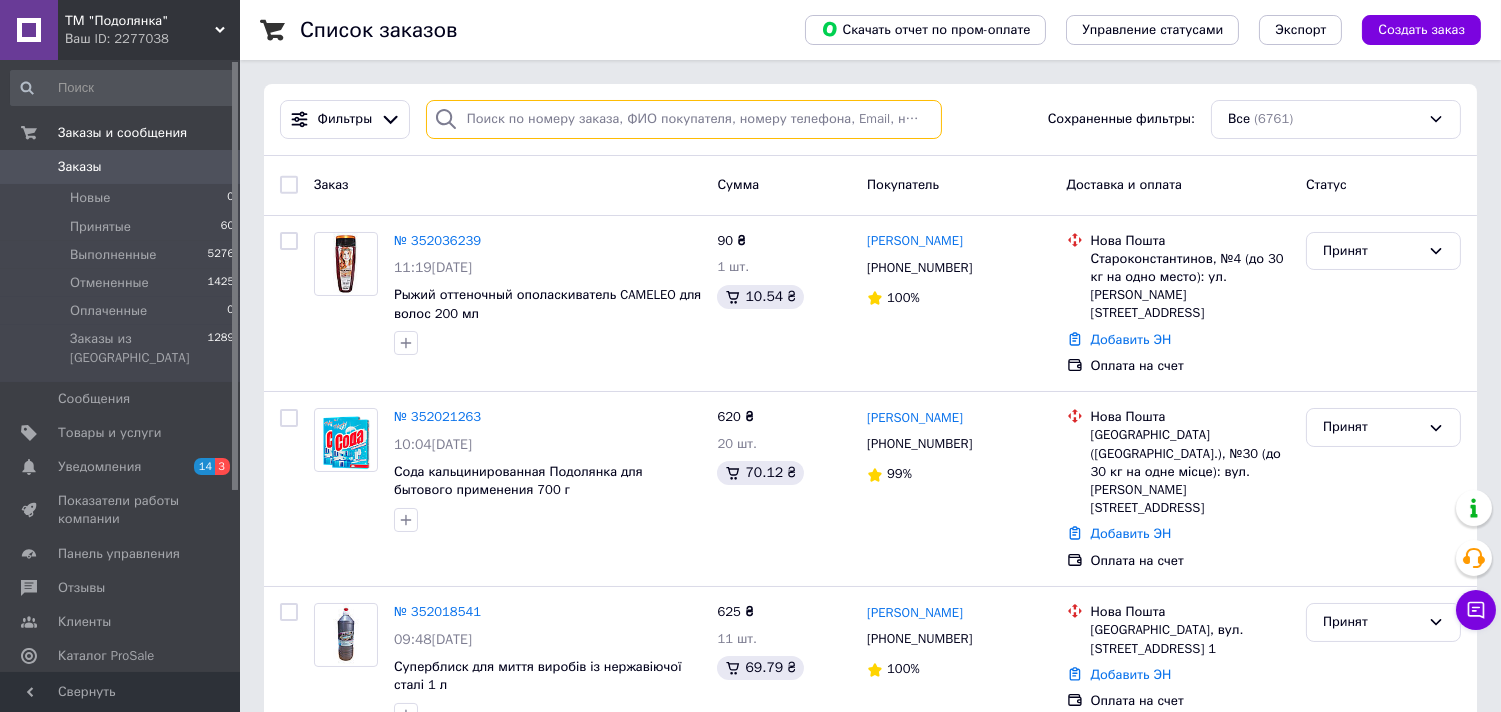 paste on "[PHONE_NUMBER]" 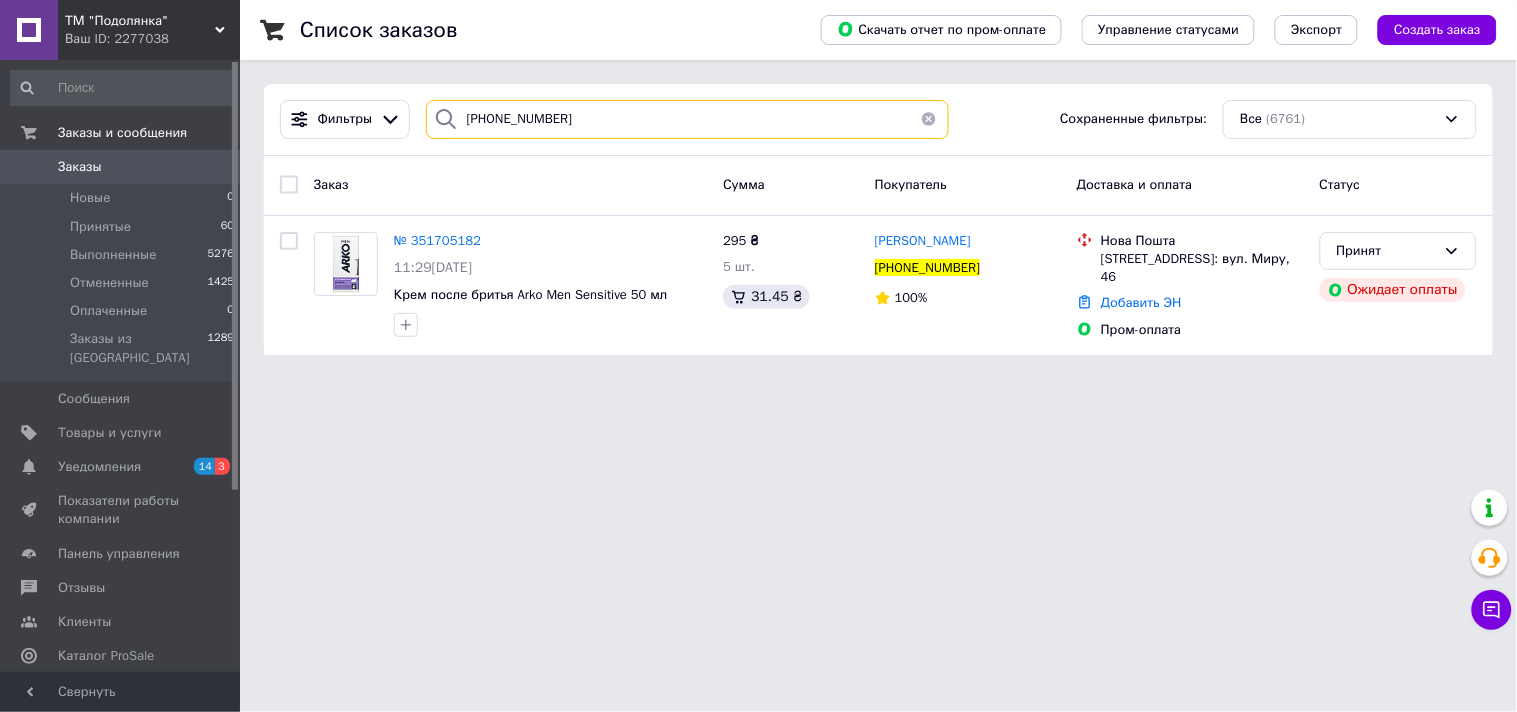 type on "[PHONE_NUMBER]" 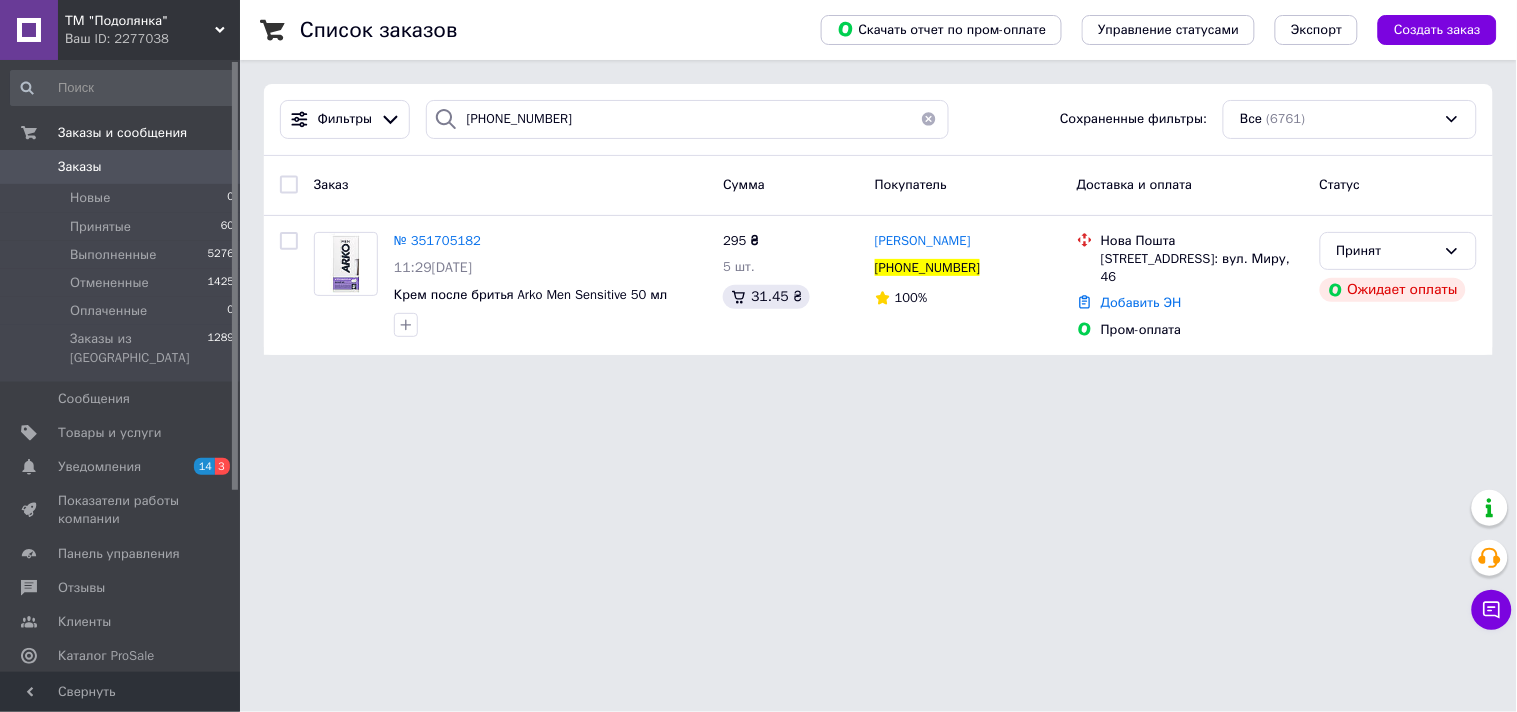 click on "[PHONE_NUMBER]" at bounding box center (687, 119) 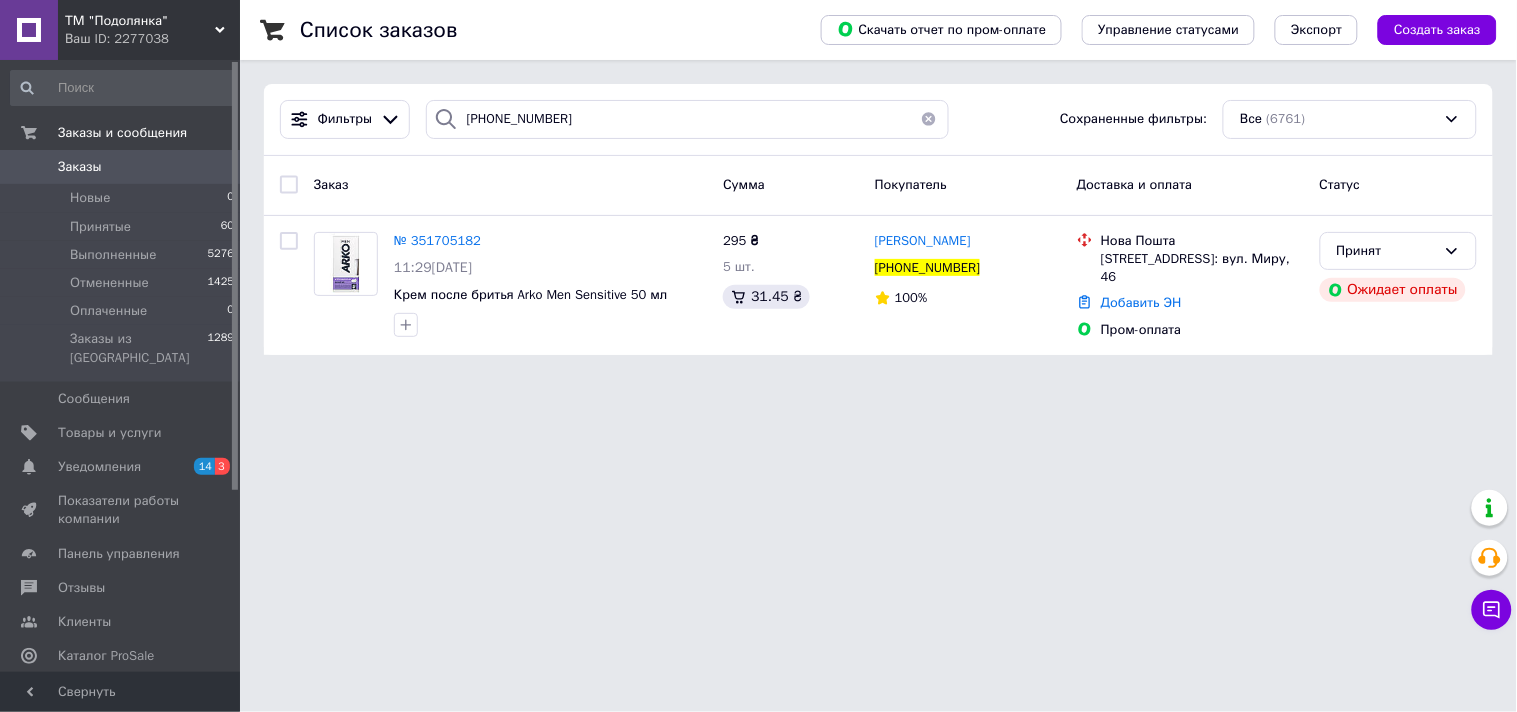 click at bounding box center (929, 119) 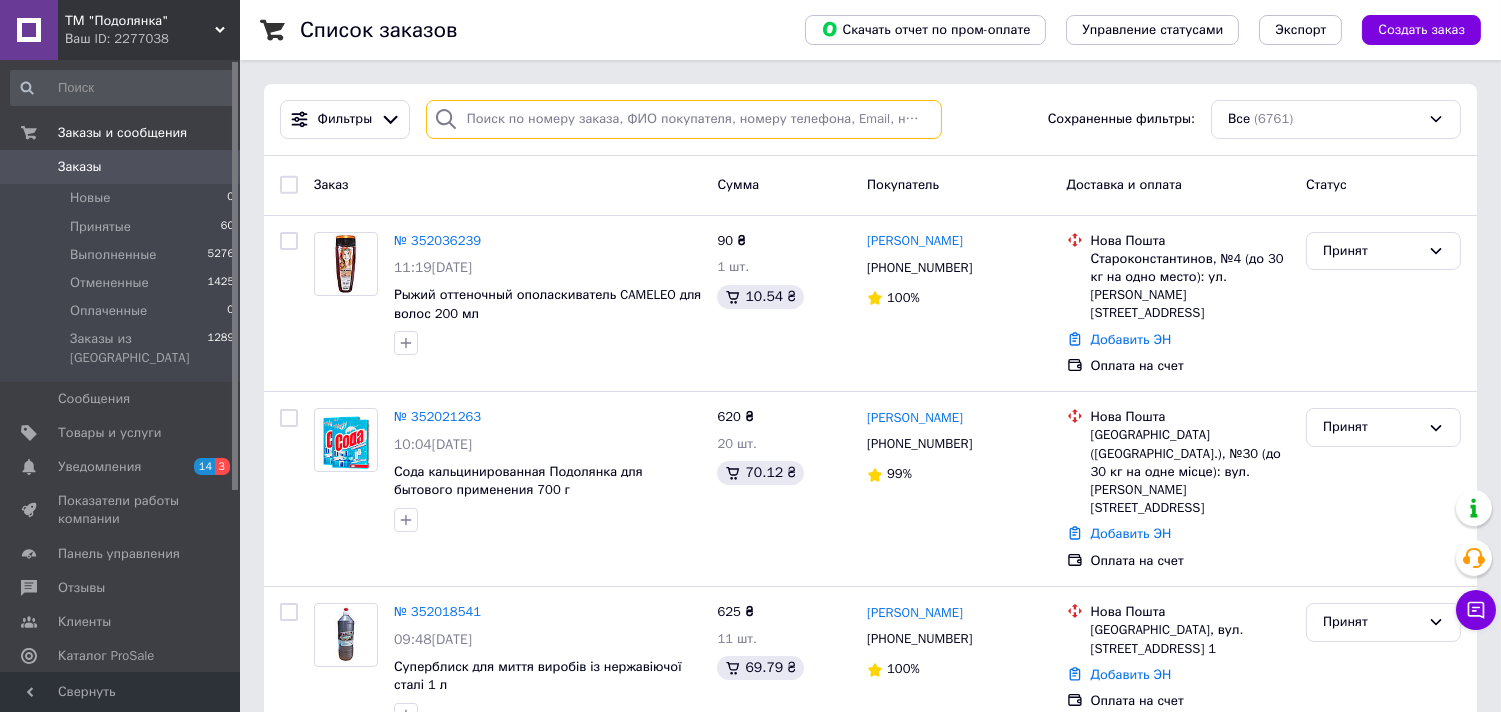 paste on "[PHONE_NUMBER]" 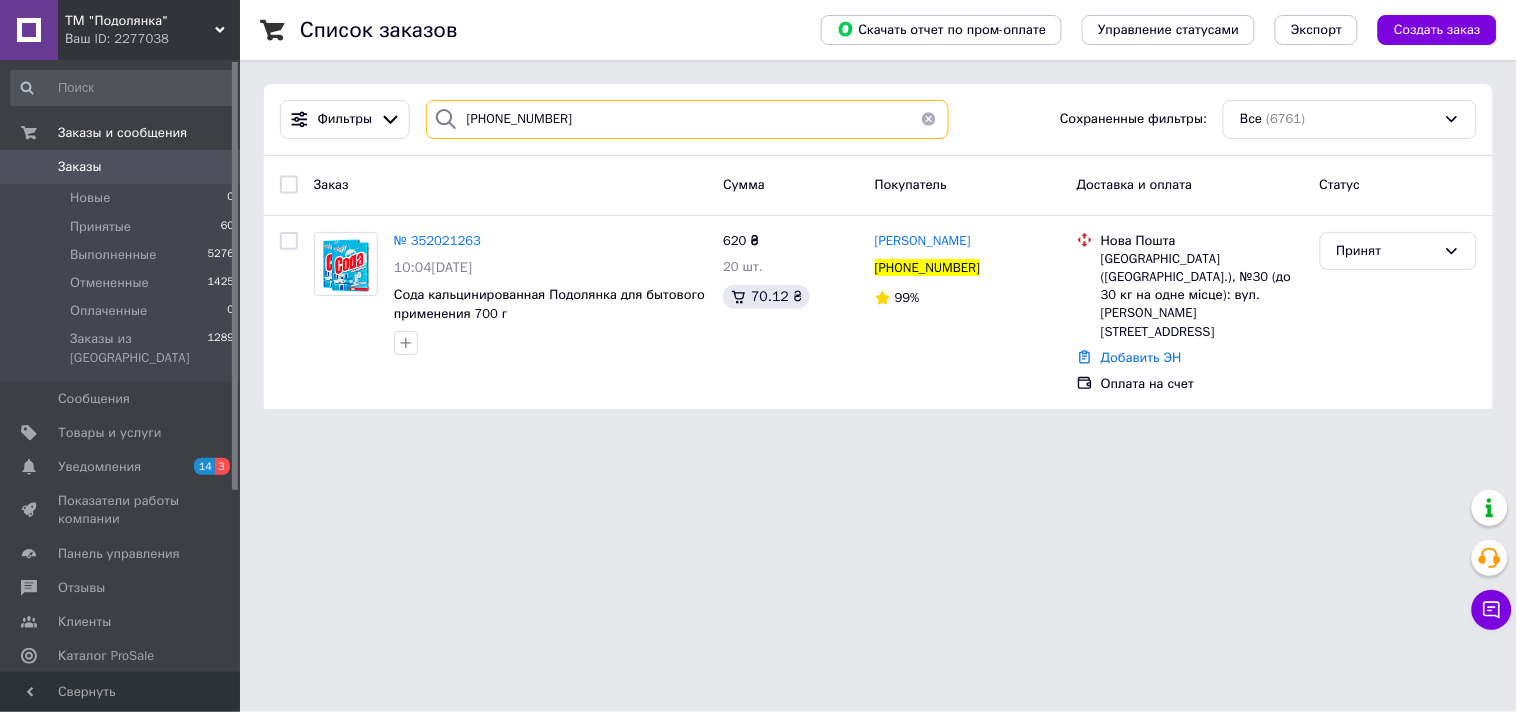 type on "[PHONE_NUMBER]" 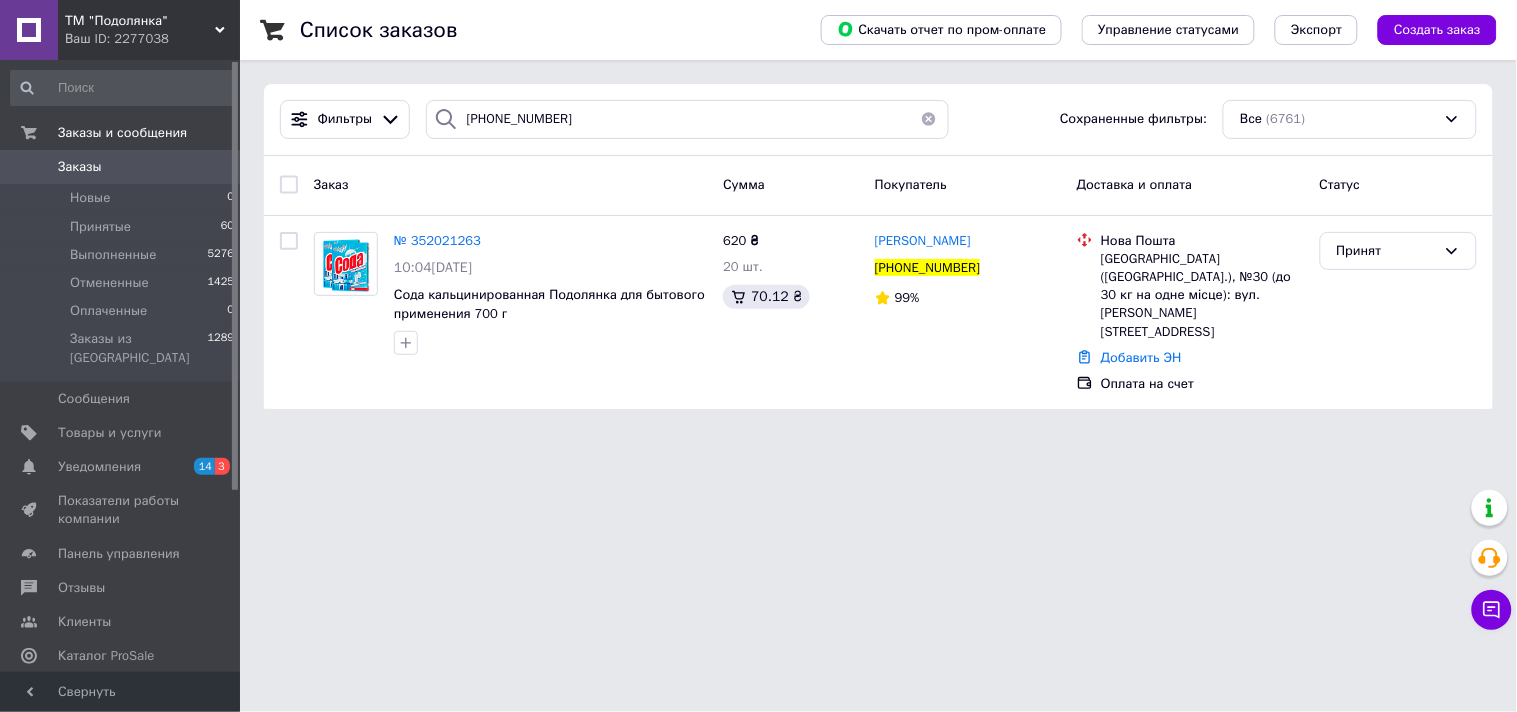 drag, startPoint x: 937, startPoint y: 124, endPoint x: 913, endPoint y: 141, distance: 29.410883 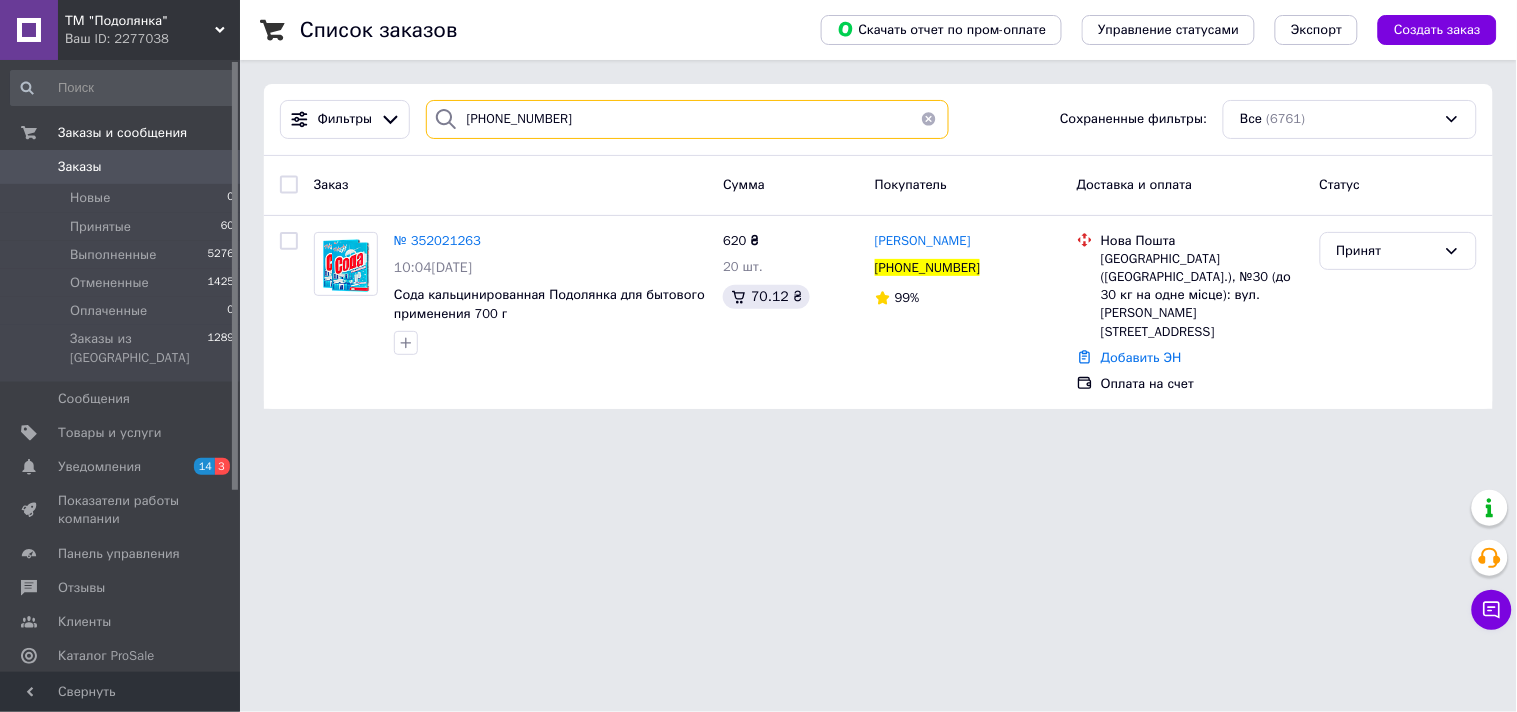 type 